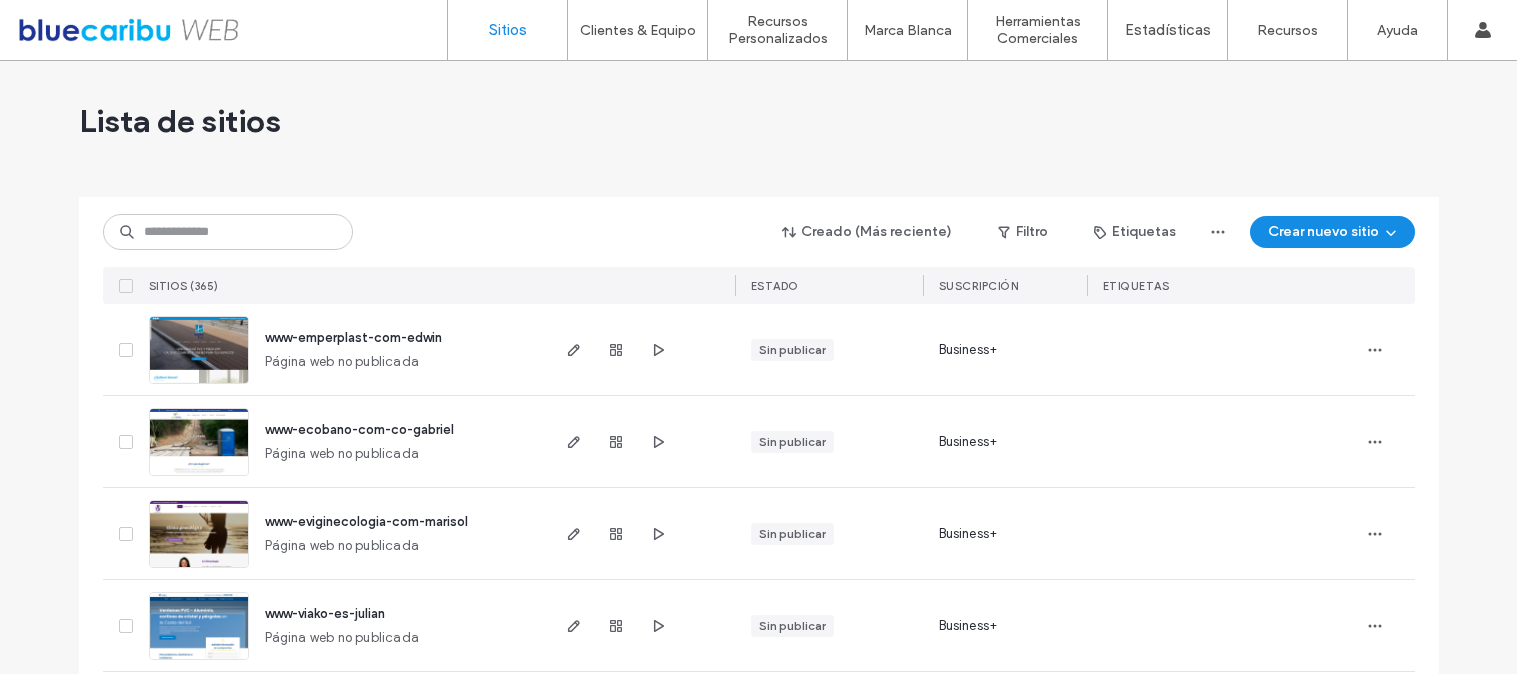scroll, scrollTop: 0, scrollLeft: 0, axis: both 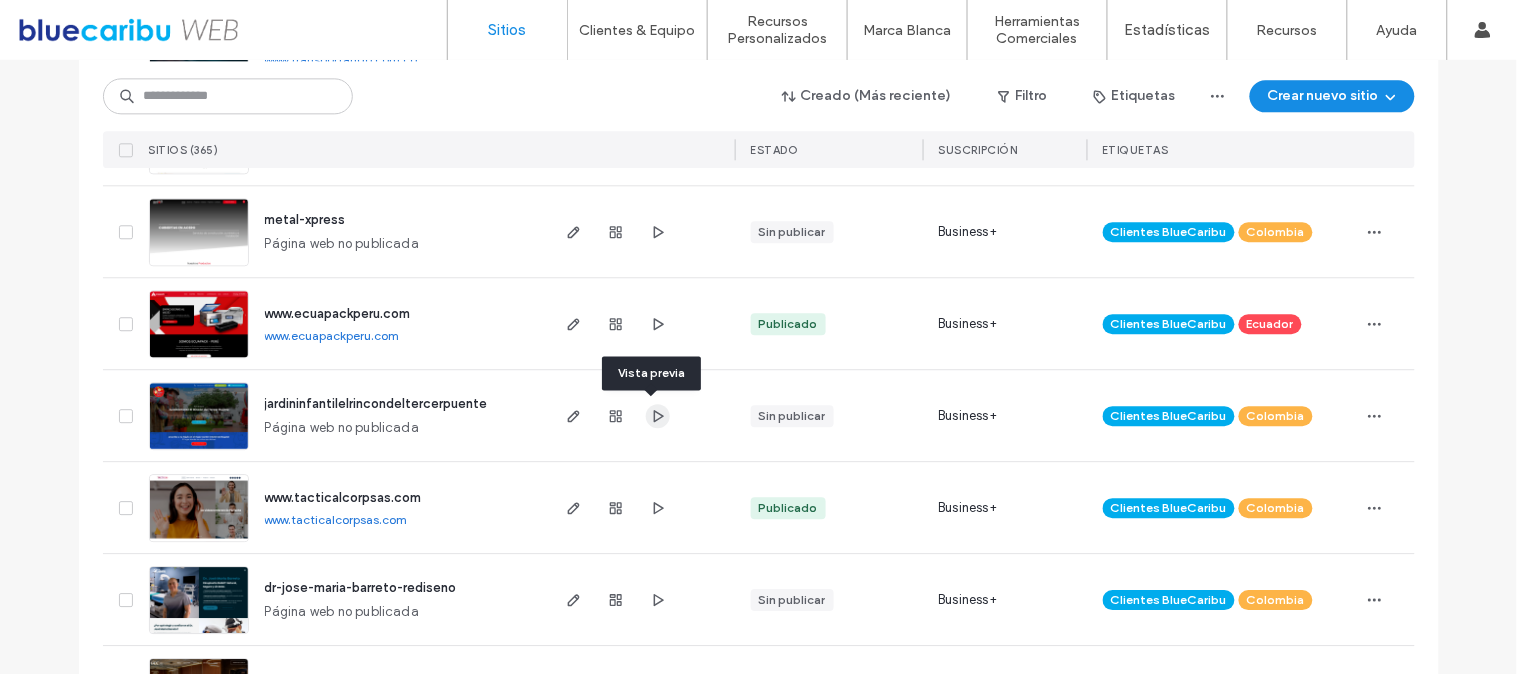 click 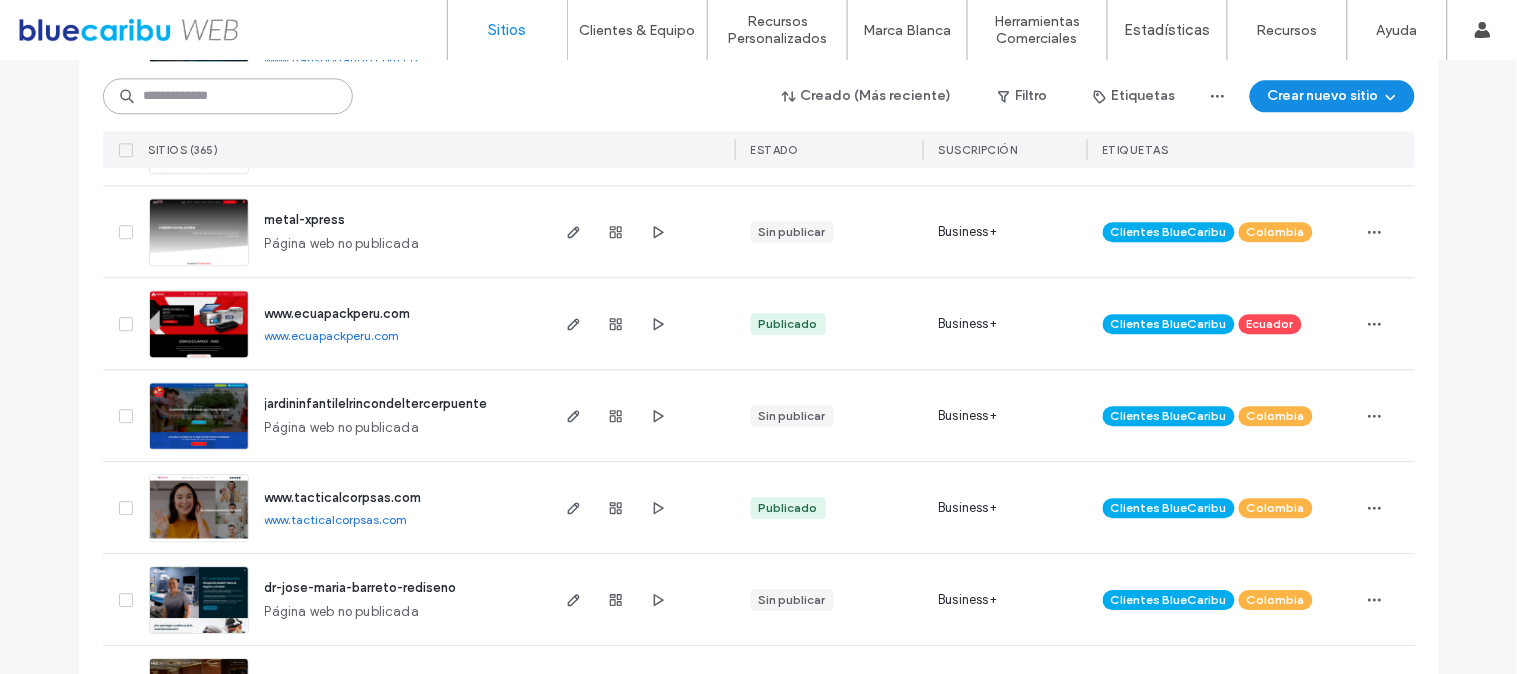 click at bounding box center (228, 96) 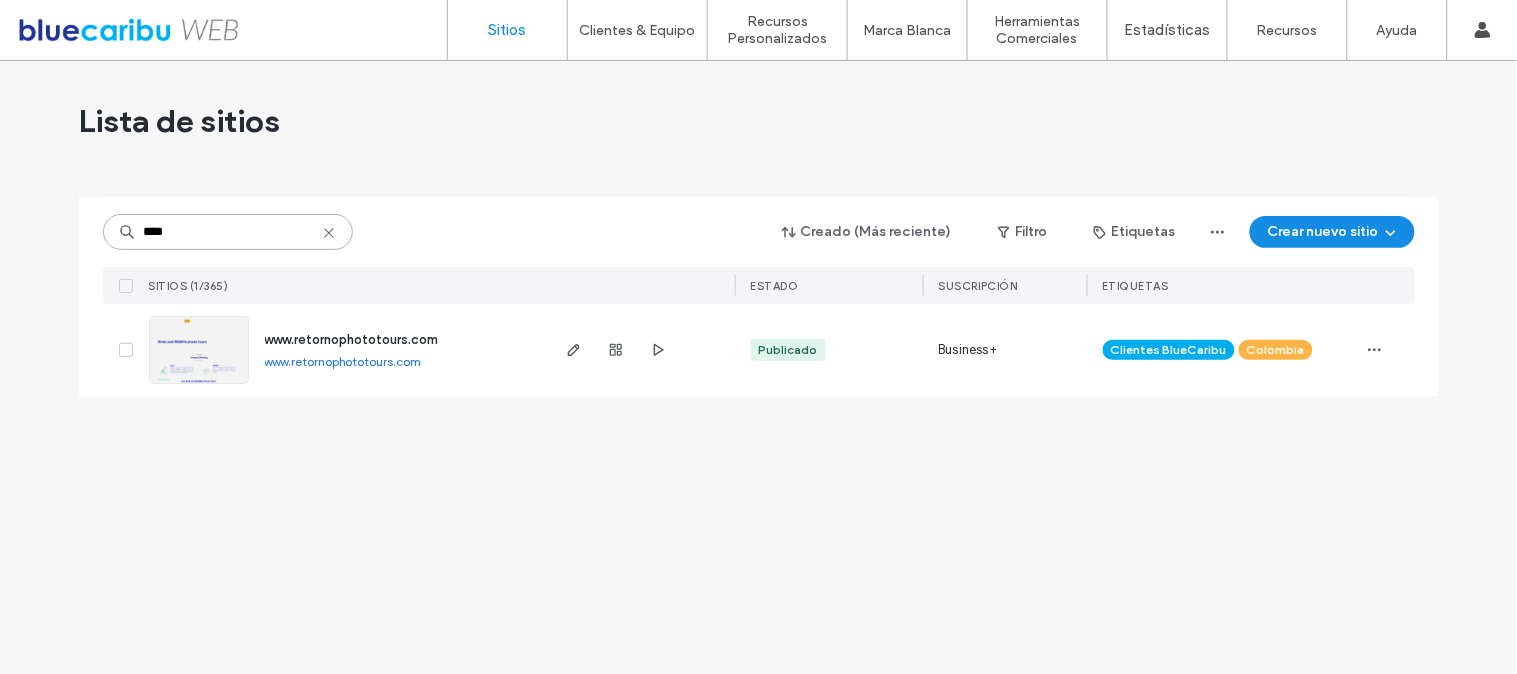 scroll, scrollTop: 0, scrollLeft: 0, axis: both 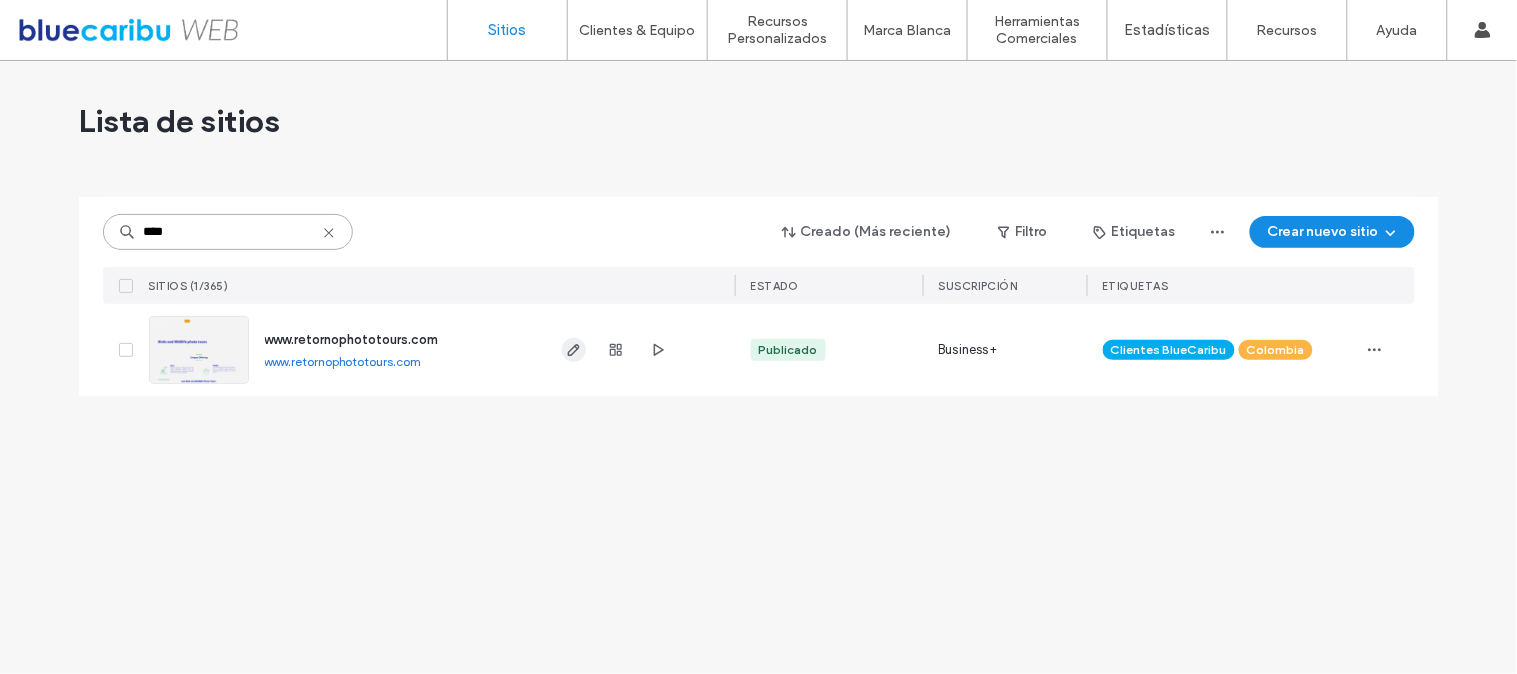 type on "****" 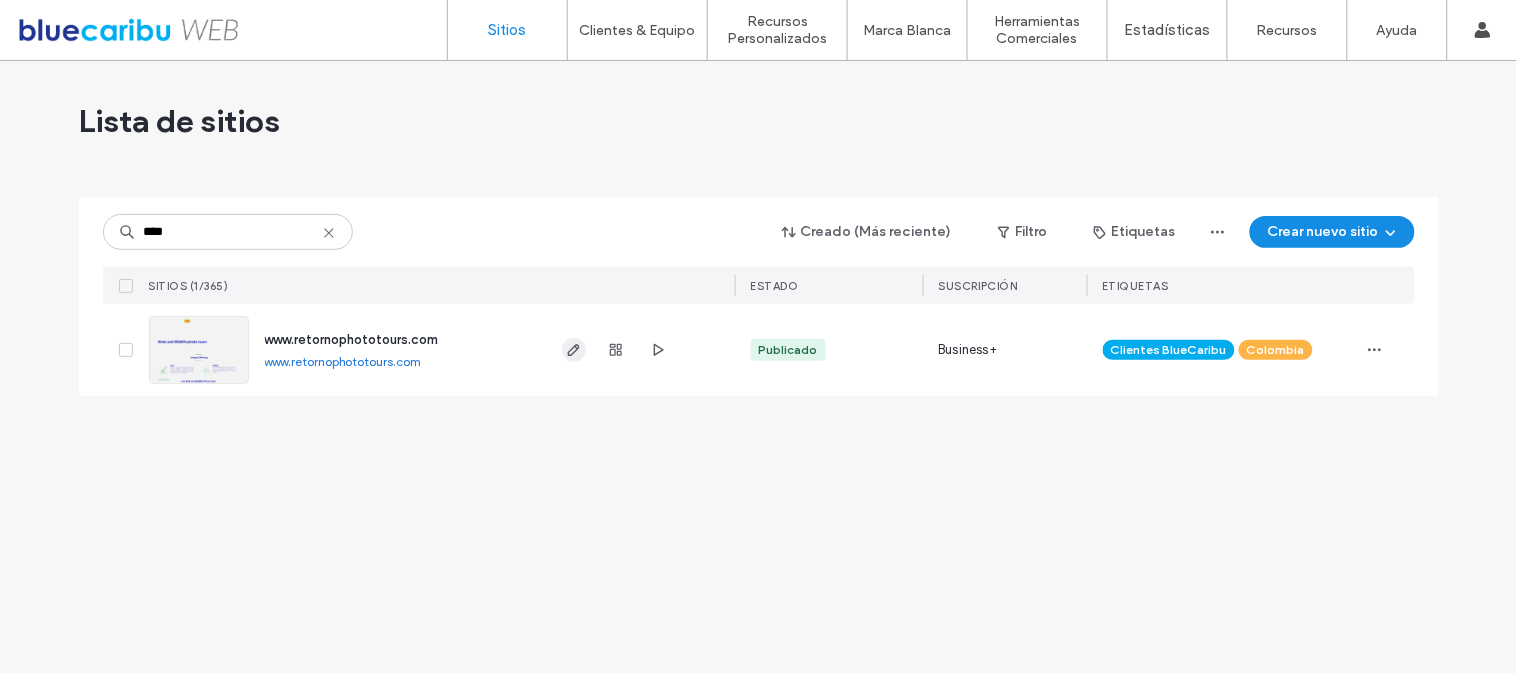 click 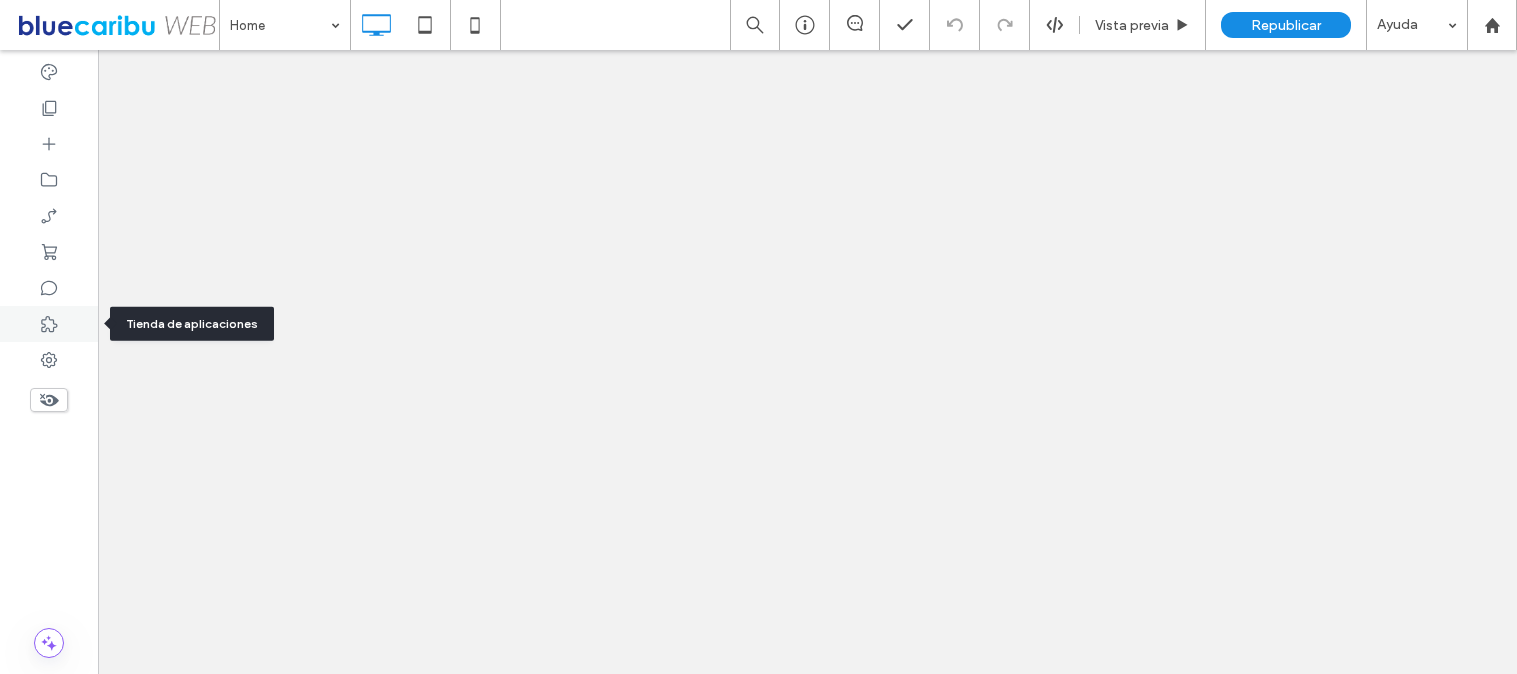 scroll, scrollTop: 0, scrollLeft: 0, axis: both 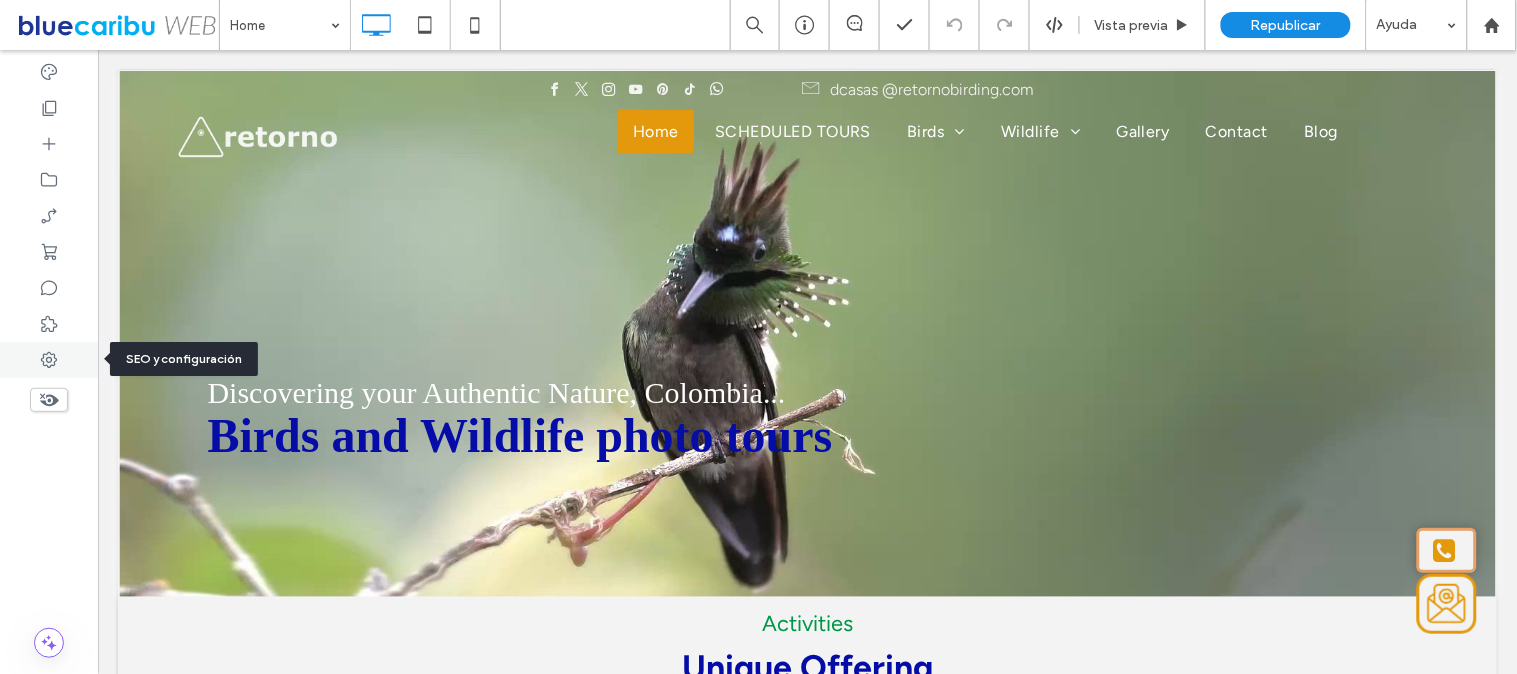 click at bounding box center (49, 360) 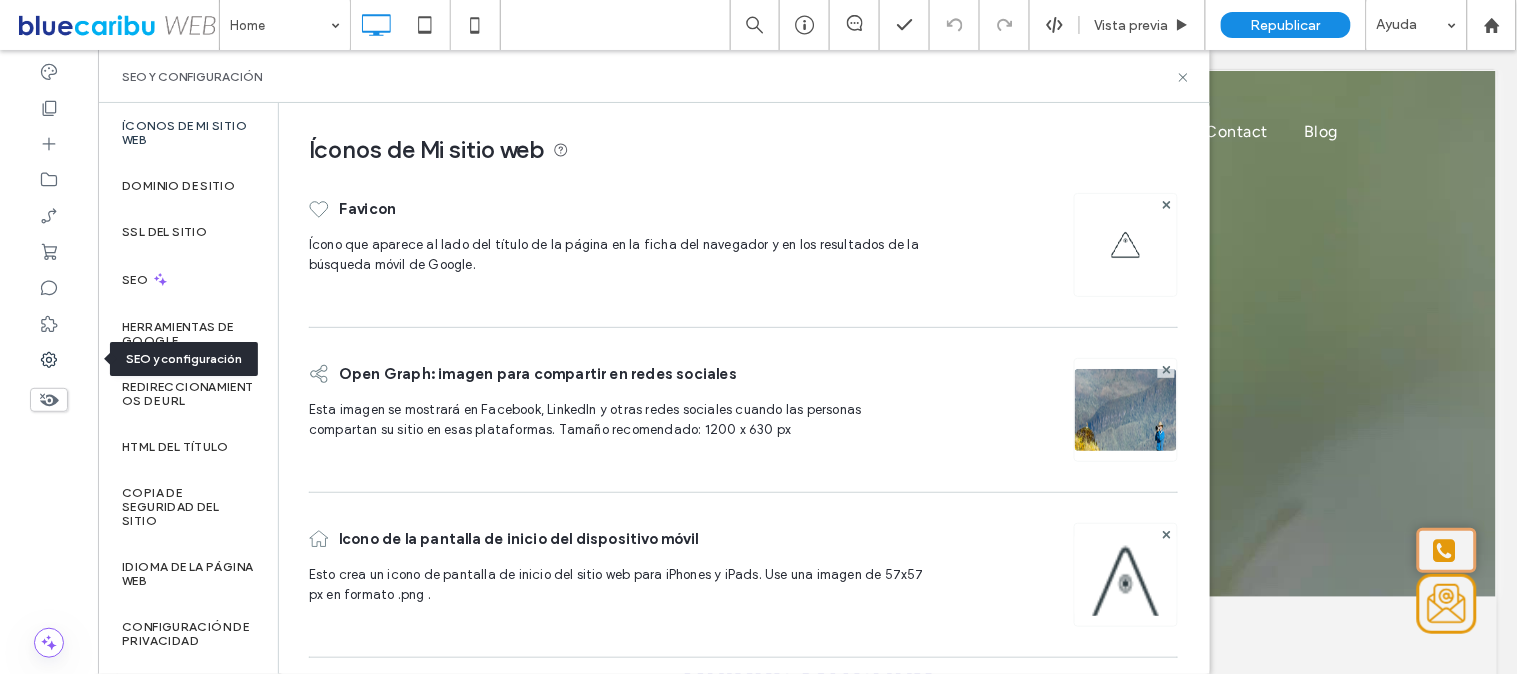 scroll, scrollTop: 0, scrollLeft: 0, axis: both 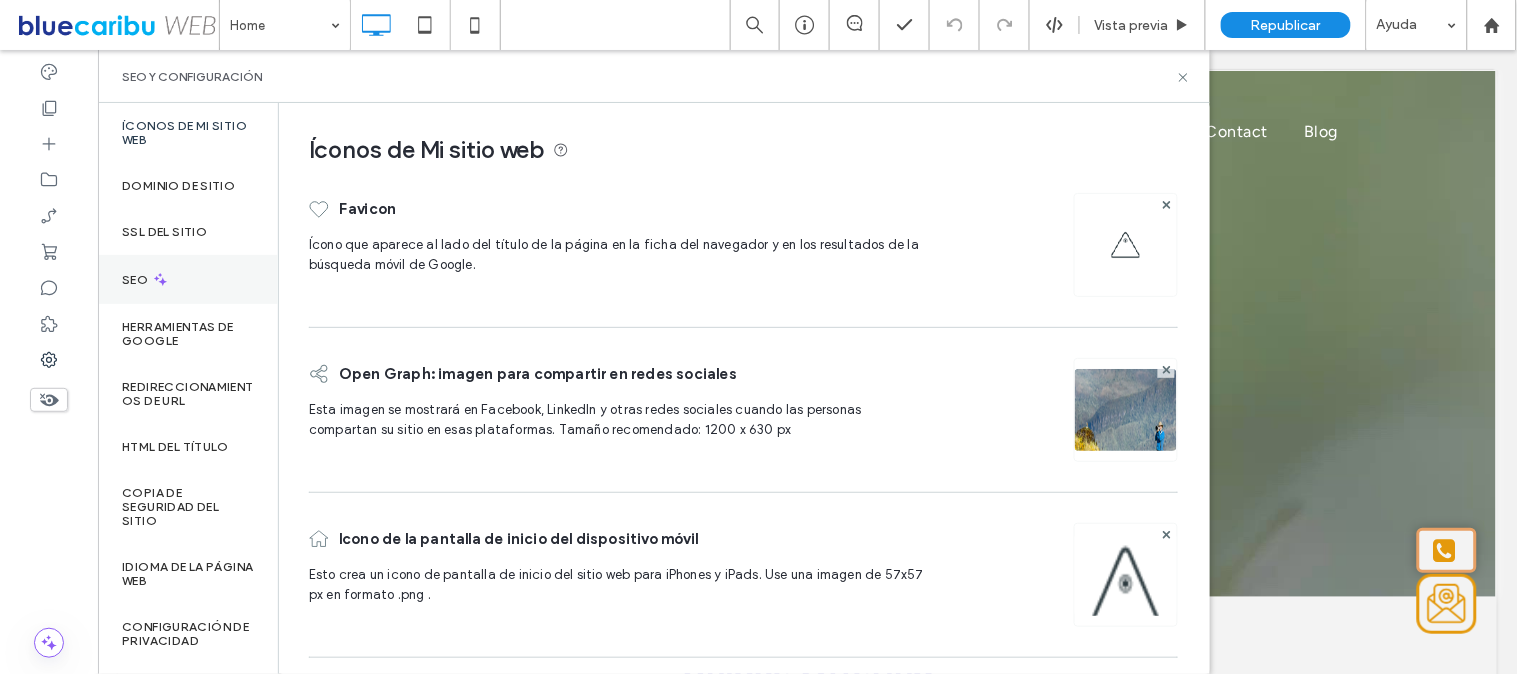 click on "SEO" at bounding box center (188, 279) 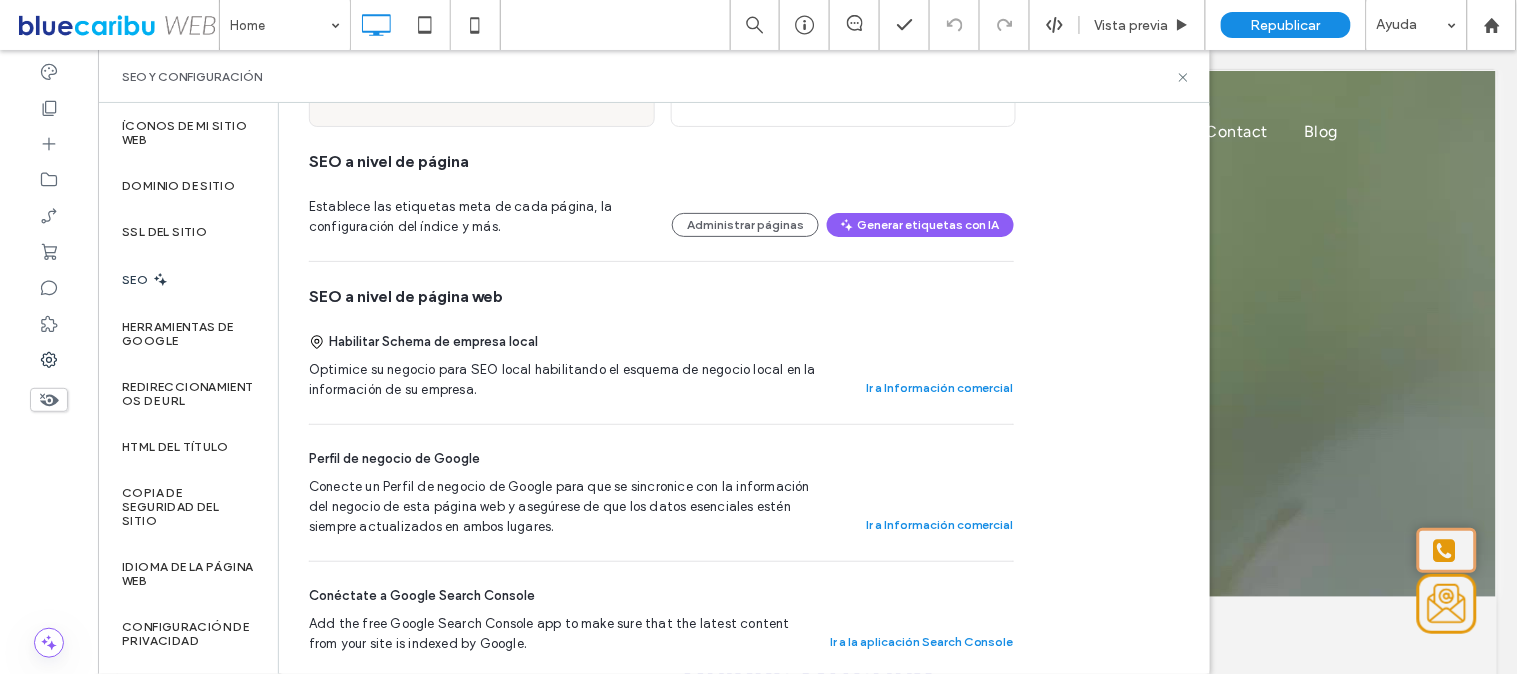 scroll, scrollTop: 222, scrollLeft: 0, axis: vertical 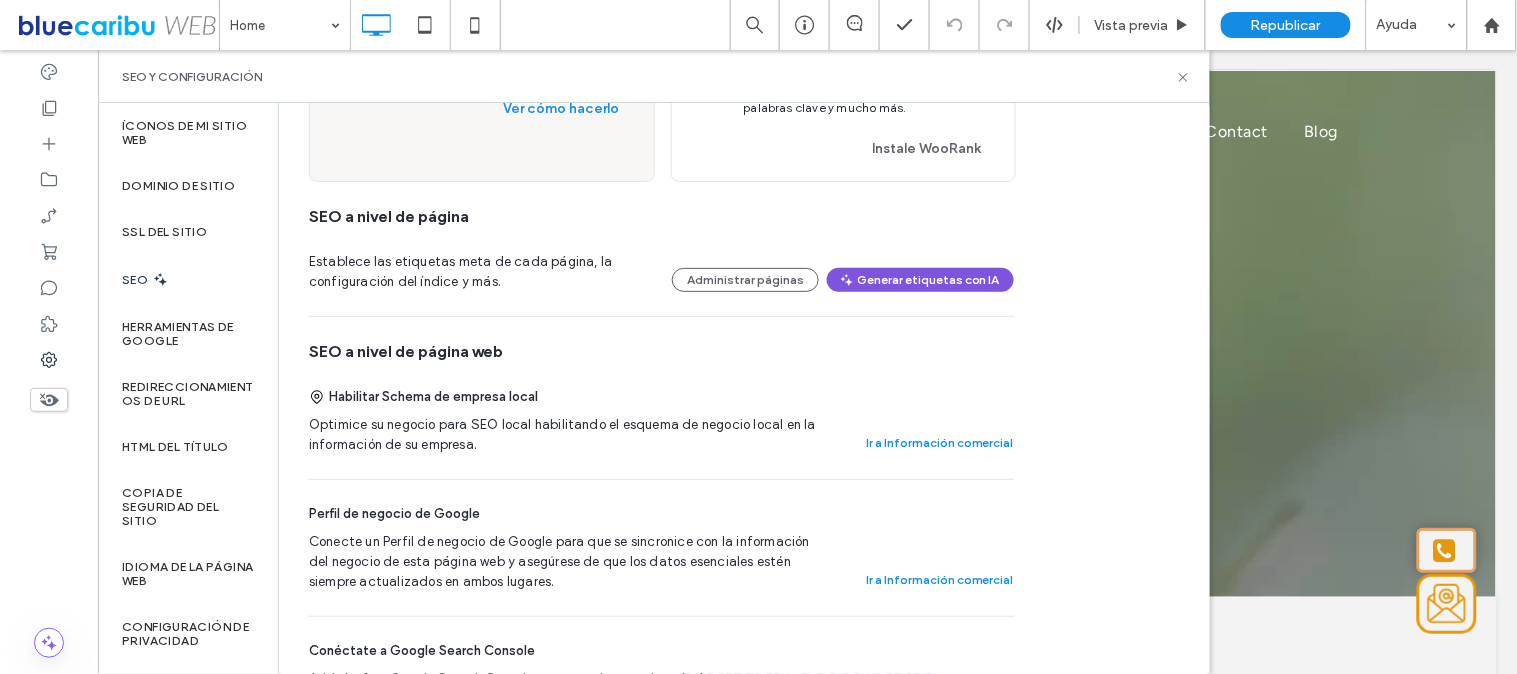 click on "Generar etiquetas con IA" at bounding box center [920, 280] 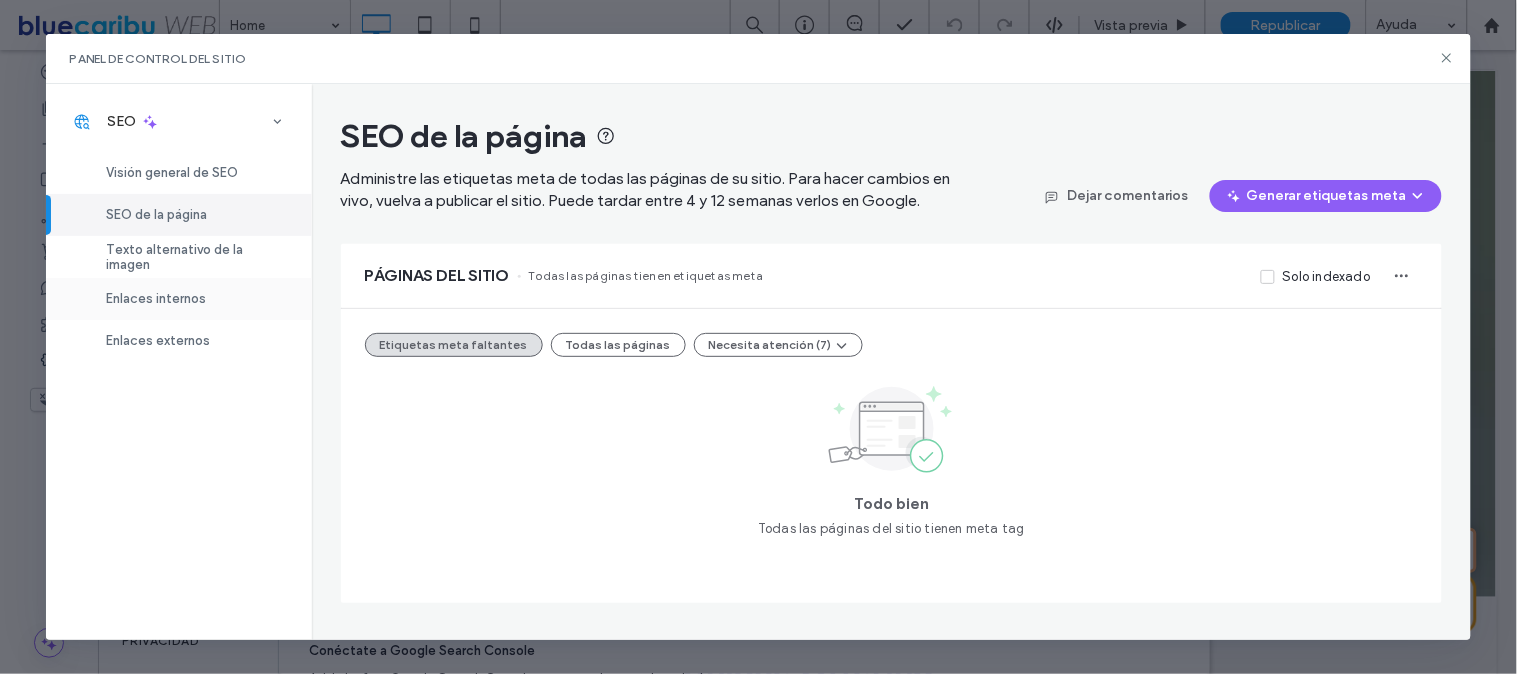 click on "Enlaces internos" at bounding box center (179, 299) 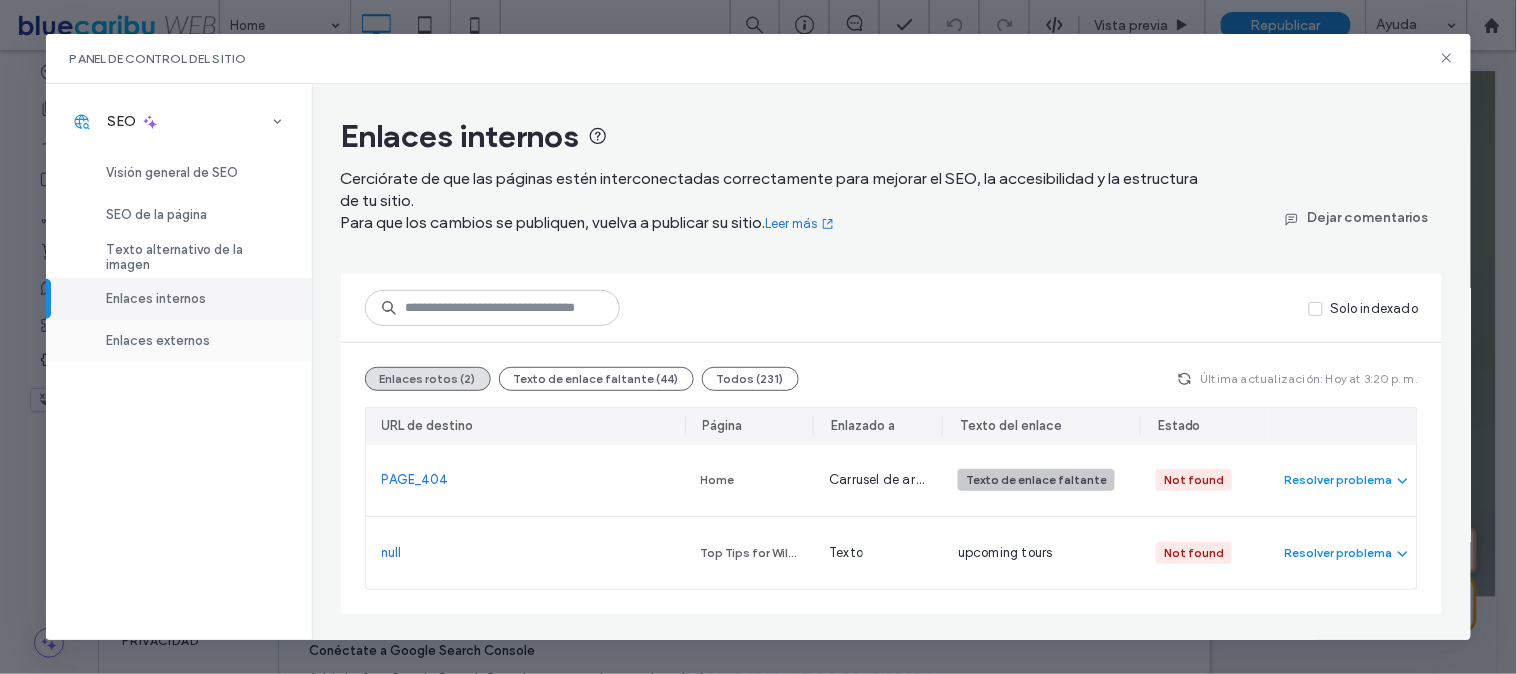 click on "Enlaces externos" at bounding box center [179, 341] 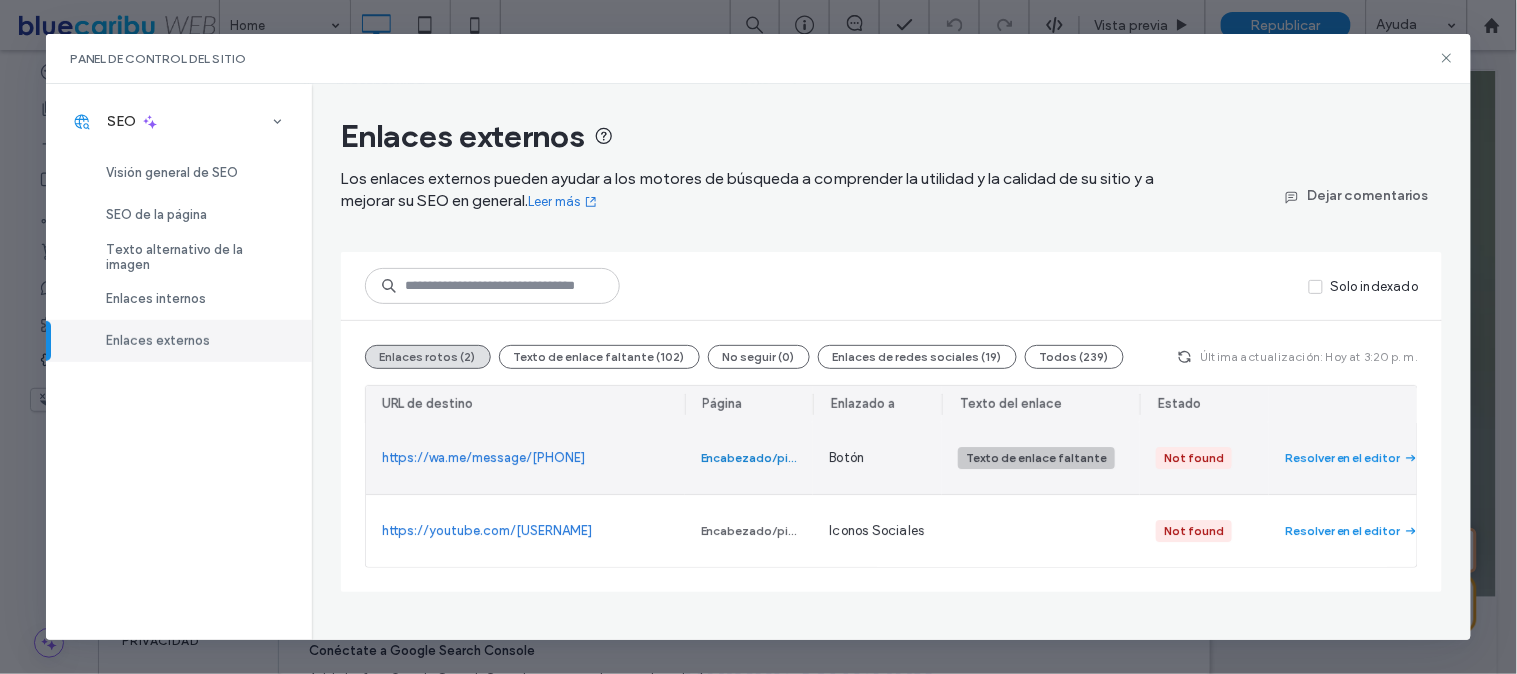 click on "Encabezado/pie de página" at bounding box center [749, 458] 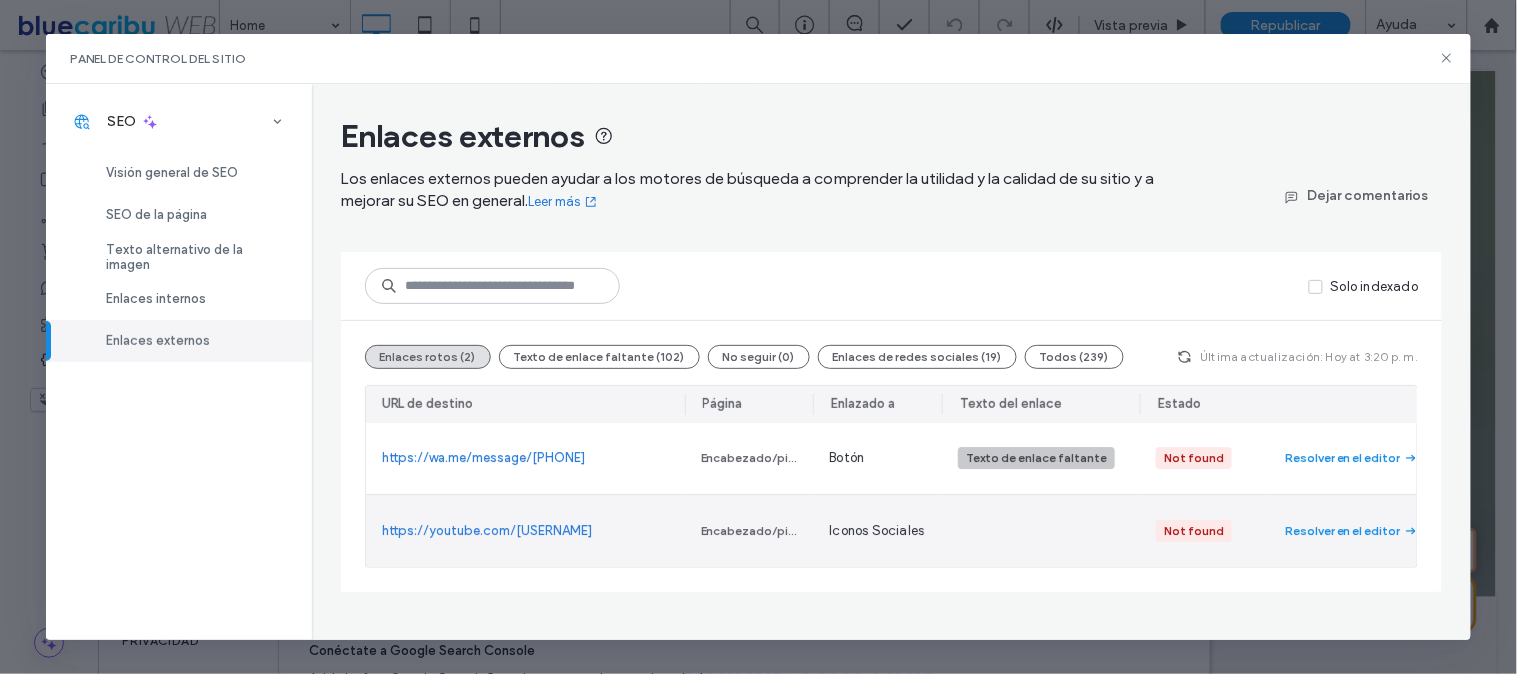 click on "https://youtube.com/DavidCasas11" at bounding box center (487, 531) 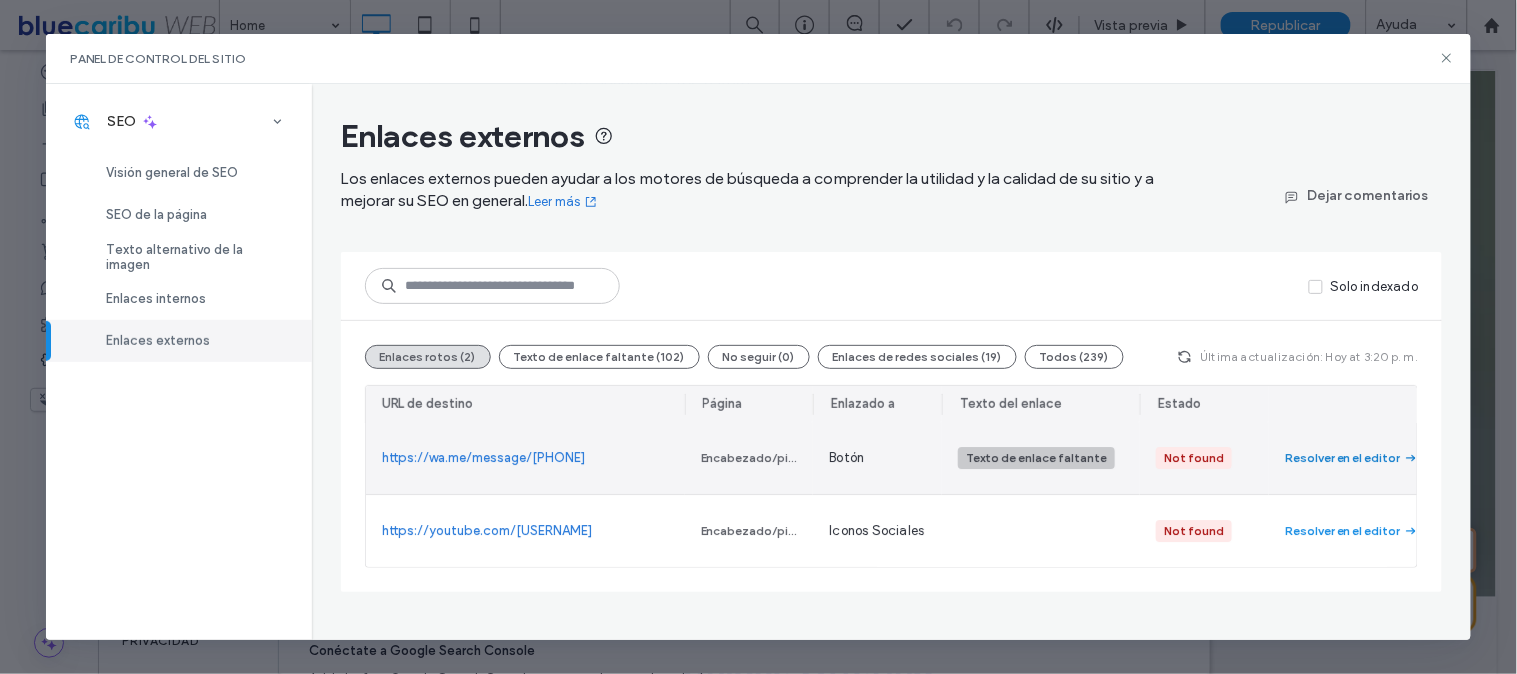 click on "Resolver en el editor" at bounding box center (1352, 458) 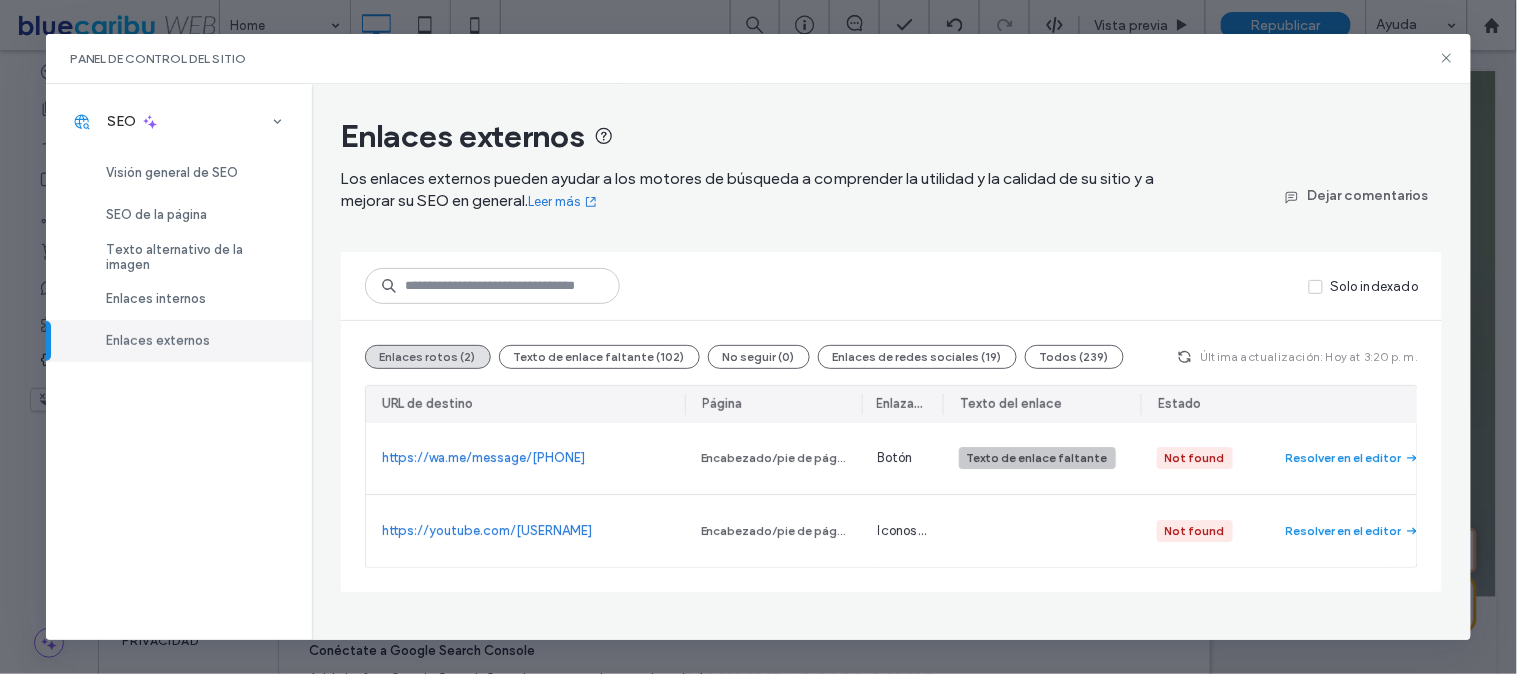 drag, startPoint x: 813, startPoint y: 408, endPoint x: 1143, endPoint y: 421, distance: 330.25595 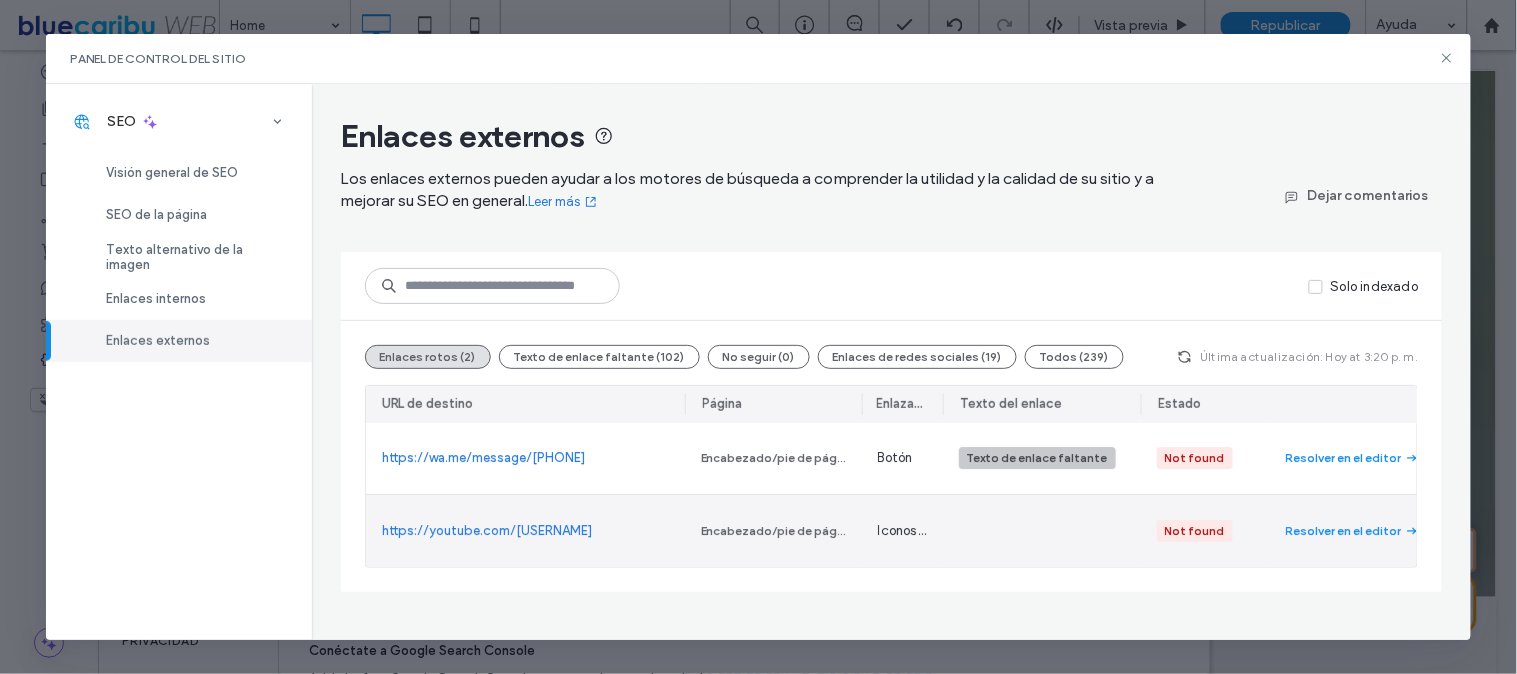 drag, startPoint x: 637, startPoint y: 542, endPoint x: 375, endPoint y: 540, distance: 262.00763 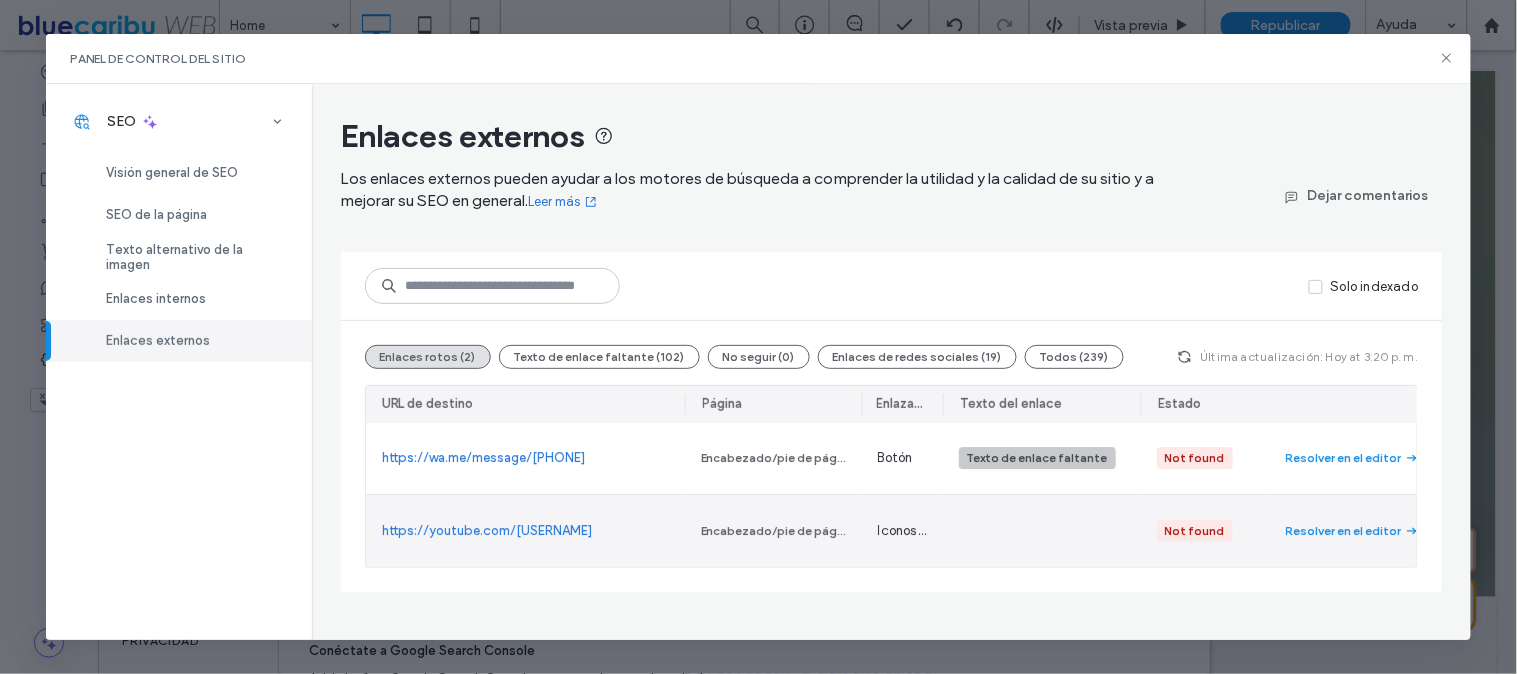 copy on "https://youtube.com/DavidCasas11" 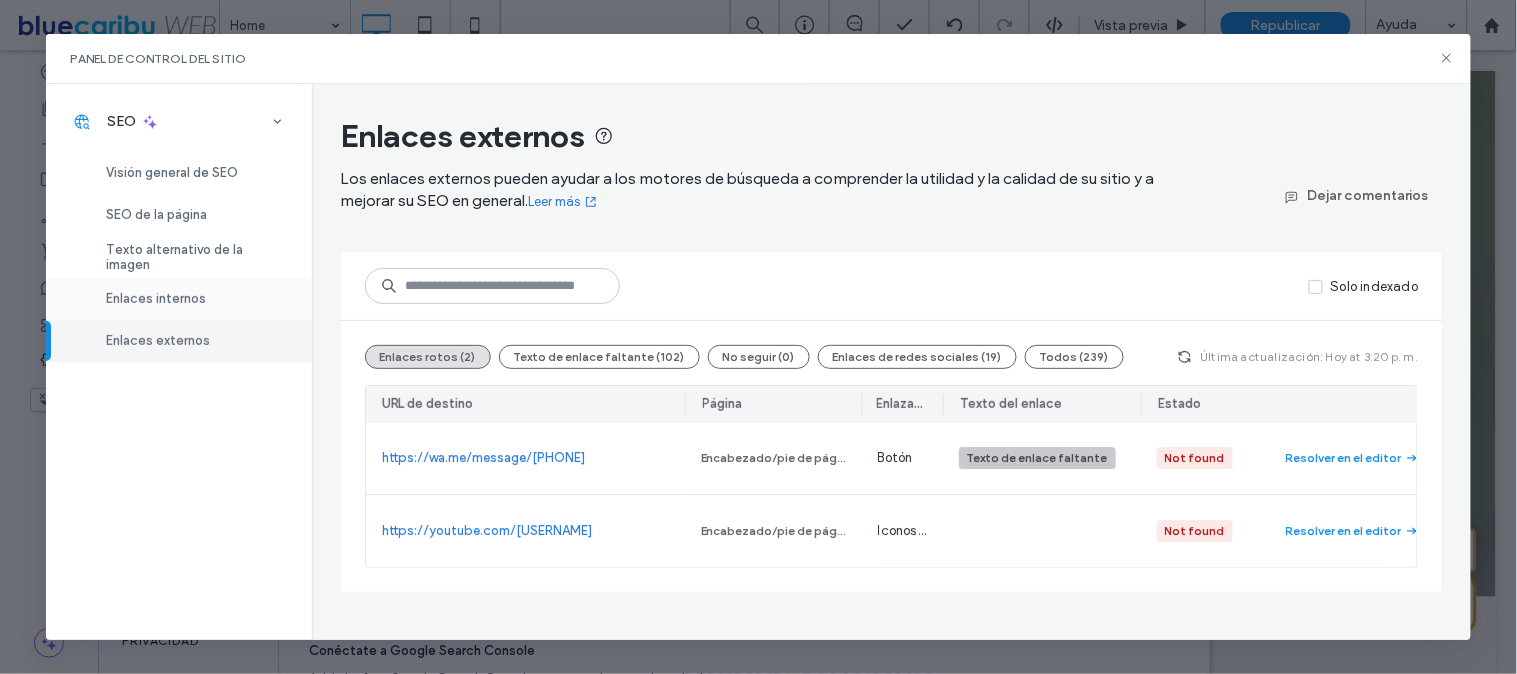click on "Enlaces internos" at bounding box center (179, 299) 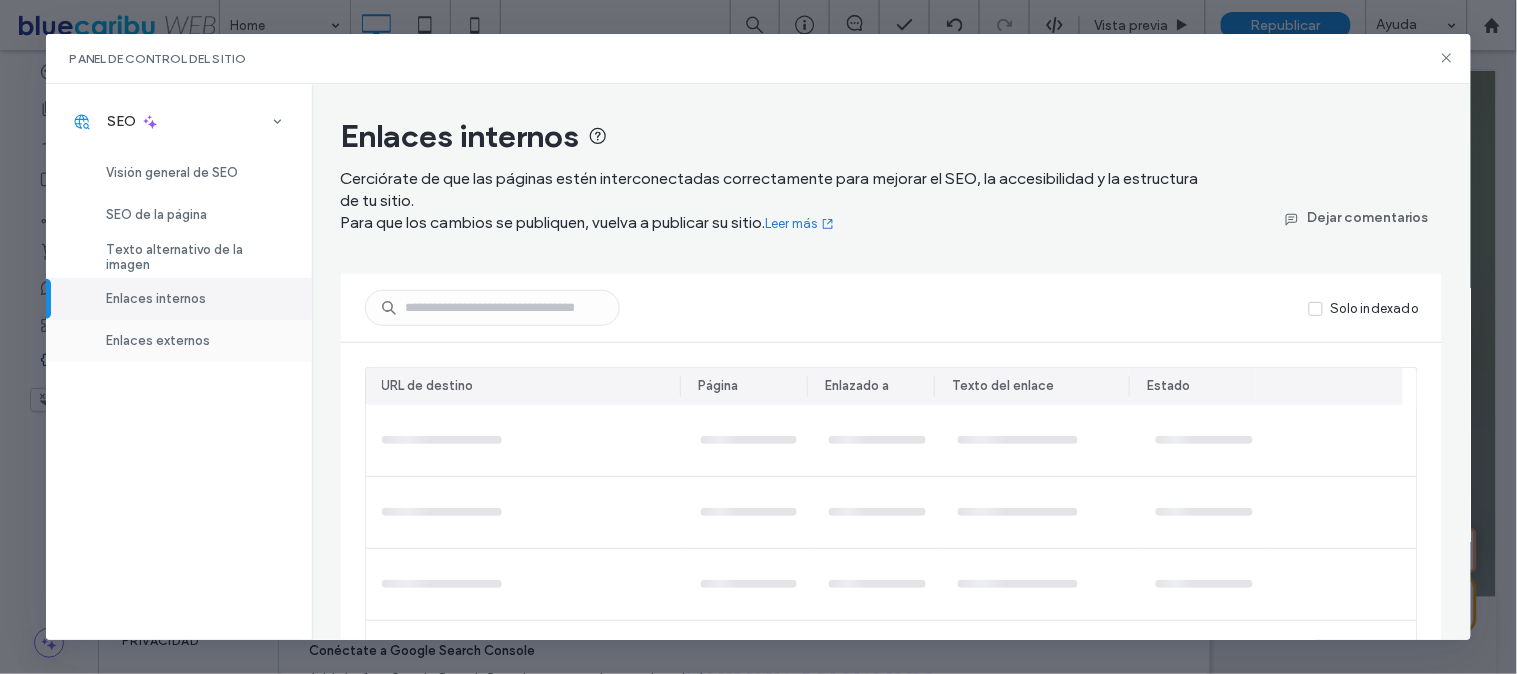 click on "Enlaces externos" at bounding box center (179, 341) 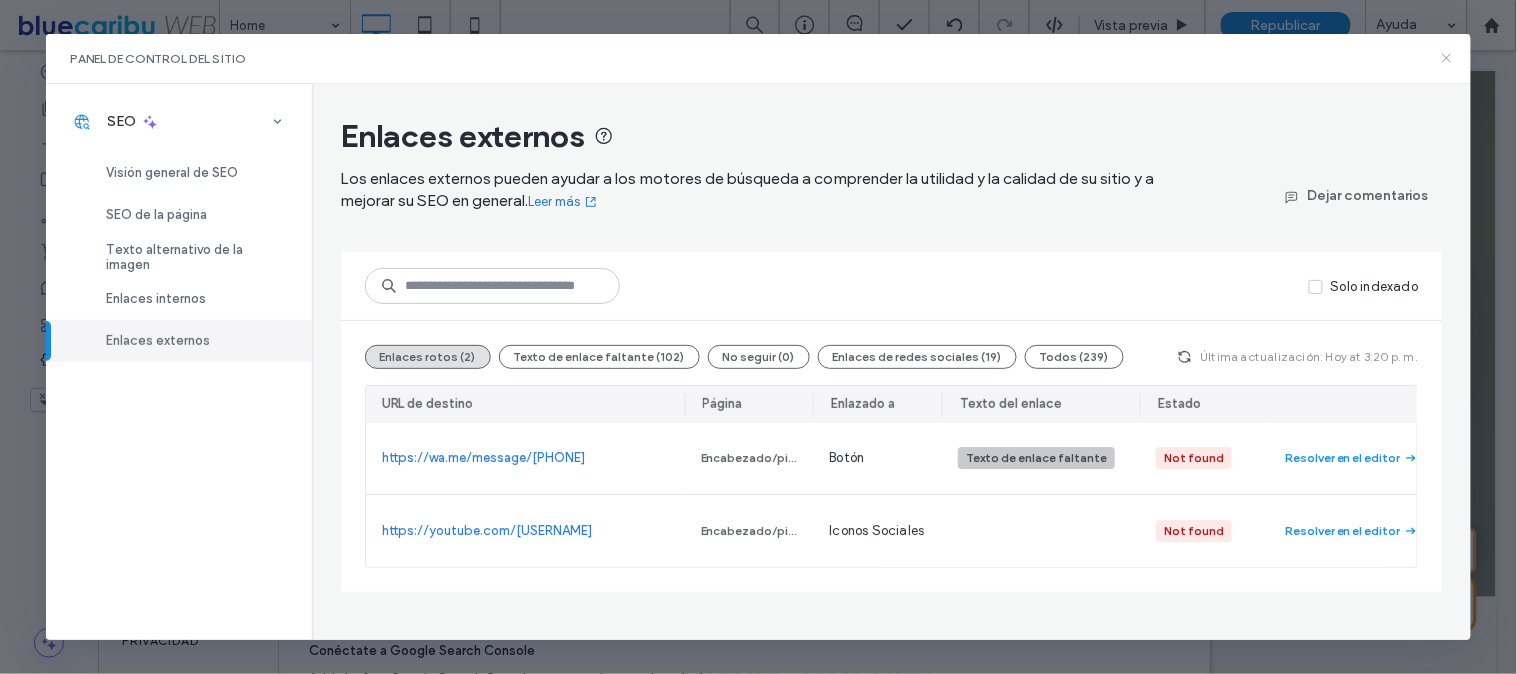 click 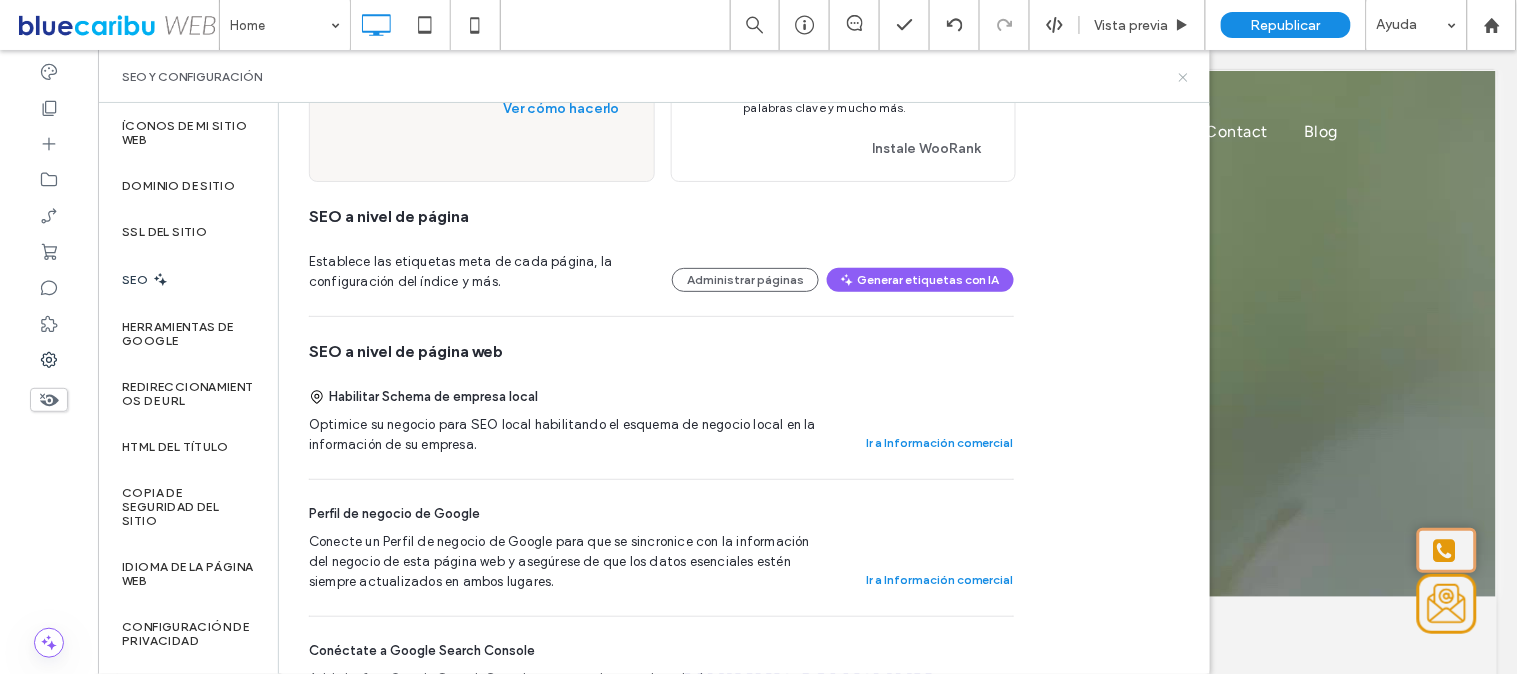 click 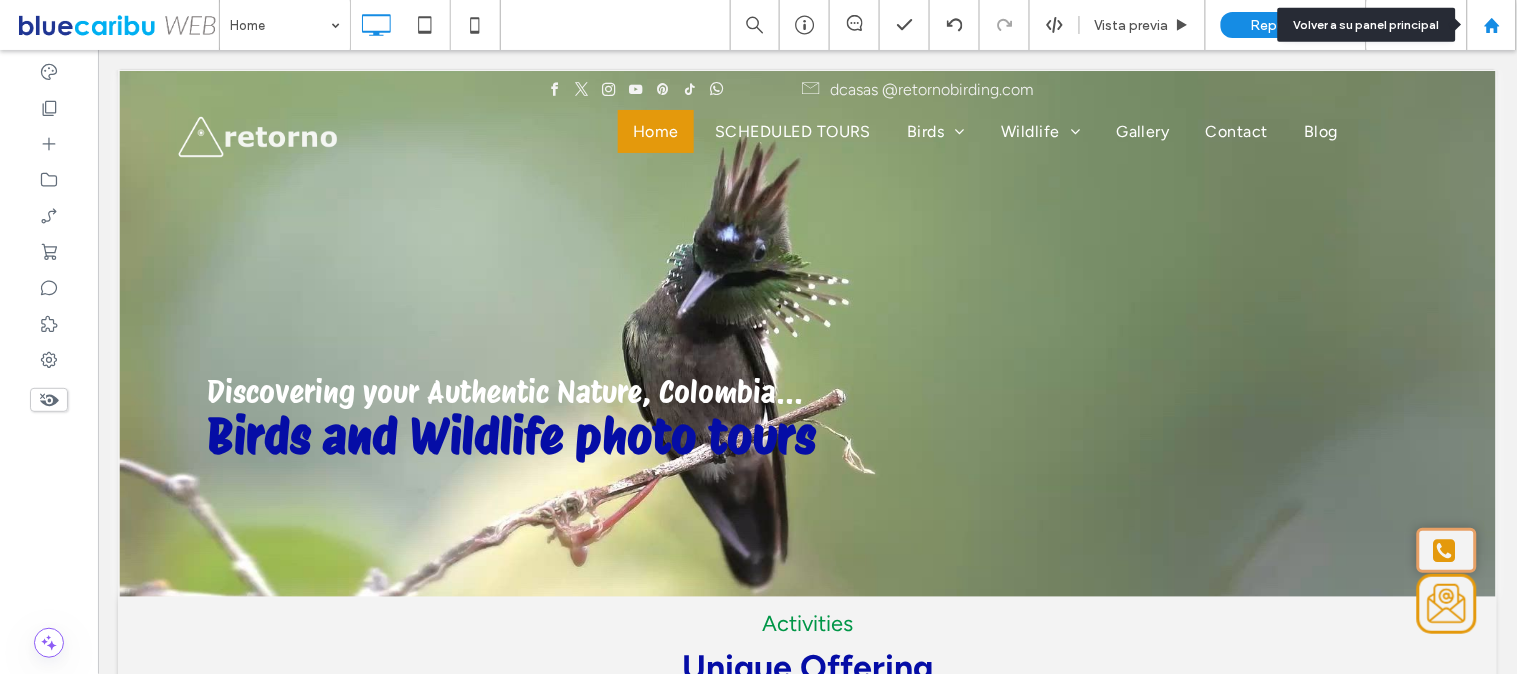 click 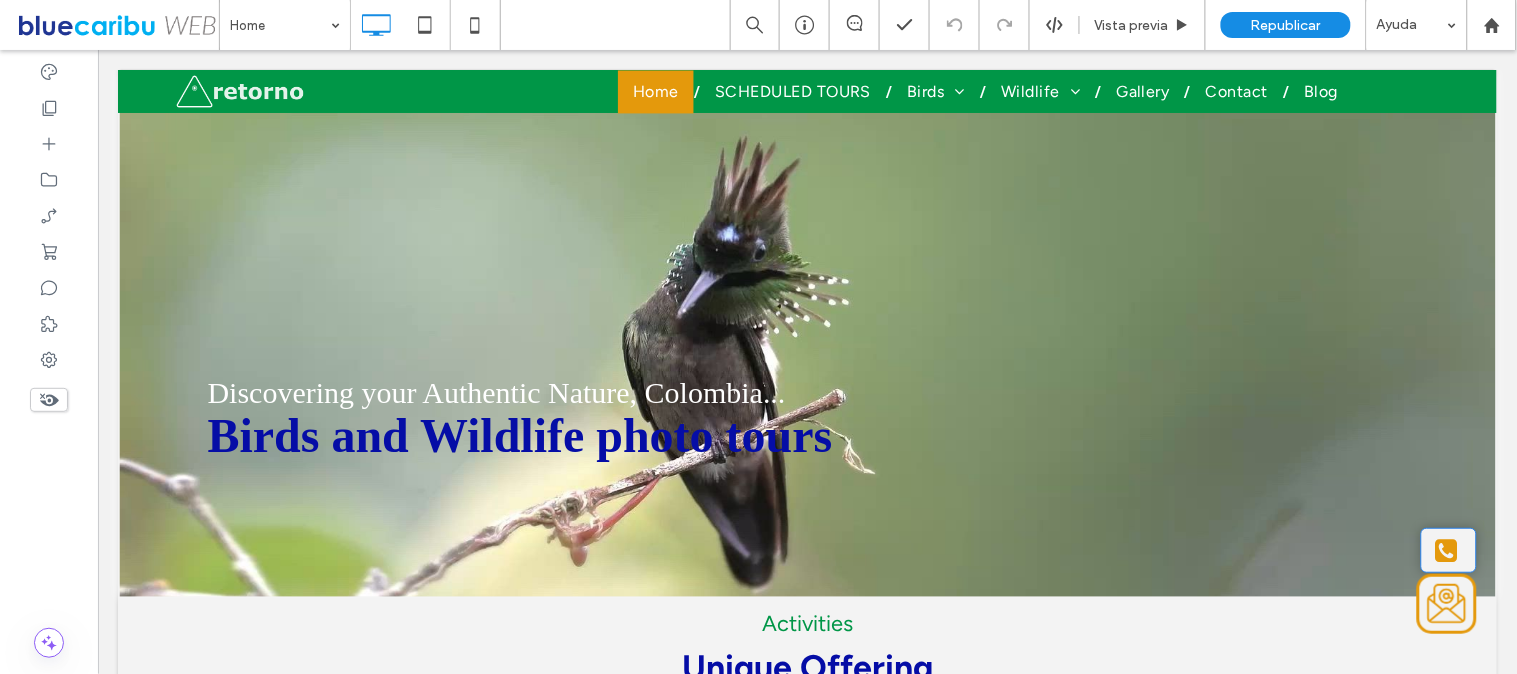 scroll, scrollTop: 657, scrollLeft: 0, axis: vertical 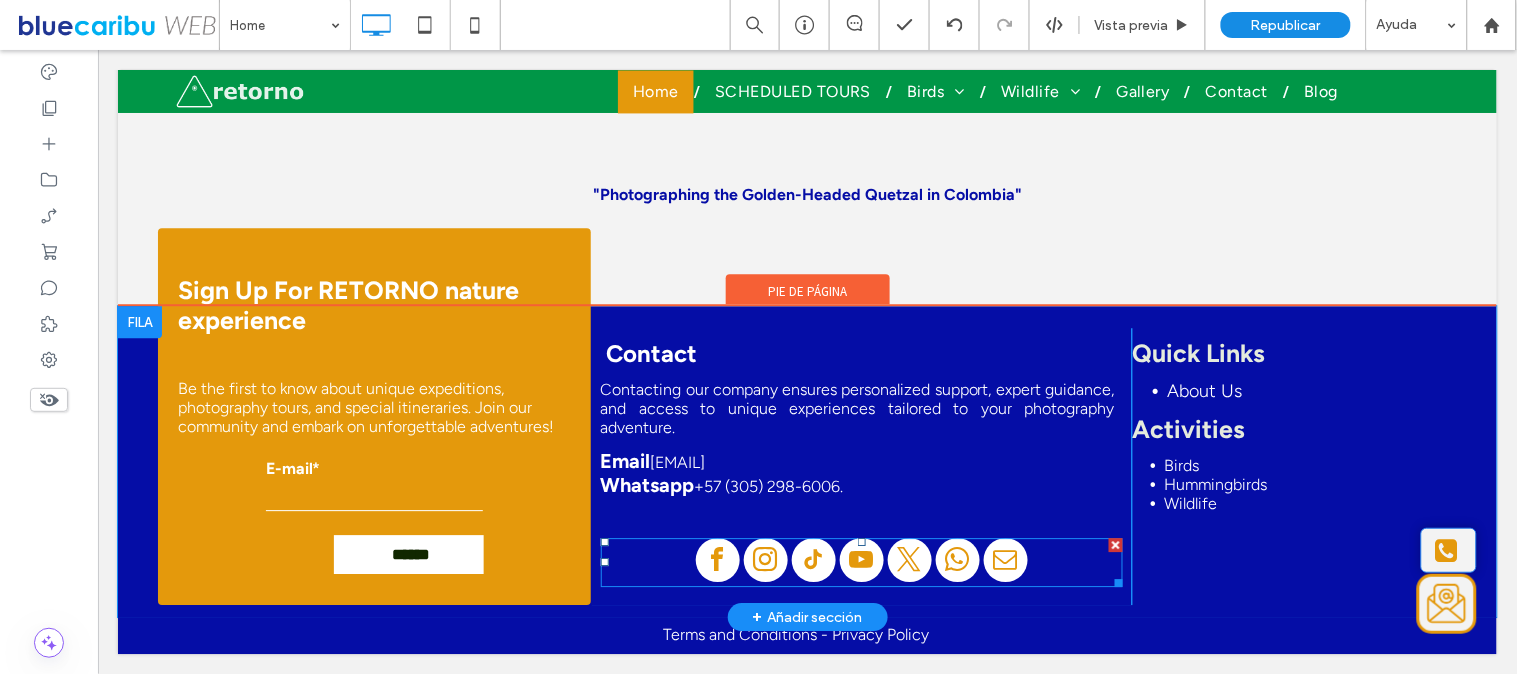 click at bounding box center (861, 561) 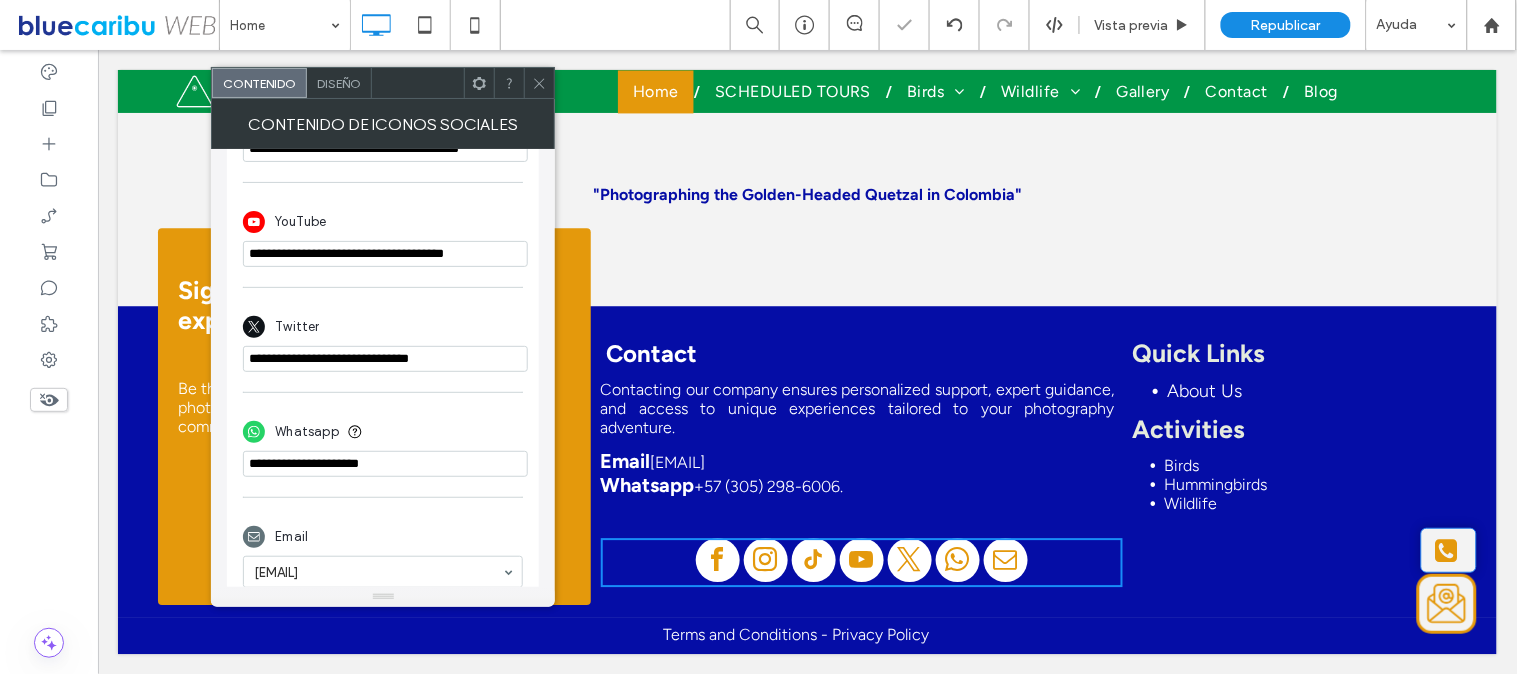 scroll, scrollTop: 783, scrollLeft: 0, axis: vertical 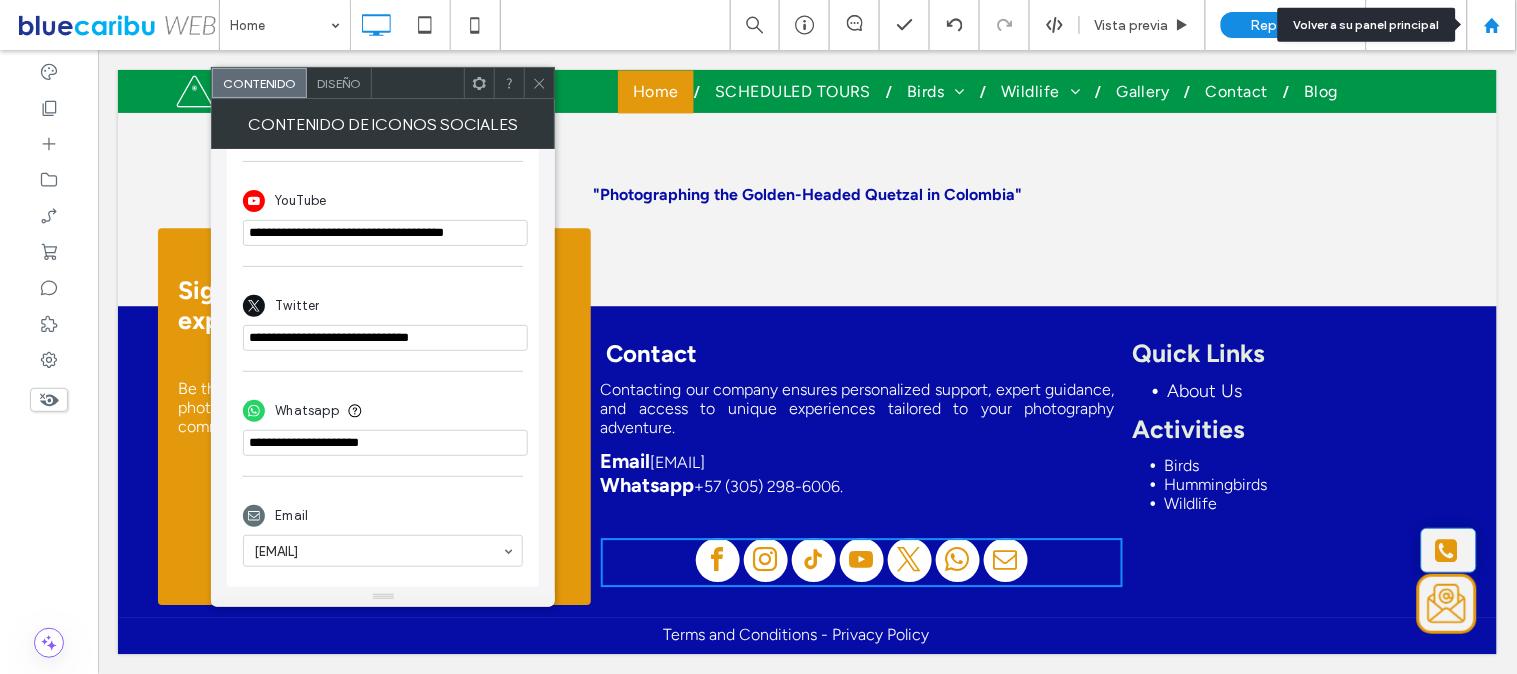 click 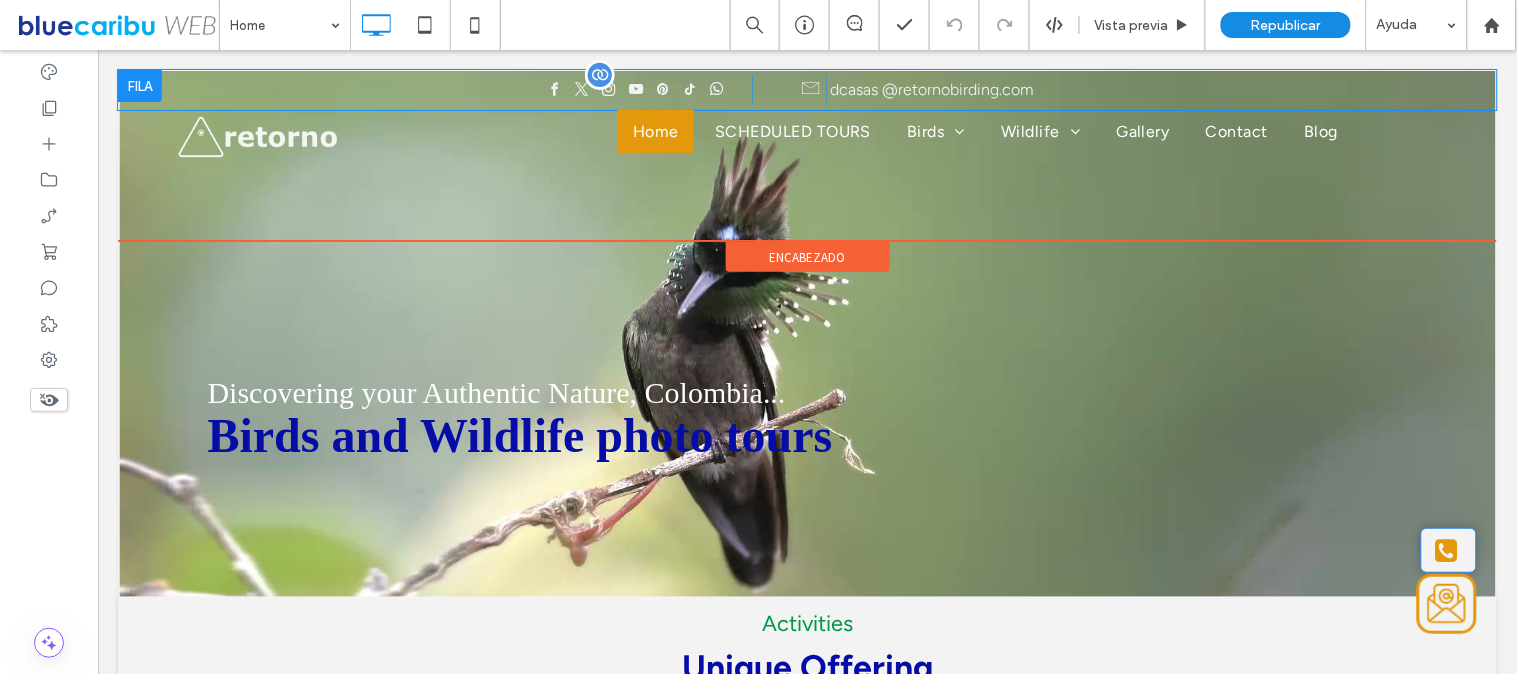 scroll, scrollTop: 0, scrollLeft: 0, axis: both 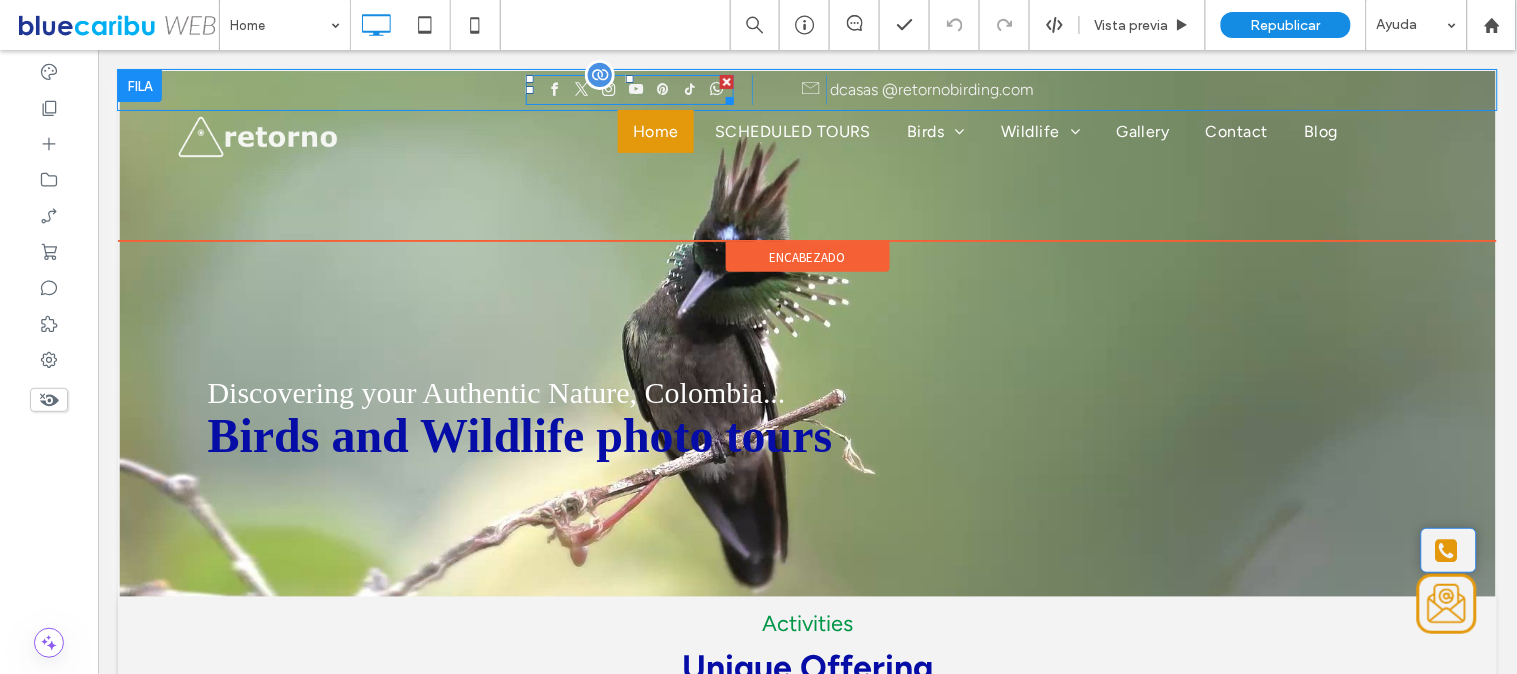 click at bounding box center (634, 88) 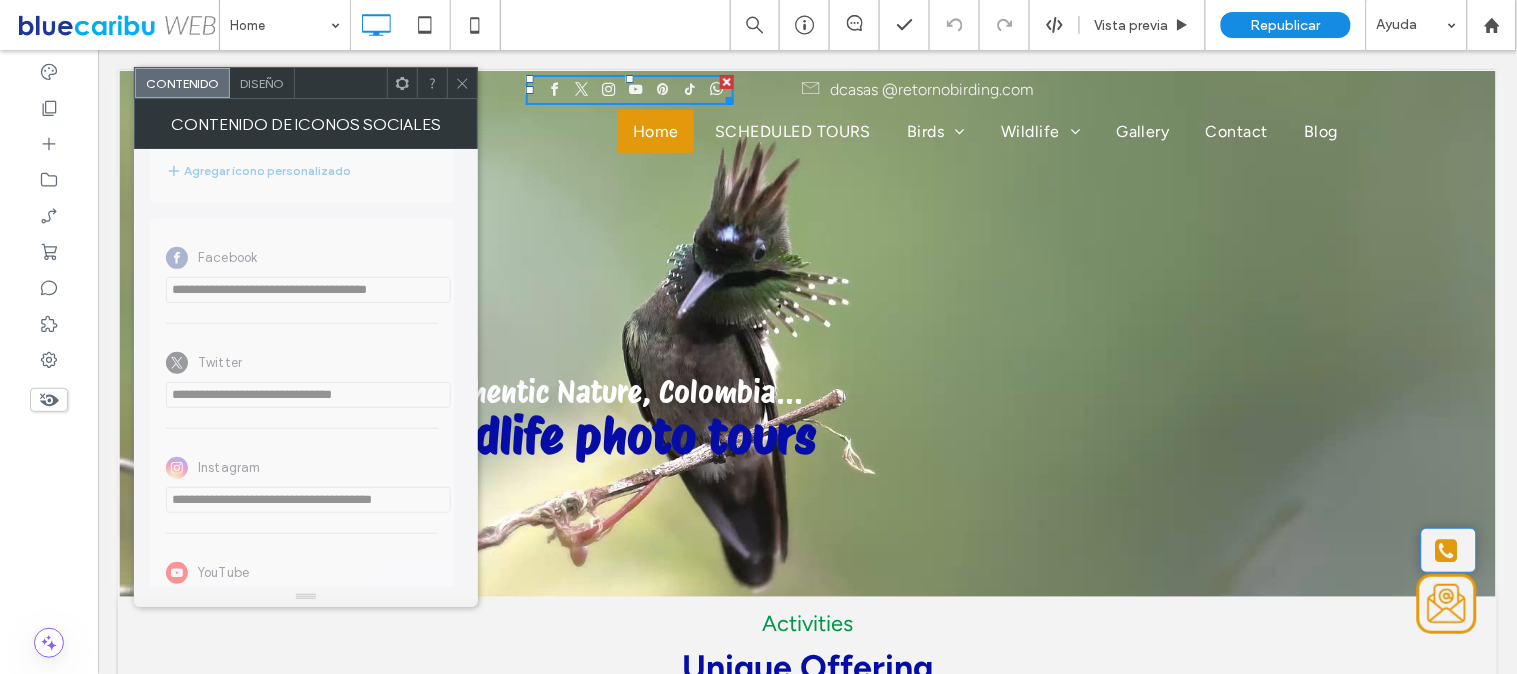 scroll, scrollTop: 456, scrollLeft: 0, axis: vertical 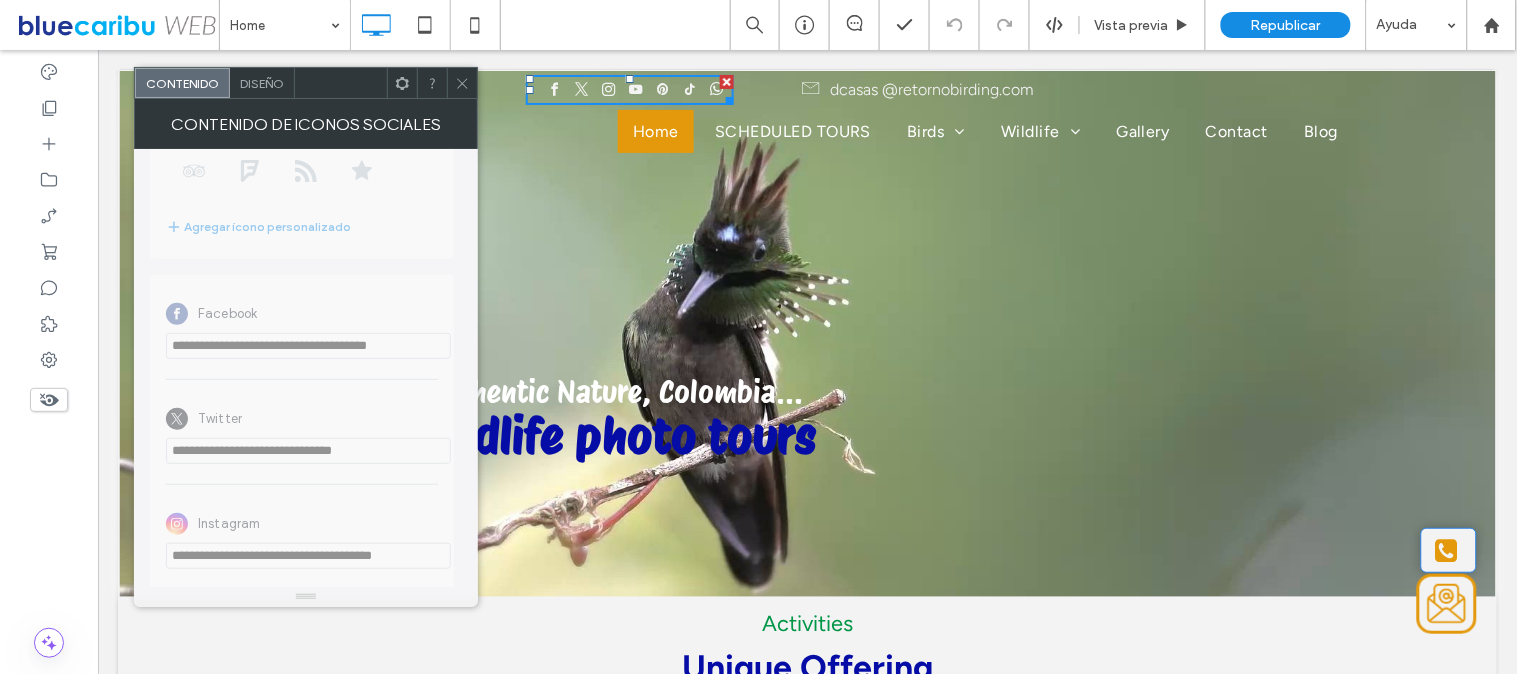 click at bounding box center (462, 83) 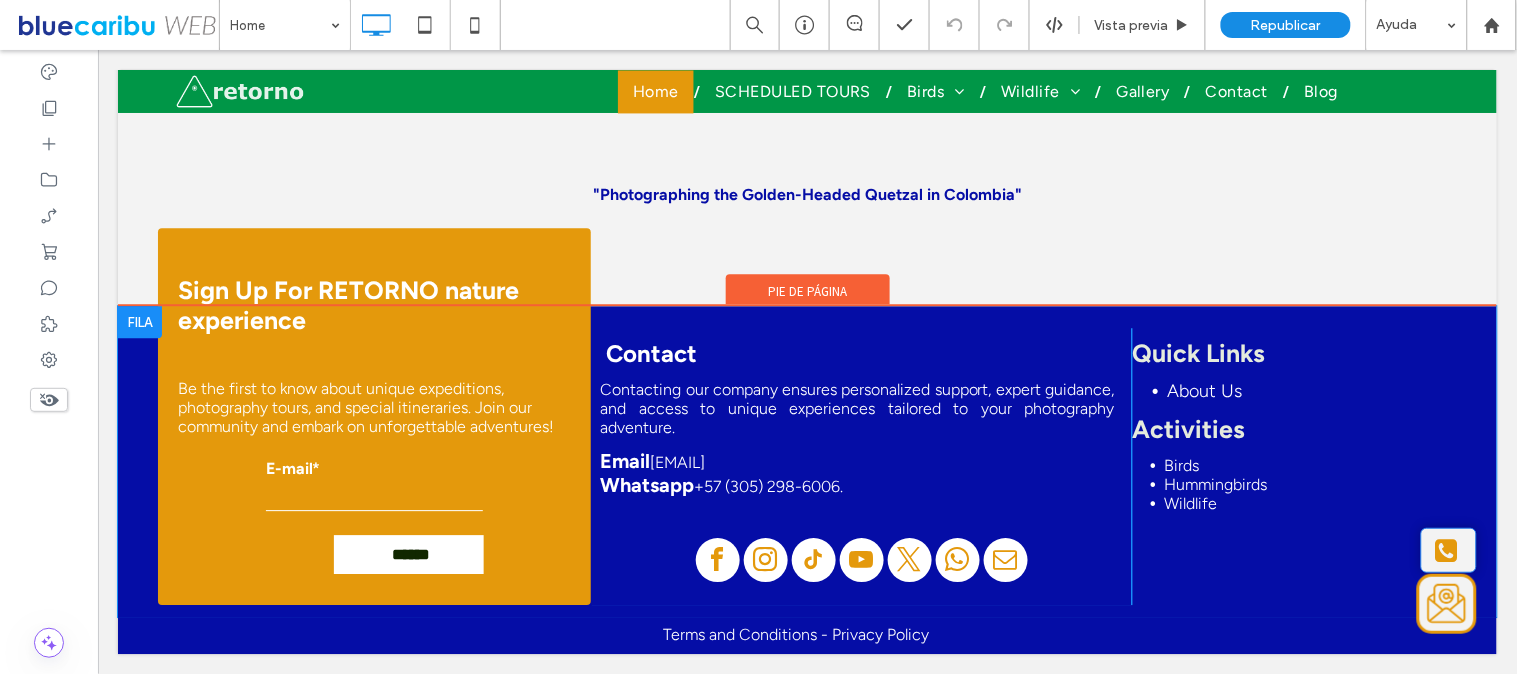 scroll, scrollTop: 9104, scrollLeft: 0, axis: vertical 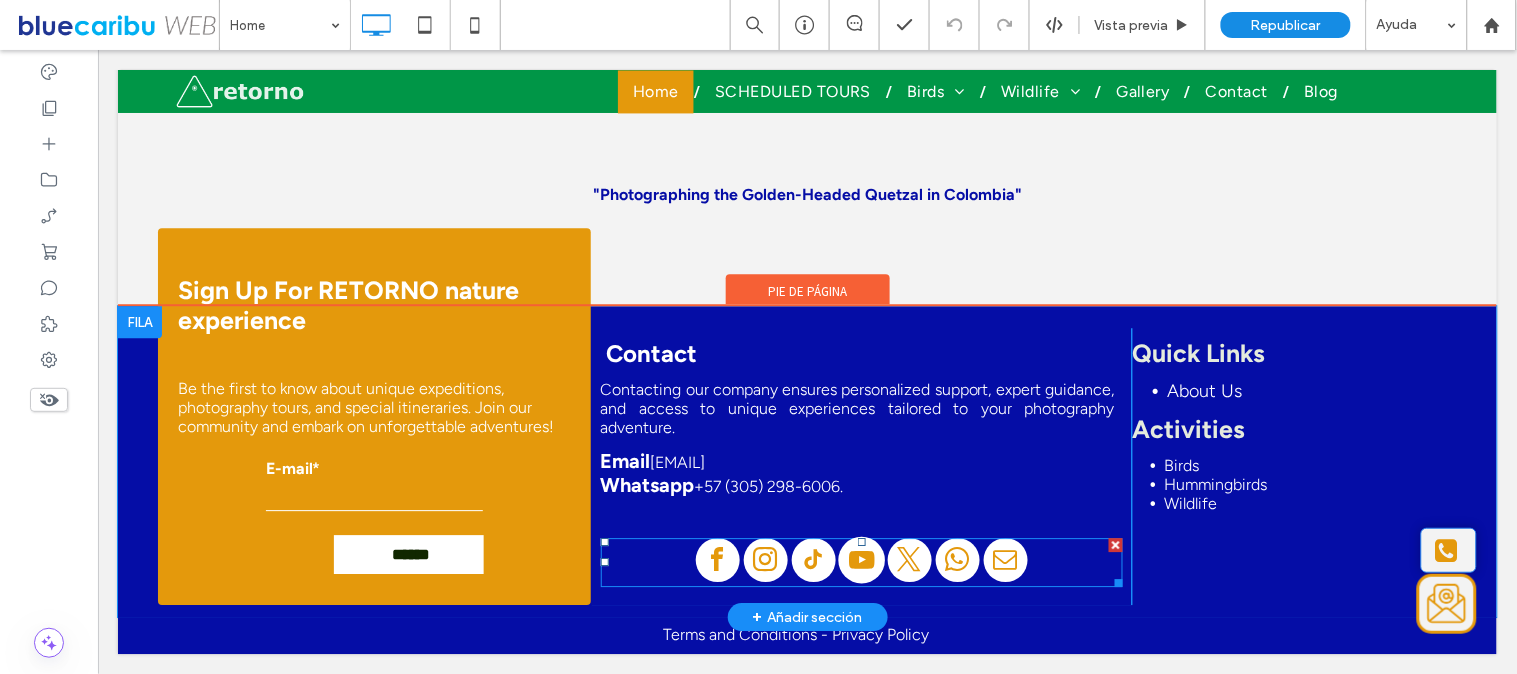 click at bounding box center (860, 559) 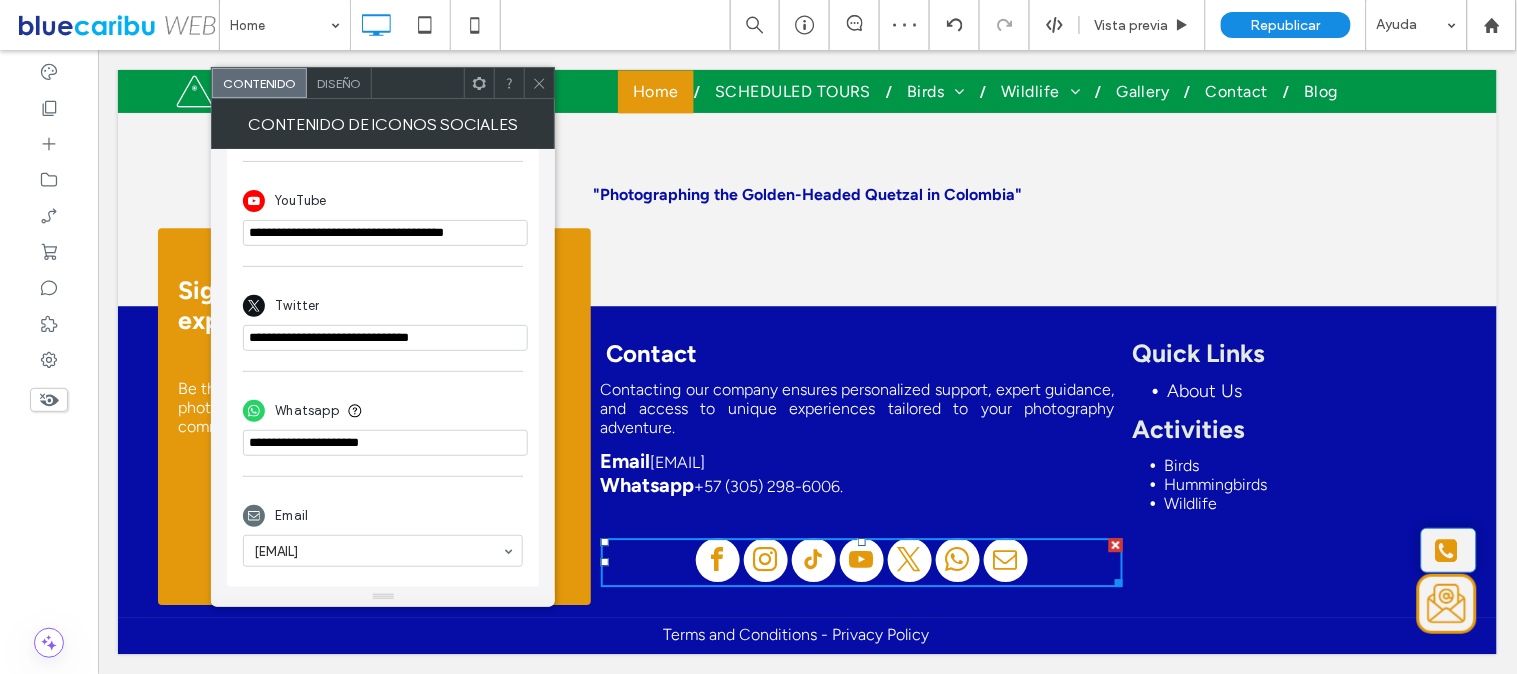 scroll, scrollTop: 783, scrollLeft: 0, axis: vertical 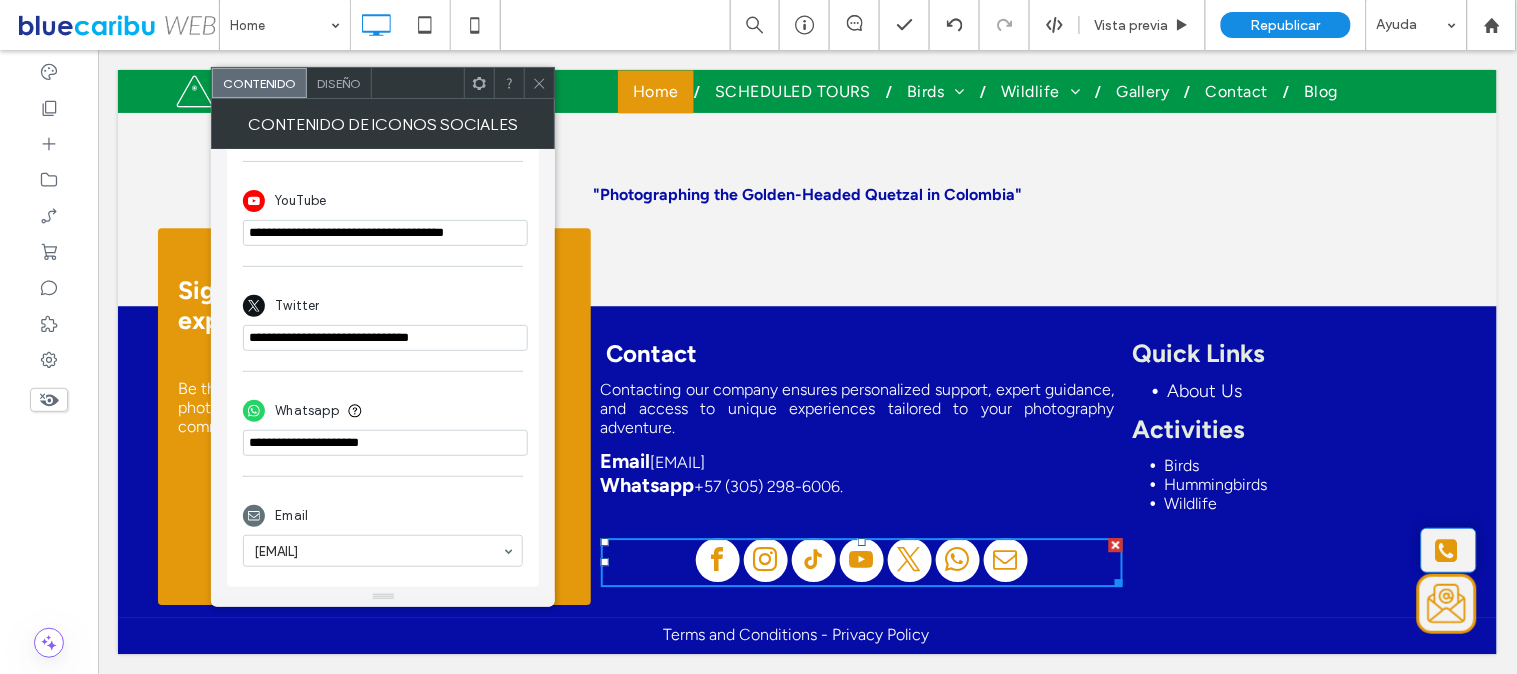 click on "**********" at bounding box center [385, 233] 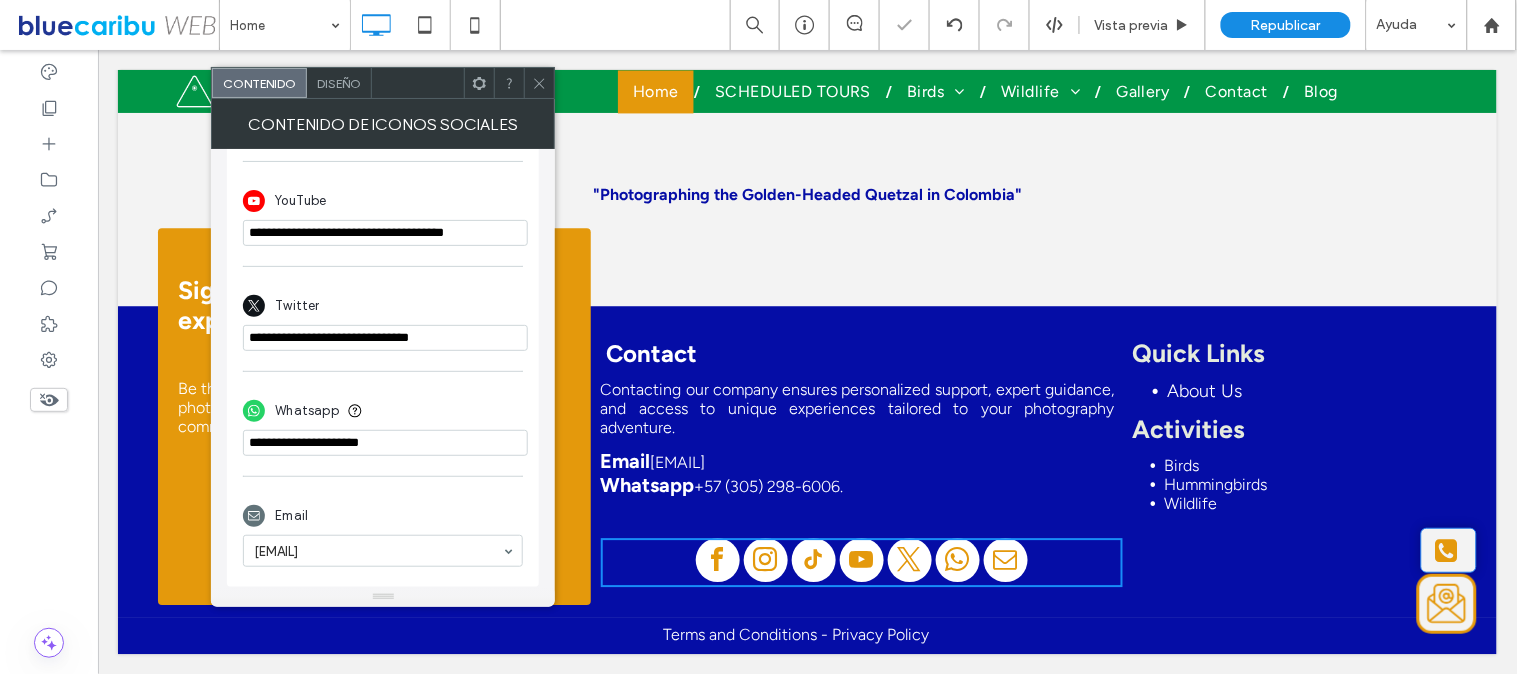 click at bounding box center (385, 443) 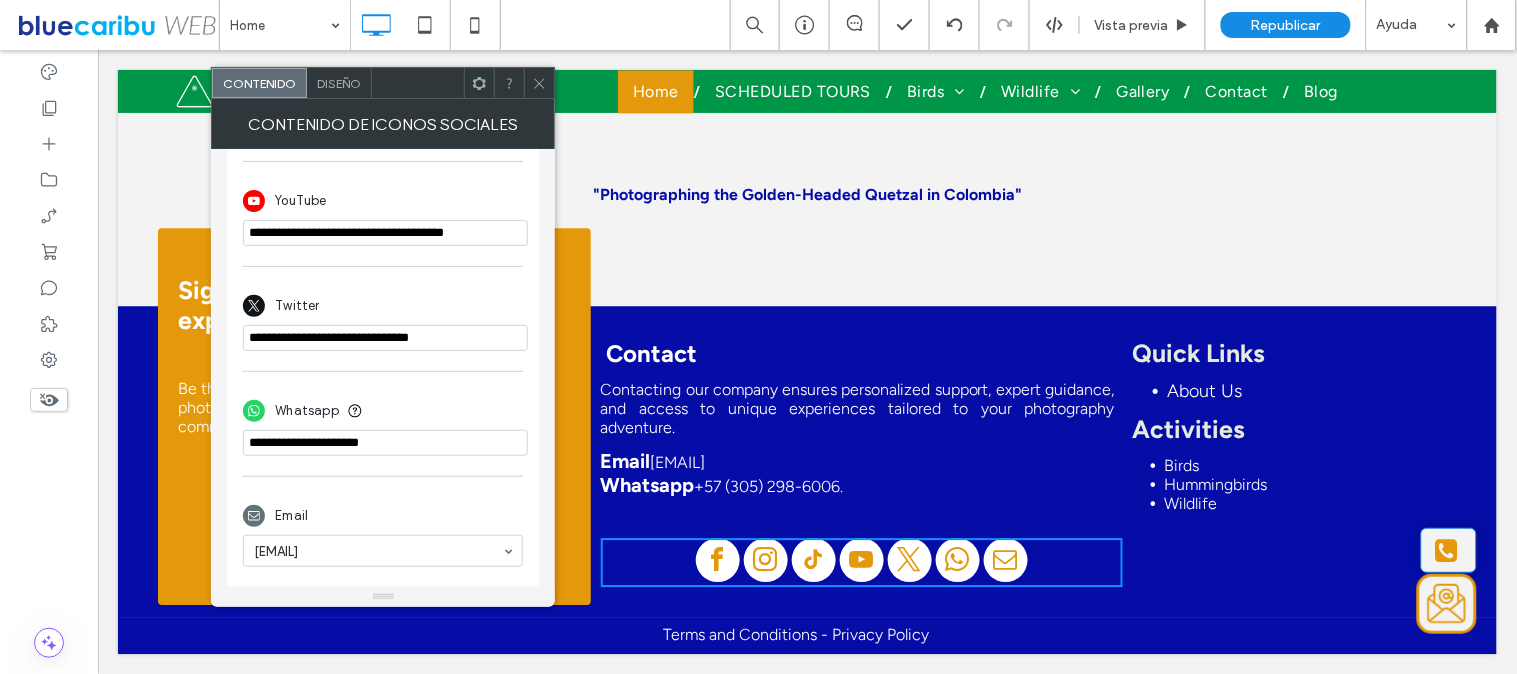 click at bounding box center [539, 83] 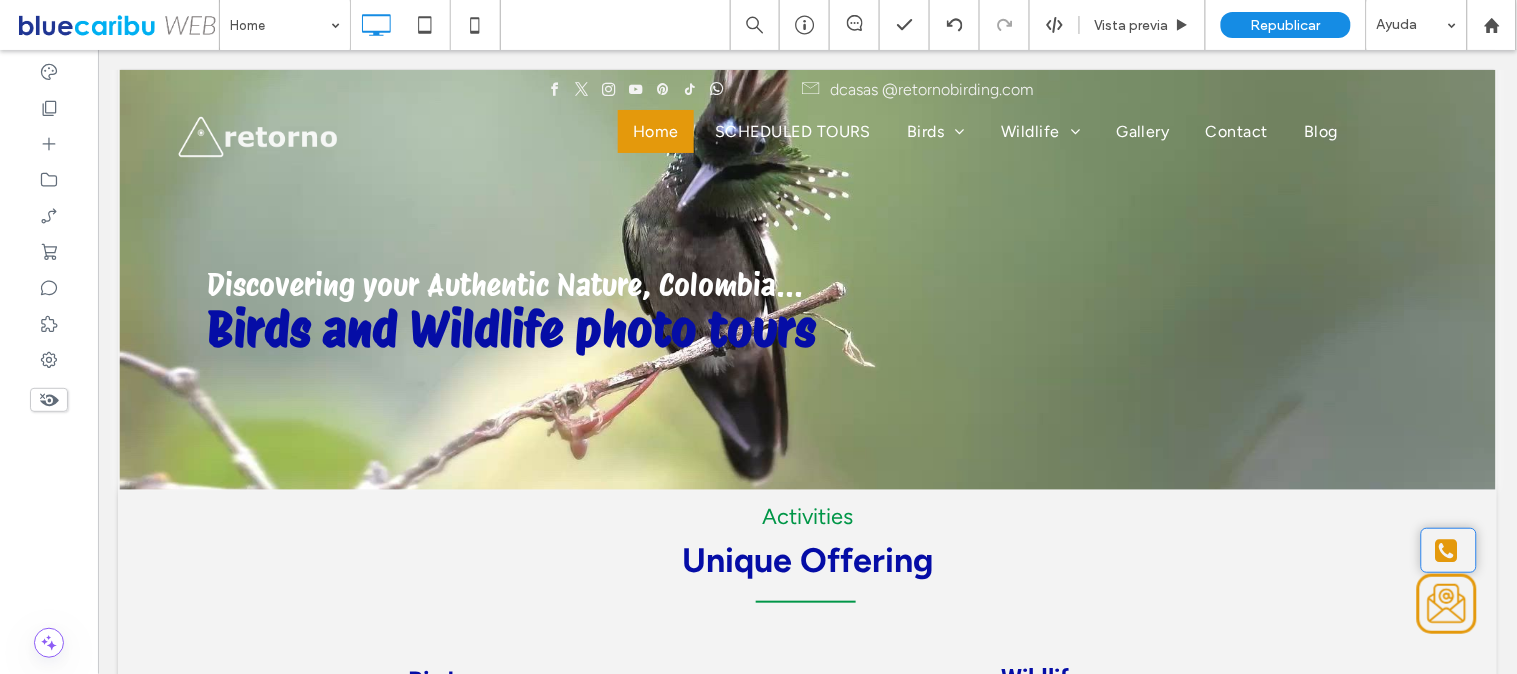 scroll, scrollTop: 0, scrollLeft: 0, axis: both 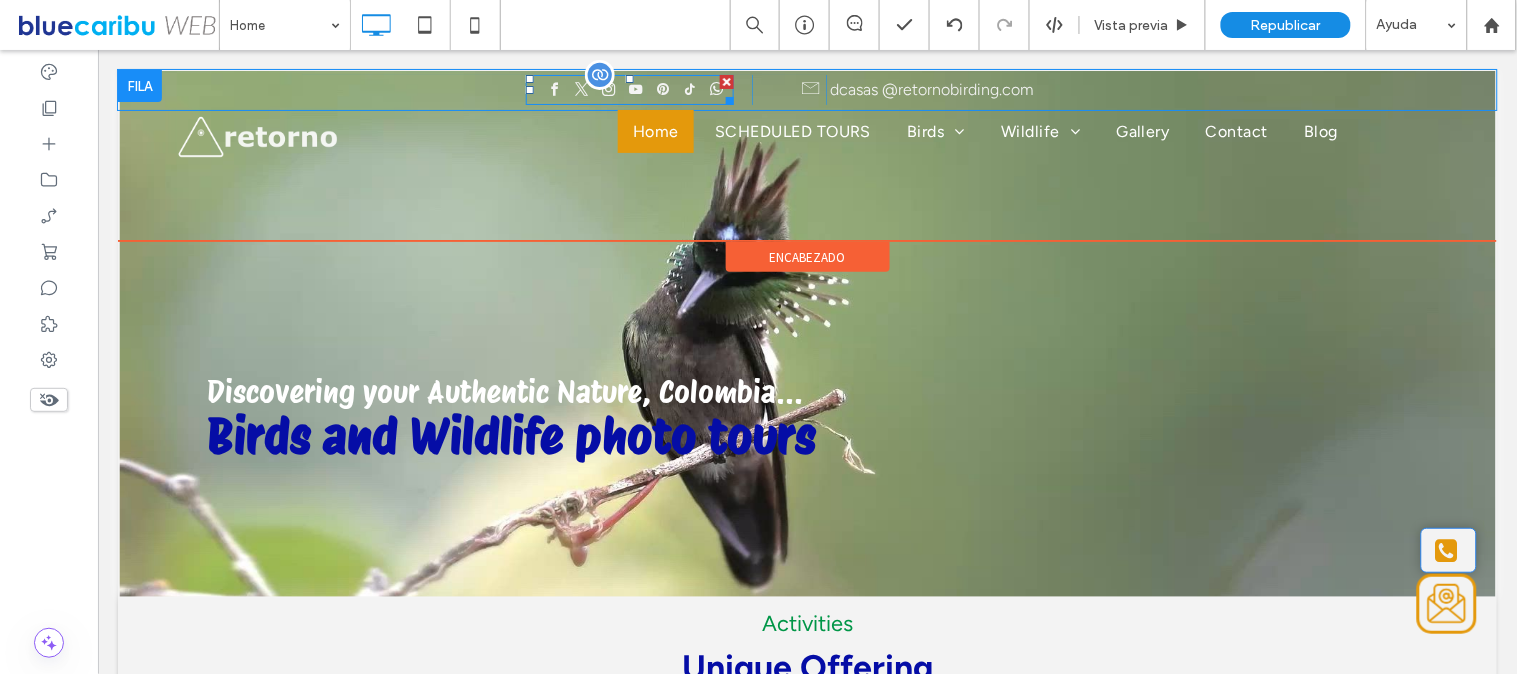 click at bounding box center [661, 88] 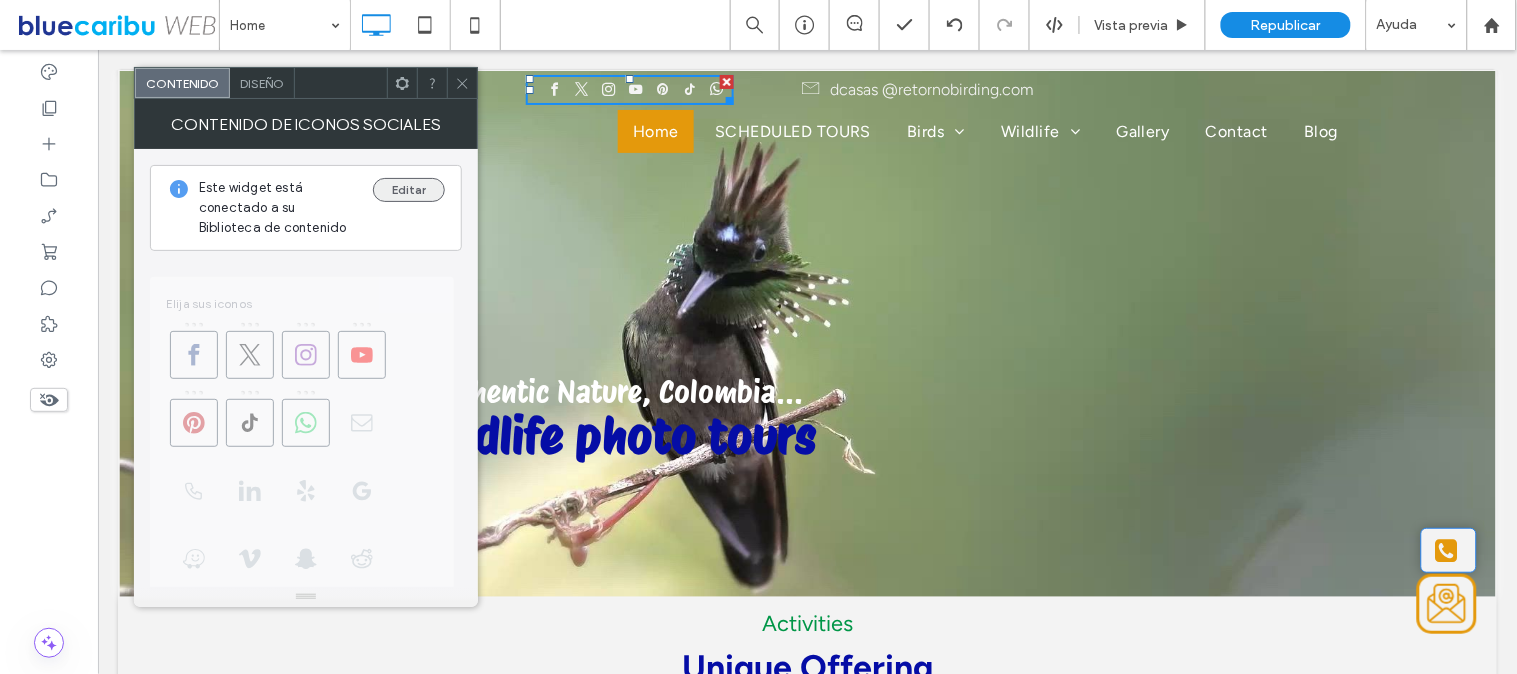 click on "Editar" at bounding box center [409, 190] 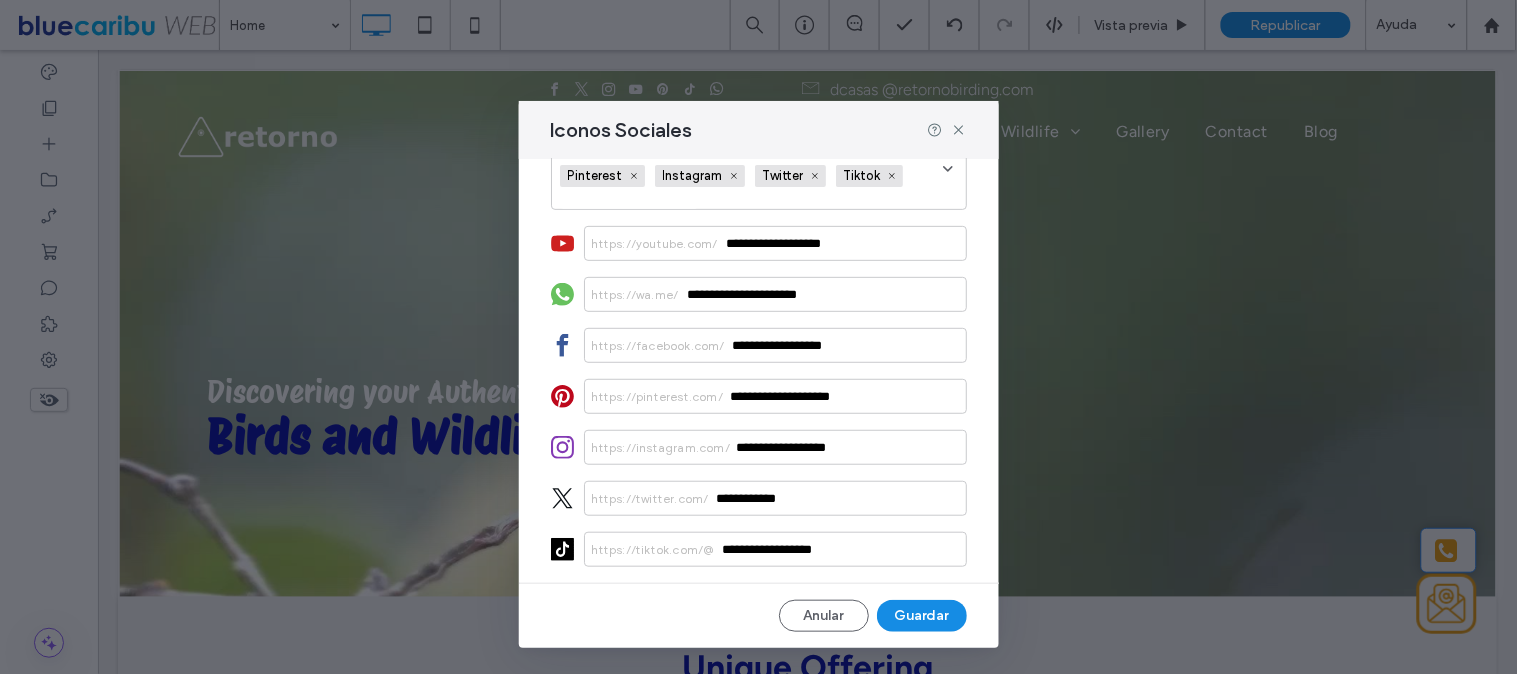 scroll, scrollTop: 214, scrollLeft: 0, axis: vertical 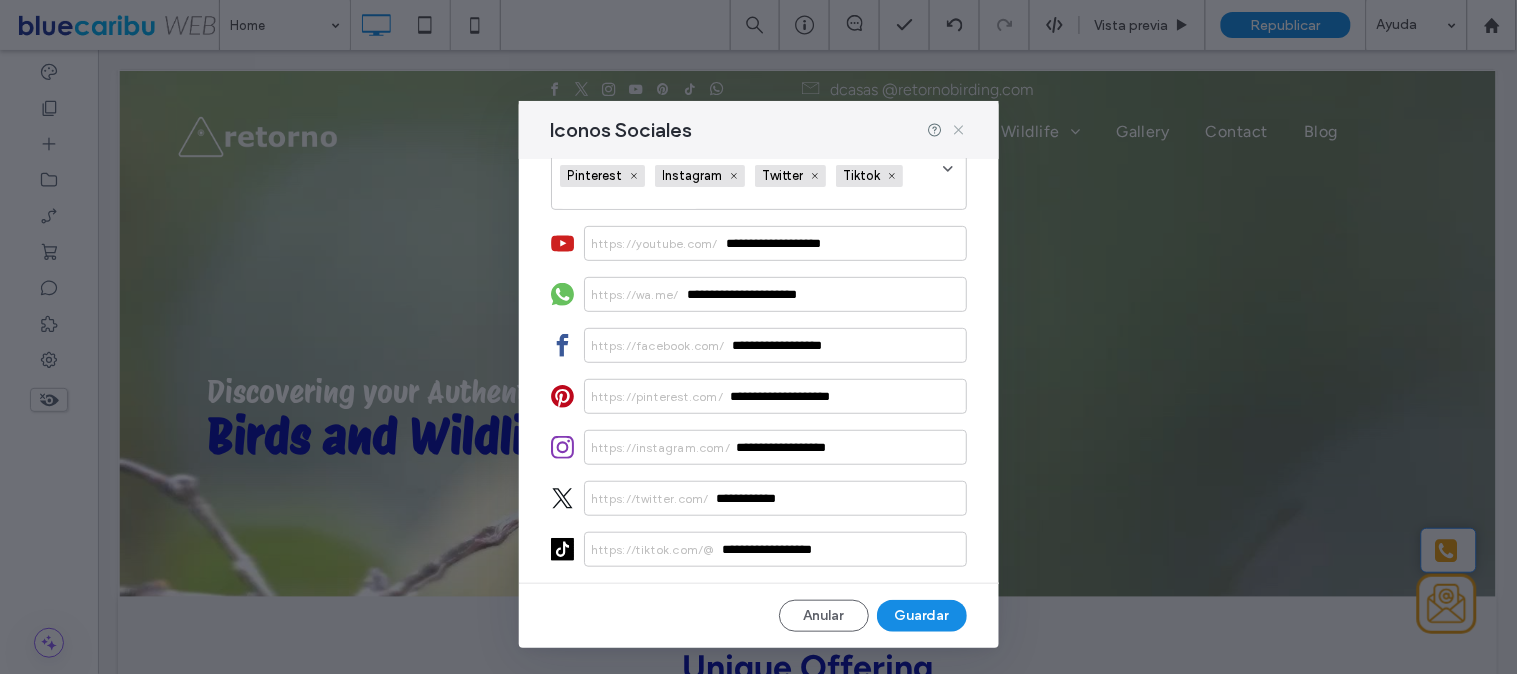 click 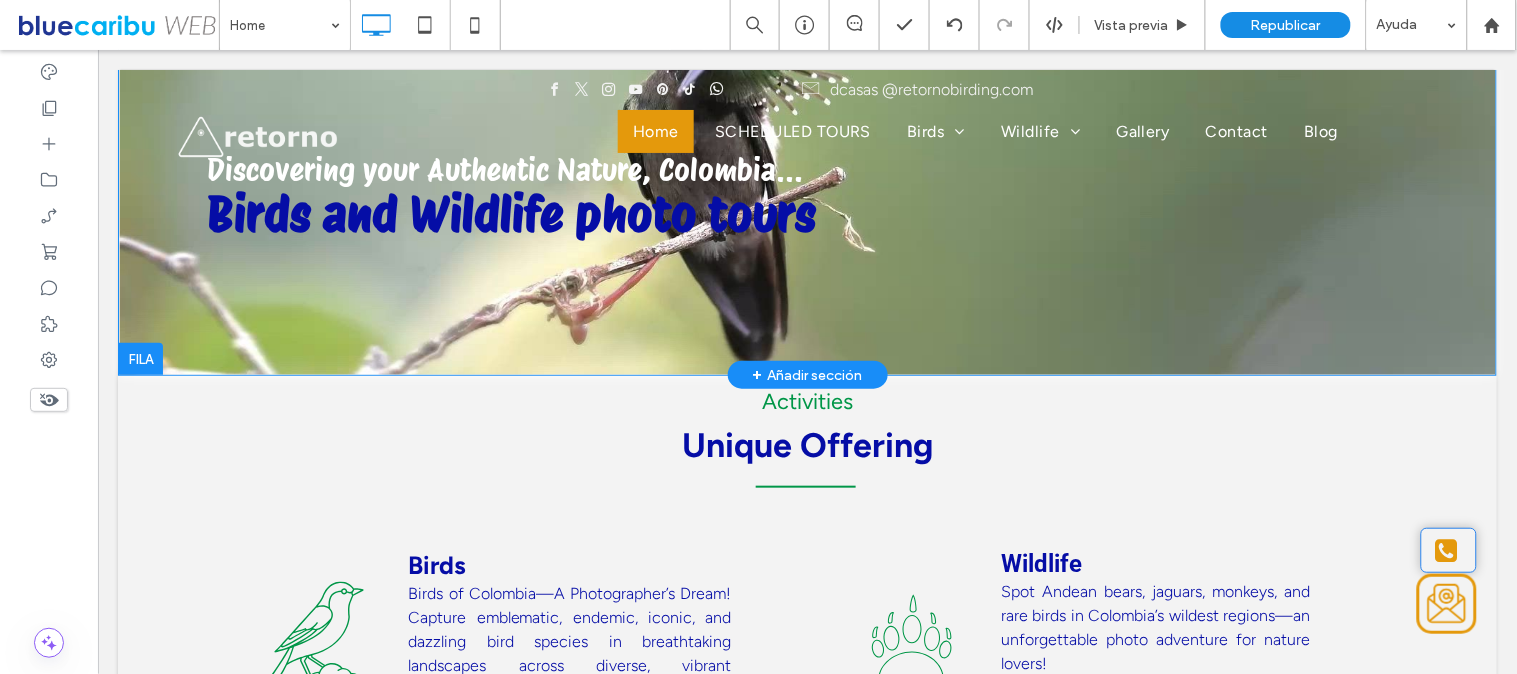 scroll, scrollTop: 0, scrollLeft: 0, axis: both 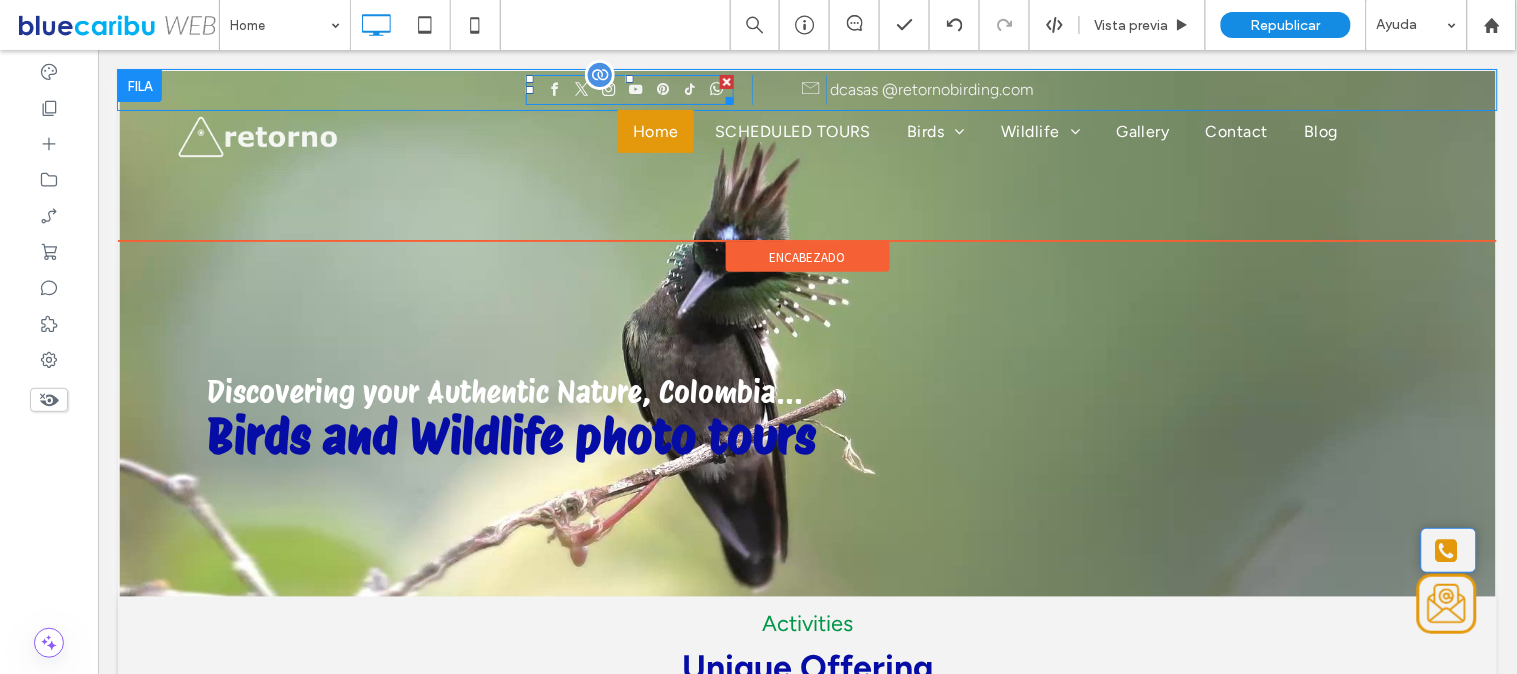 click at bounding box center (661, 88) 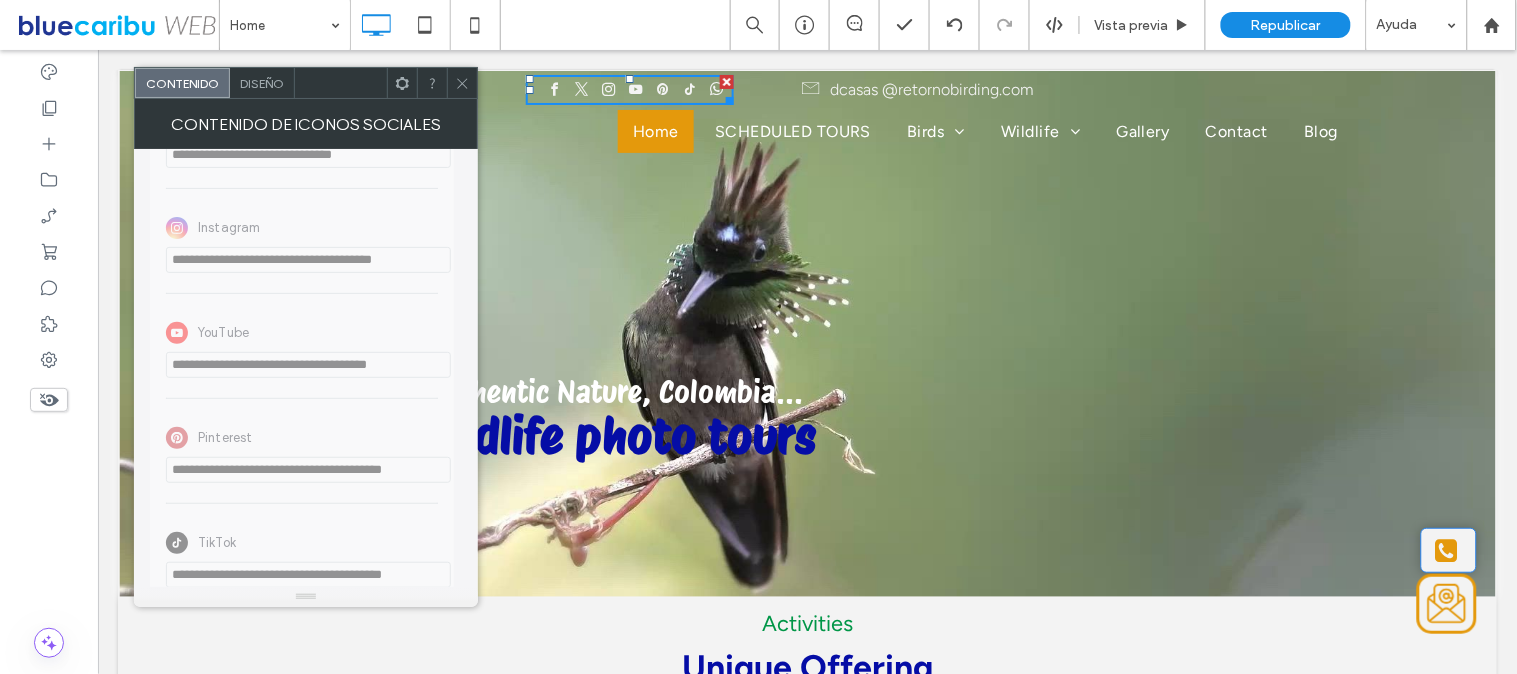 scroll, scrollTop: 901, scrollLeft: 0, axis: vertical 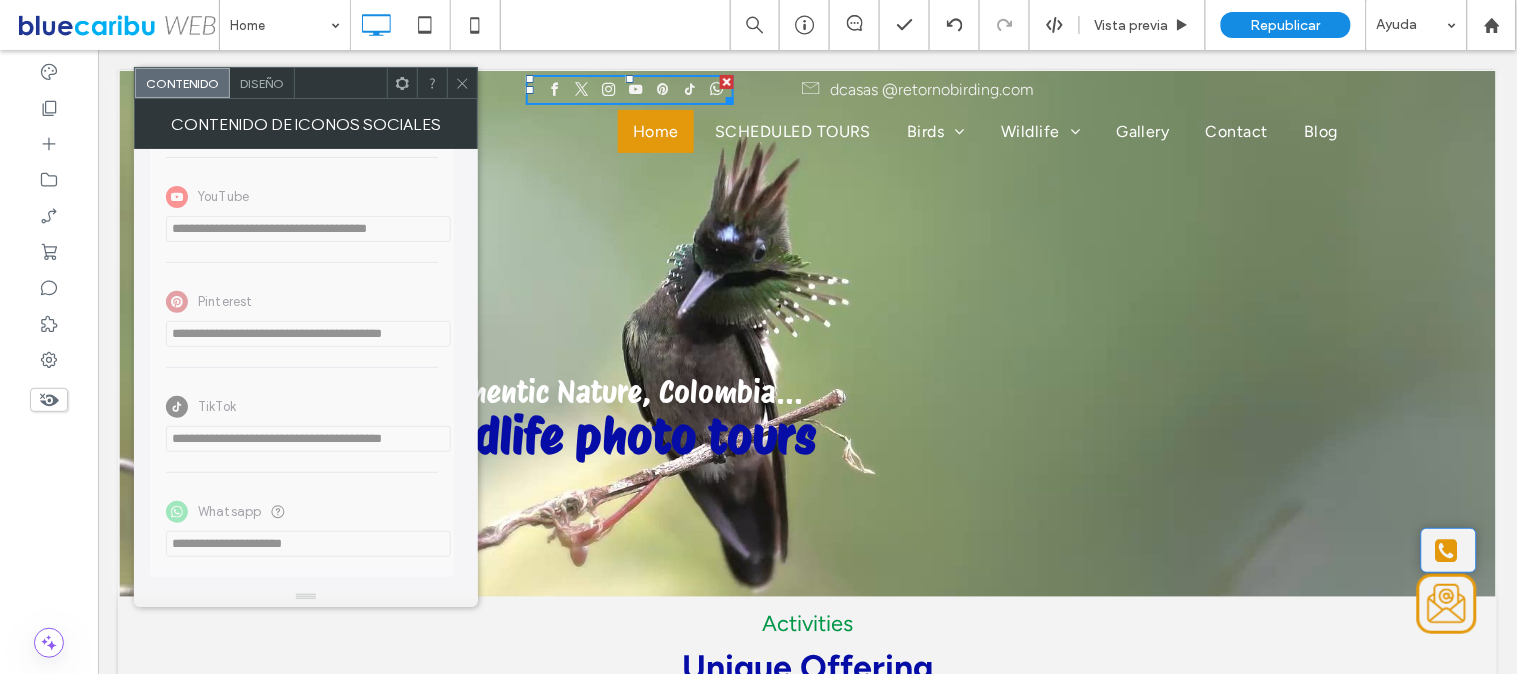 click 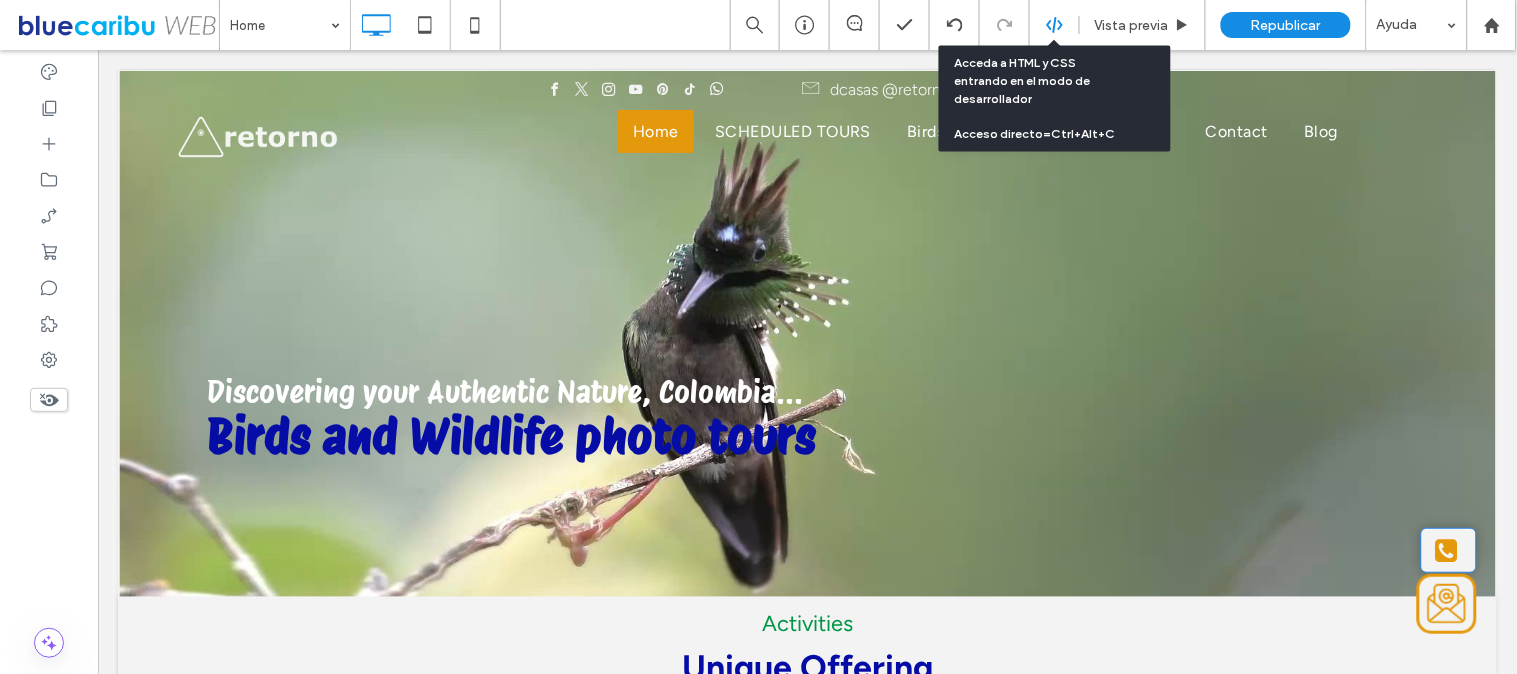 click 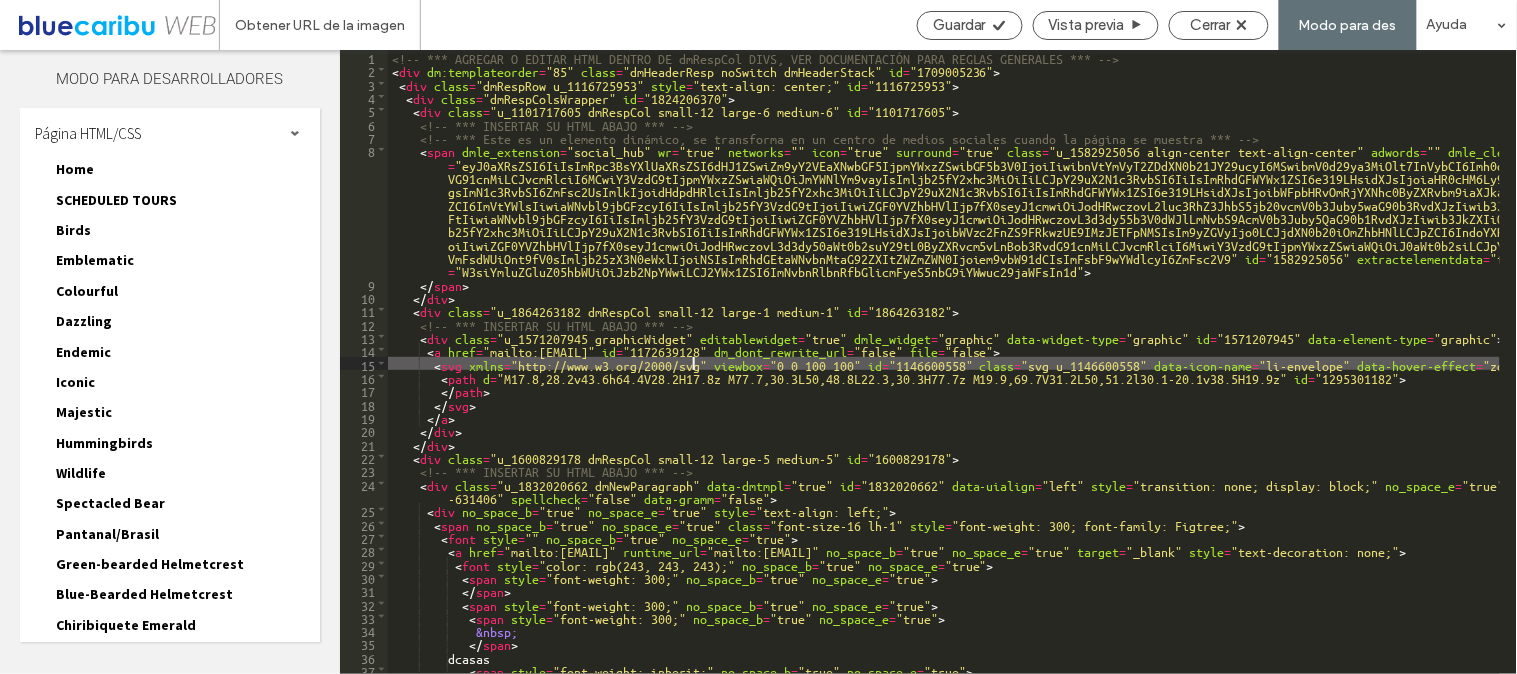 click on "<!-- *** AGREGAR O EDITAR HTML DENTRO DE dmRespCol DIVS, VER DOCUMENTACIÓN PARA REGLAS GENERALES *** --> < div   dm:templateorder = "85"   class = "dmHeaderResp noSwitch dmHeaderStack"   id = "1709005236" >   < div   class = "dmRespRow u_1116725953"   style = "text-align: center;"   id = "1116725953" >    < div   class = "dmRespColsWrapper"   id = "1824206370" >     < div   class = "u_1101717605 dmRespCol small-12 large-6 medium-6"   id = "1101717605" >      <!-- *** INSERTAR SU HTML ABAJO *** -->      <!-- *** Este es un elemento dinámico, se transforma en un centro de medios sociales cuando la página se muestra *** -->      < span   dmle_extension = "social_hub"   wr = "true"   networks = ""   icon = "true"   surround = "true"   class = "u_1582925056 align-center text-align-center"   adwords = ""   dmle_clean = "true"   data-editor          =                                                                  id = "1582925056"   = "true"   = >" at bounding box center (1114, 375) 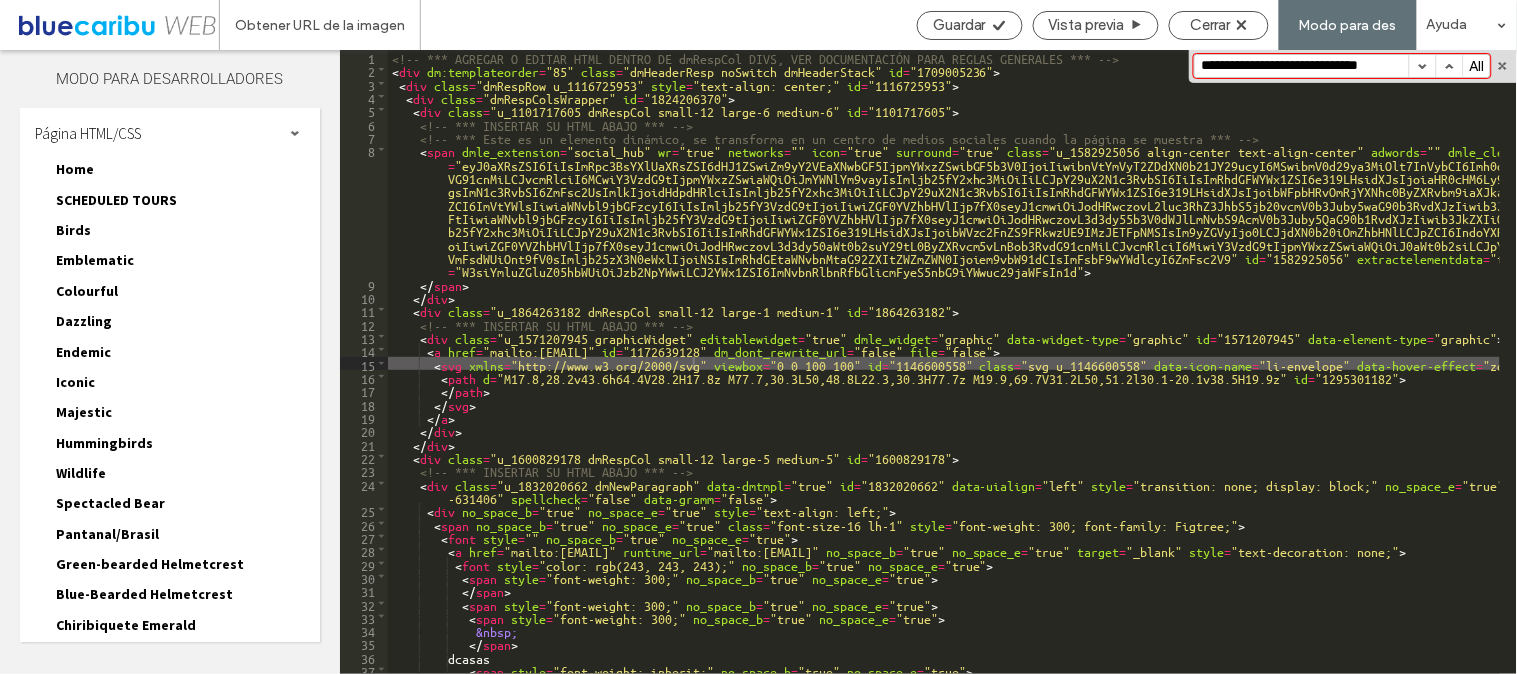 scroll, scrollTop: 0, scrollLeft: 25, axis: horizontal 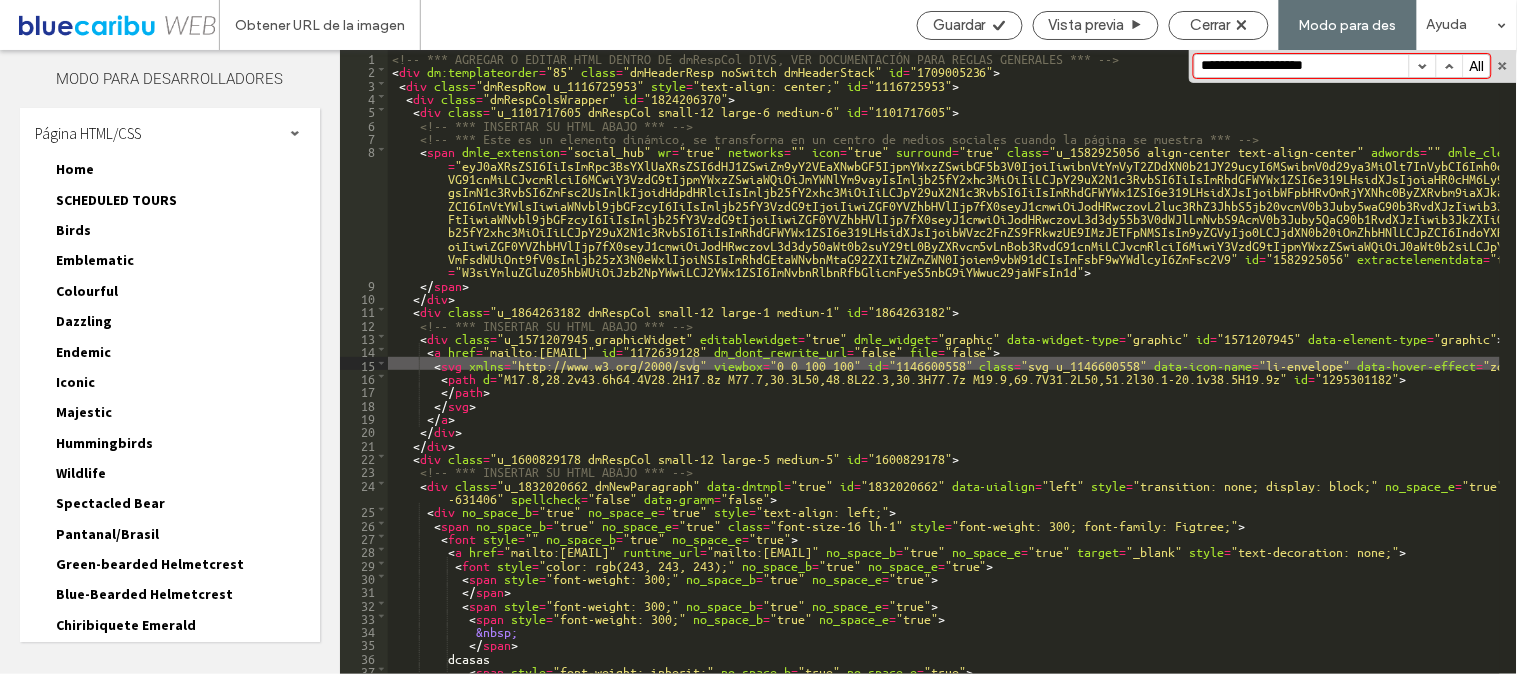 click at bounding box center (1449, 66) 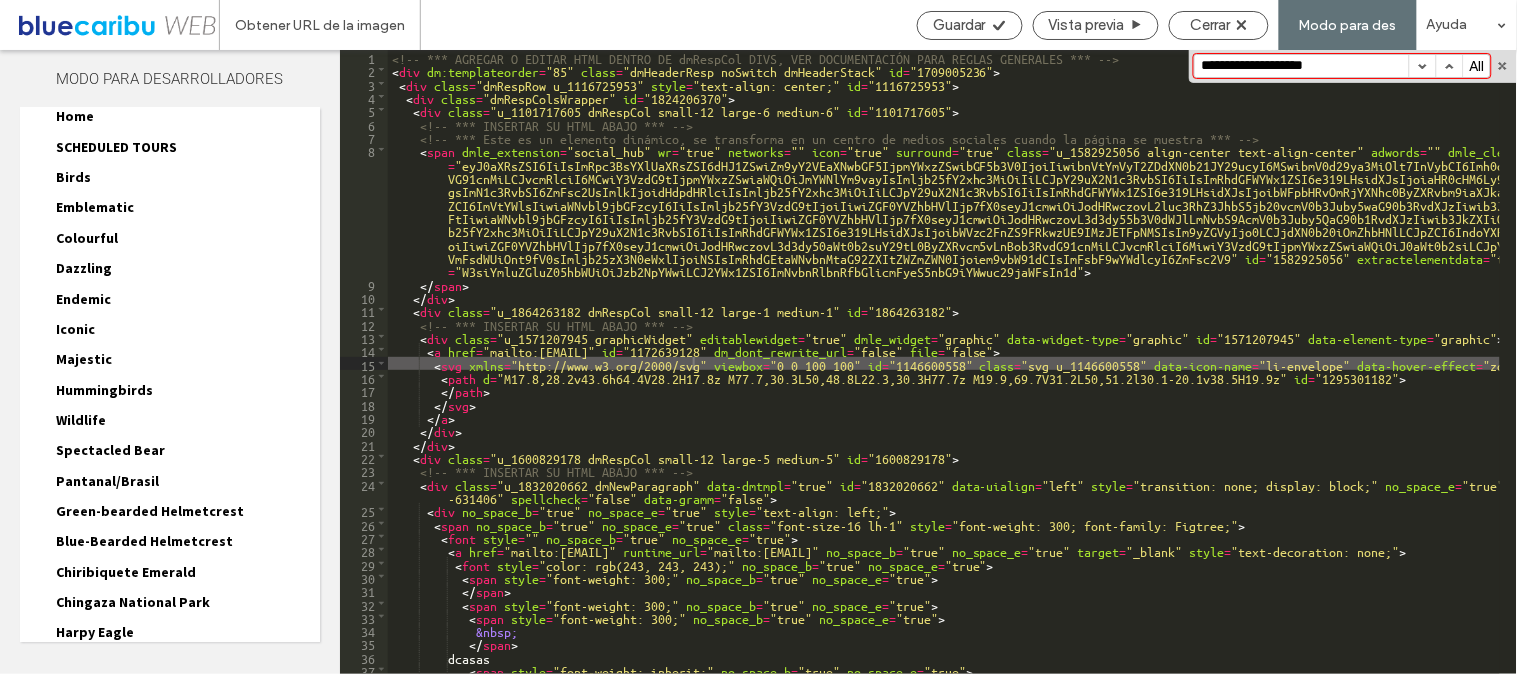scroll, scrollTop: 0, scrollLeft: 0, axis: both 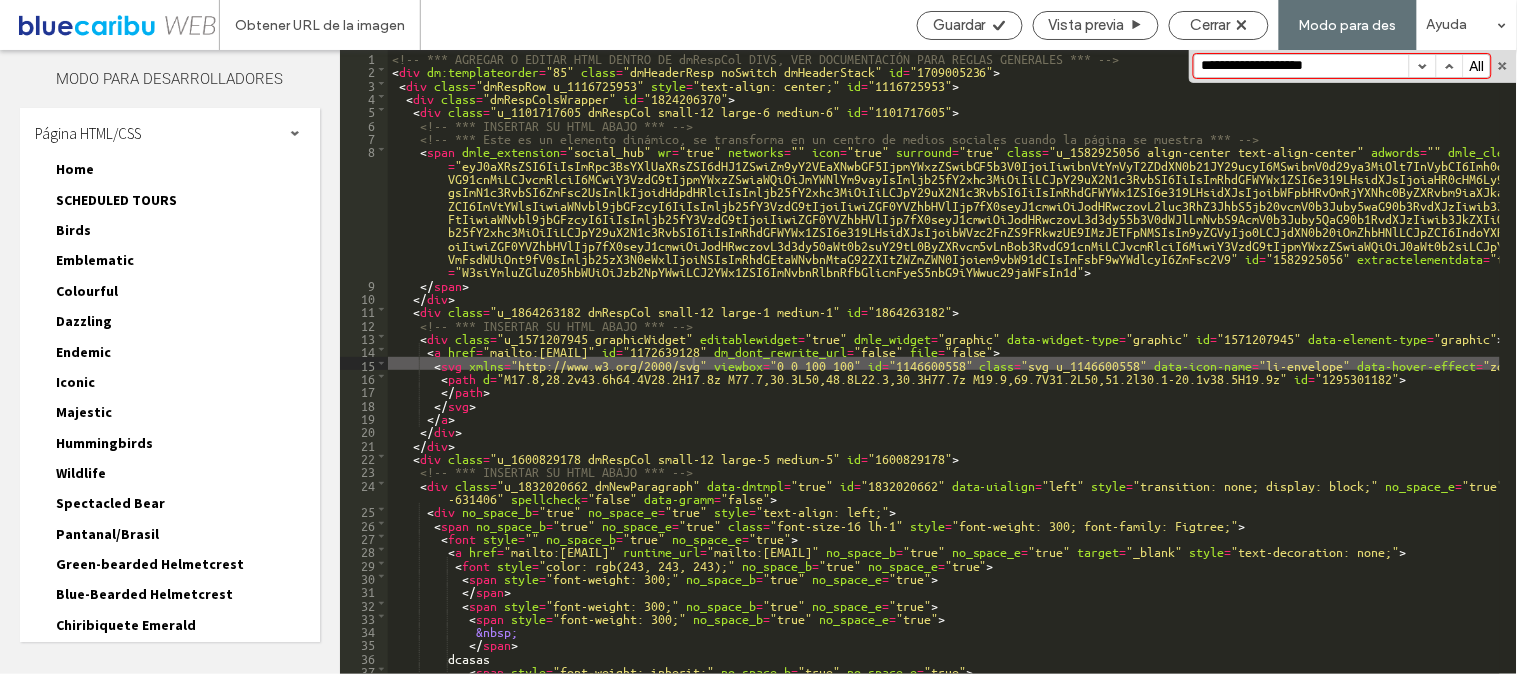 click on "Home
Home.html
Home-head-section.html
Home.css
Home-PC-tableta.css
Home-Móviles.css" at bounding box center (180, 173) 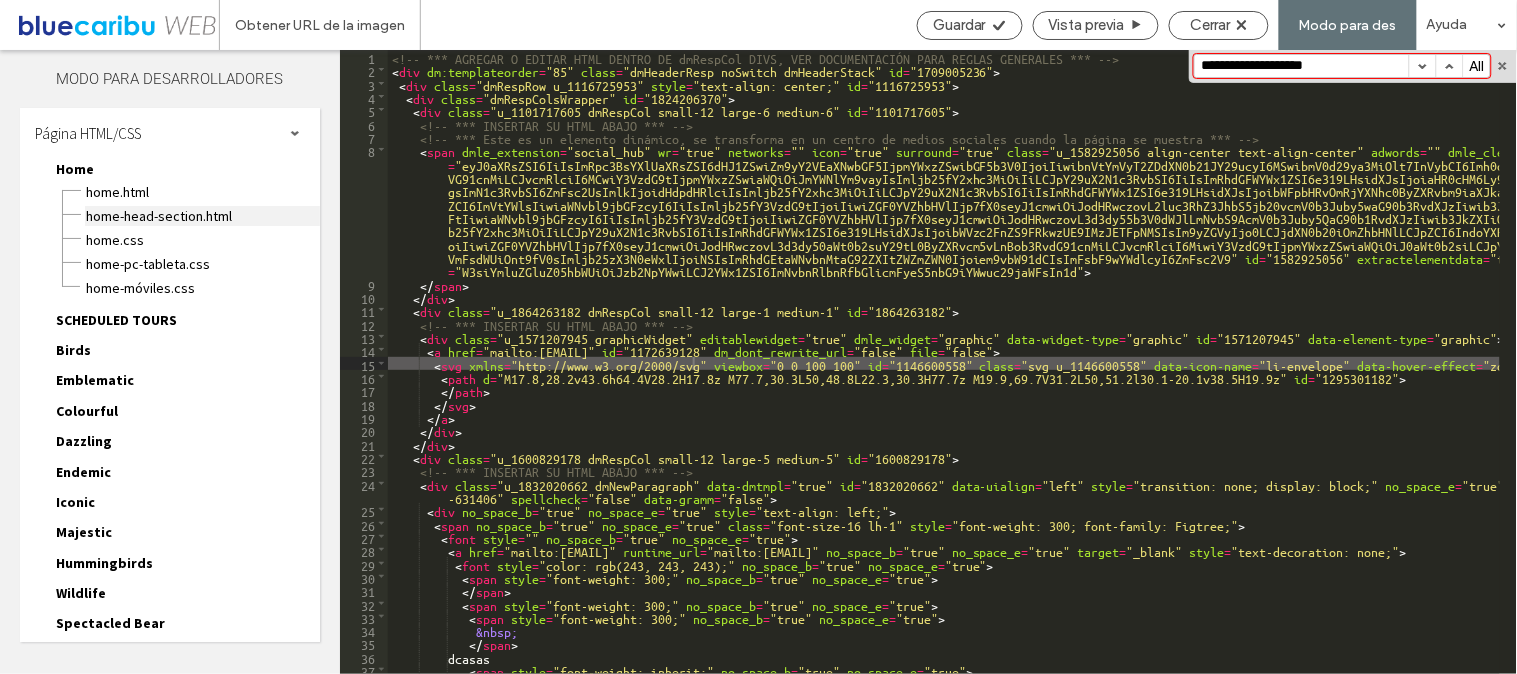 click on "Home-head-section.html" at bounding box center [202, 216] 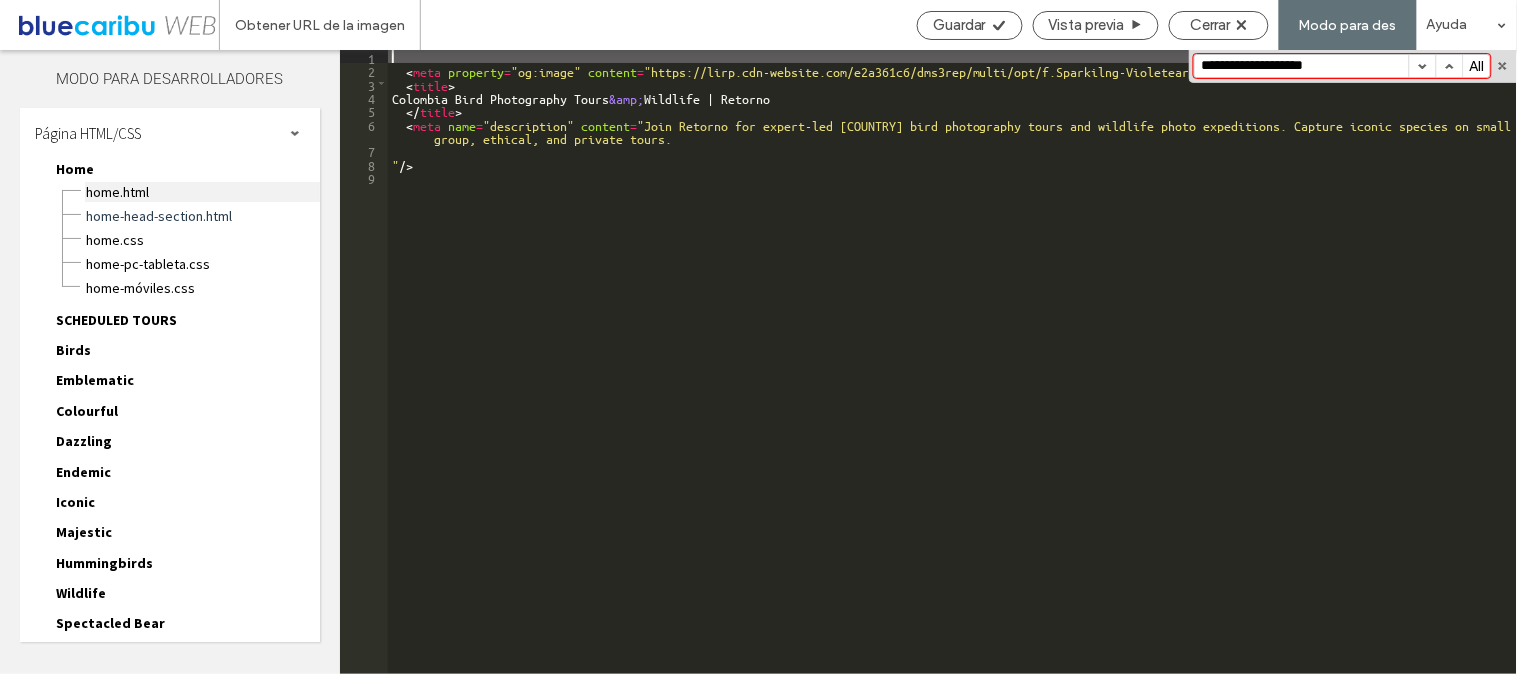 click on "Home.html" at bounding box center [202, 192] 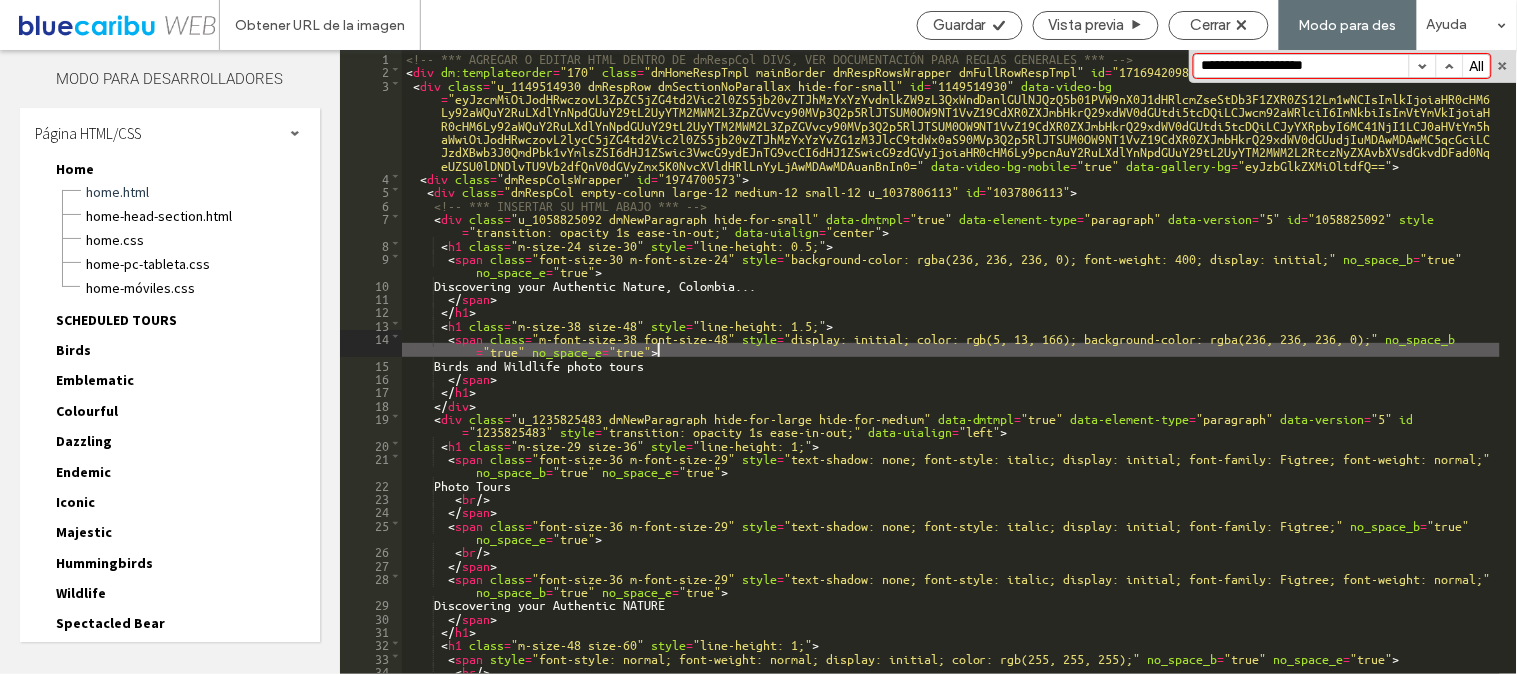 click on "<!-- *** AGREGAR O EDITAR HTML DENTRO DE dmRespCol DIVS, VER DOCUMENTACIÓN PARA REGLAS GENERALES *** --> < div   dm:templateorder = "170"   class = "dmHomeRespTmpl mainBorder dmRespRowsWrapper dmFullRowRespTmpl"   id = "1716942098" >   < div   class = "u_1149514930 dmRespRow dmSectionNoParallax hide-for-small"   id = "1149514930"   data-video-bg       = "eyJzcmMiOiJodHRwczovL3ZpZC5jZG4td2Vic2l0ZS5jb20vZTJhMzYxYzYvdmlkZW9zL3QxWndDanlGUlNJQzQ5b01PVW9nX0J1dHRlcmZseStDb3F1ZXR0ZS12Lm1wNCIsImlkIjoiaHR0cHM6       Ly92aWQuY2RuLXdlYnNpdGUuY29tL2UyYTM2MWM2L3ZpZGVvcy90MVp3Q2p5RlJTSUM0OW9NT1VvZ19CdXR0ZXJmbHkrQ29xdWV0dGUtdi5tcDQiLCJwcm92aWRlciI6ImNkbiIsImVtYmVkIjoiaH       R0cHM6Ly92aWQuY2RuLXdlYnNpdGUuY29tL2UyYTM2MWM2L3ZpZGVvcy90MVp3Q2p5RlJTSUM0OW9NT1VvZ19CdXR0ZXJmbHkrQ29xdWV0dGUtdi5tcDQiLCJyYXRpbyI6MC41NjI1LCJ0aHVtYm5h       aWwiOiJodHRwczovL2lycC5jZG4td2Vic2l0ZS5jb20vZTJhMzYxYzYvZG1zM3JlcC9tdWx0aS90MVp3Q2p5RlJTSUM0OW9NT1VvZ19CdXR0ZXJmbHkrQ29xdWV0dGUudjIuMDAwMDAwMC5qcGciLC               =" at bounding box center (951, 375) 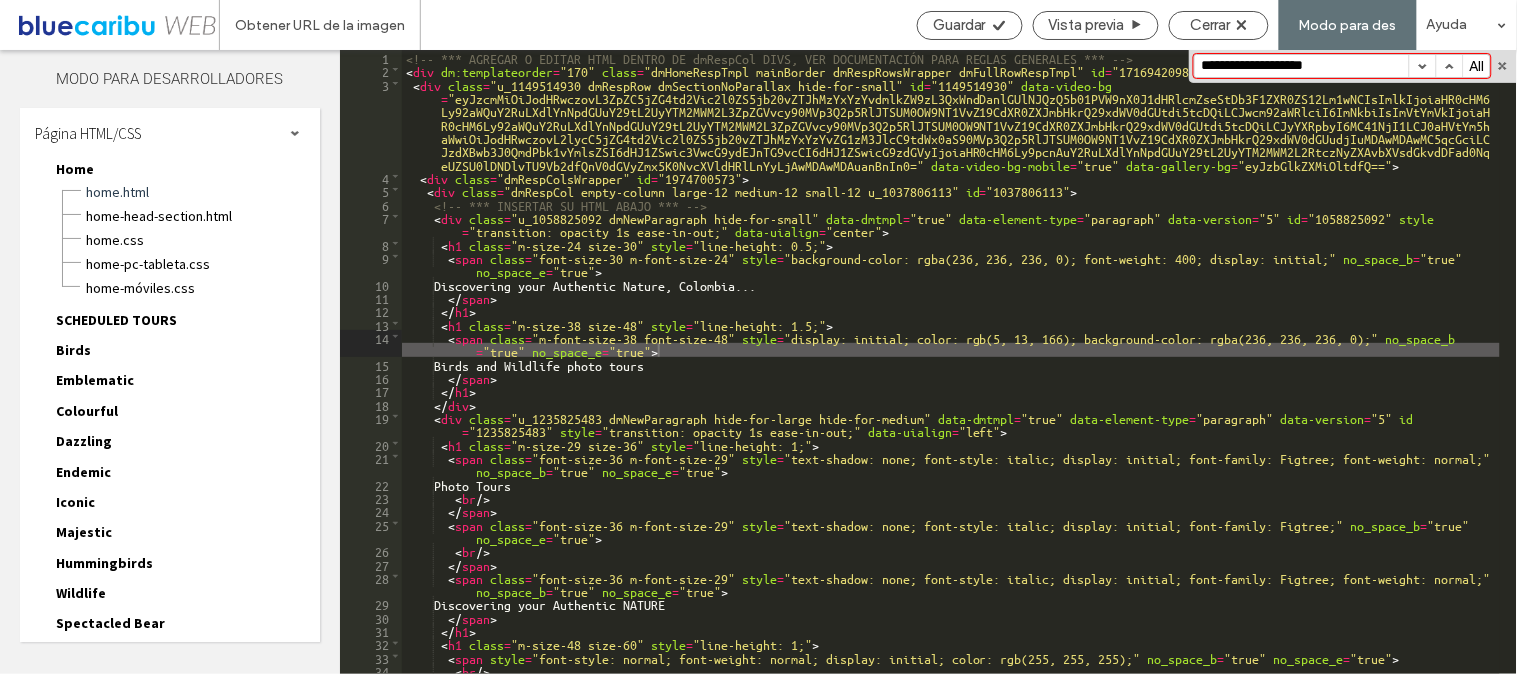 paste on "**********" 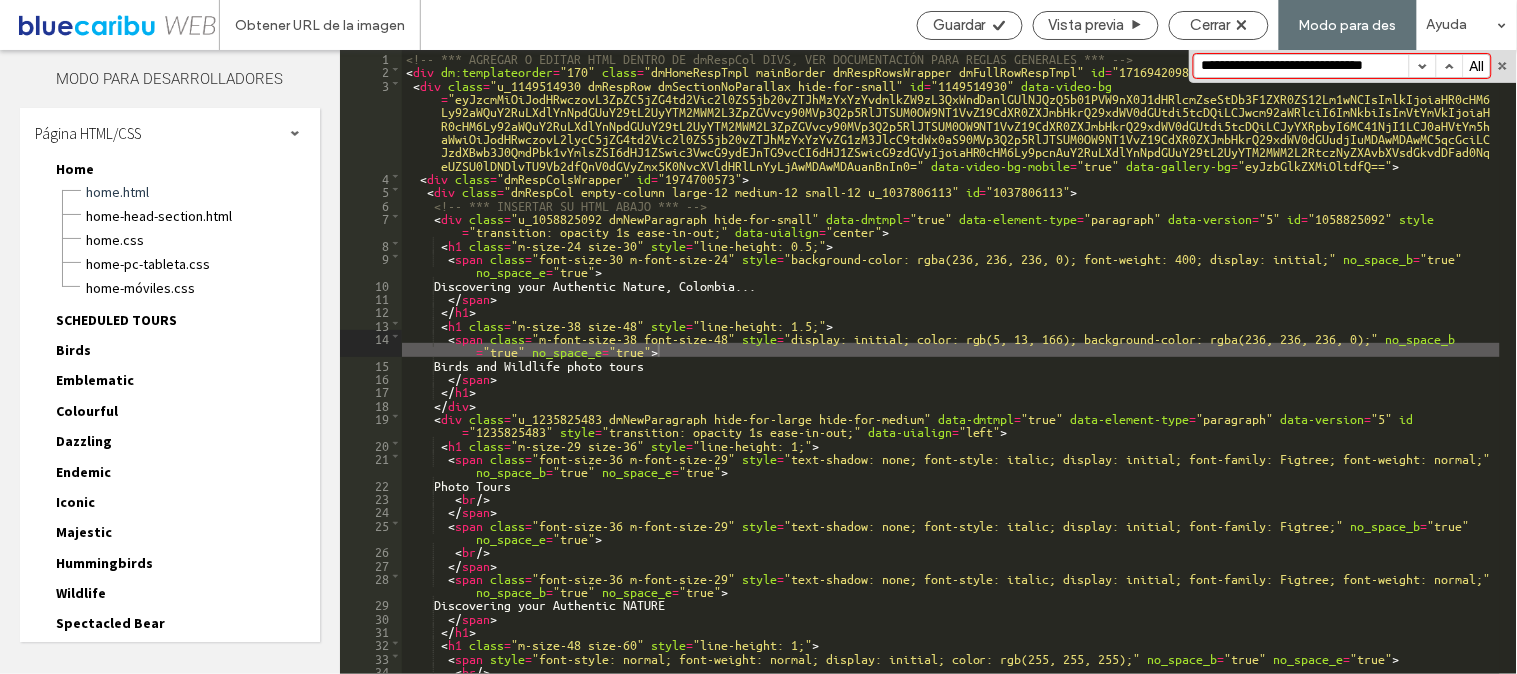 scroll, scrollTop: 0, scrollLeft: 31, axis: horizontal 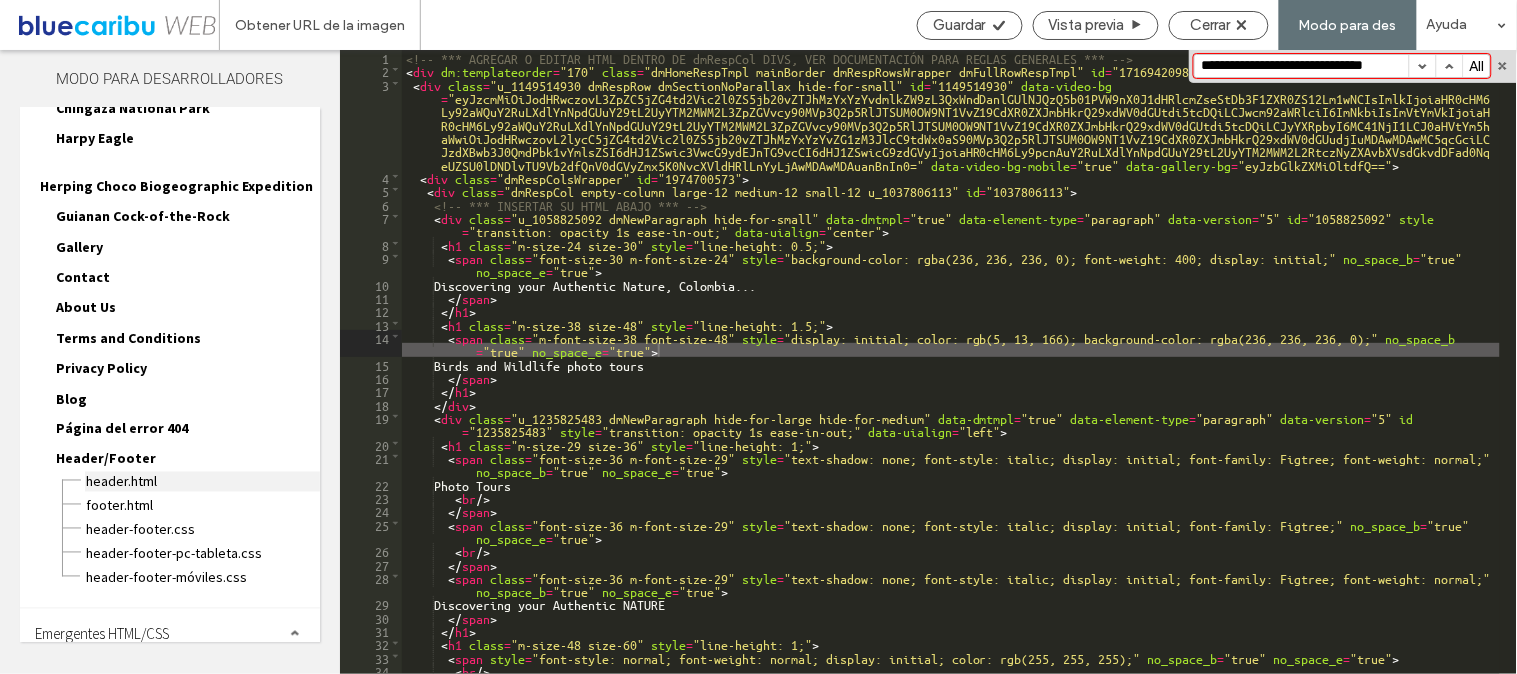 click on "header.html" at bounding box center (202, 482) 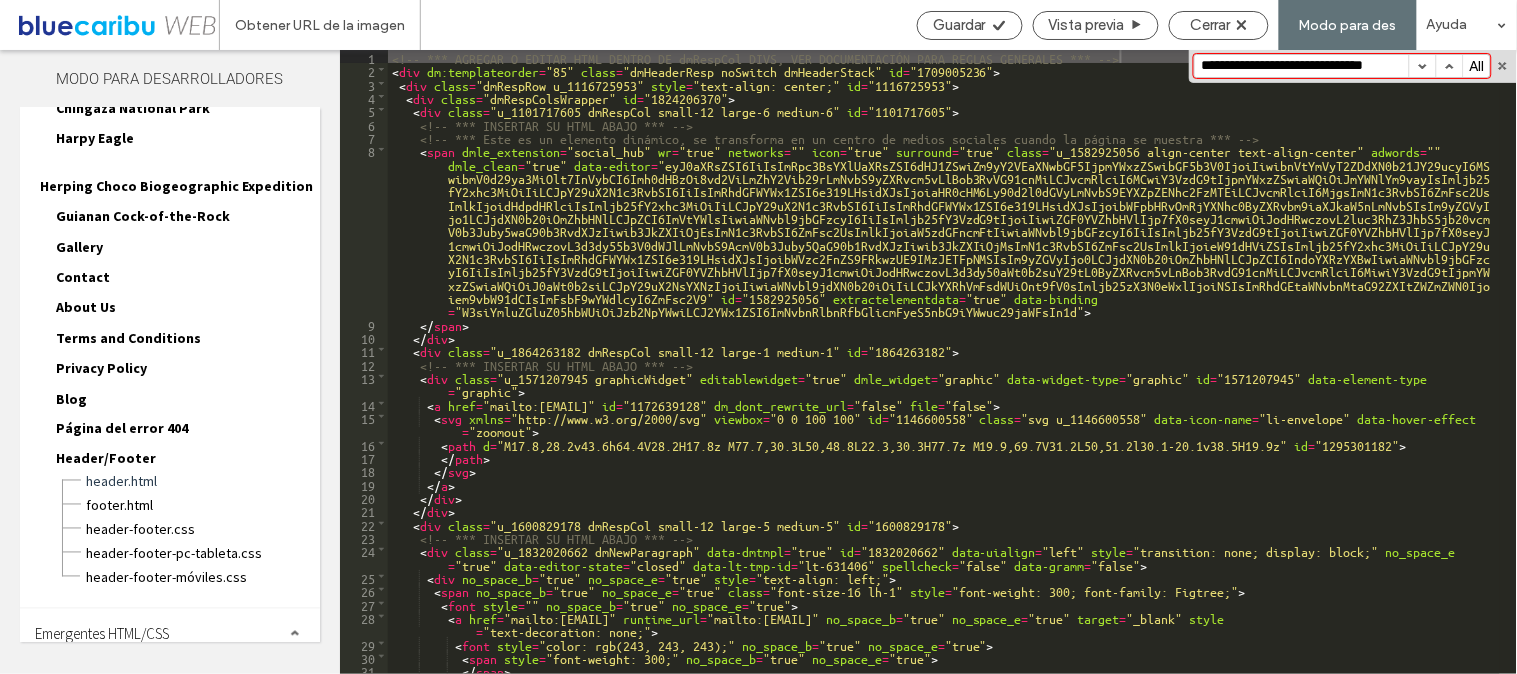 scroll, scrollTop: 0, scrollLeft: 31, axis: horizontal 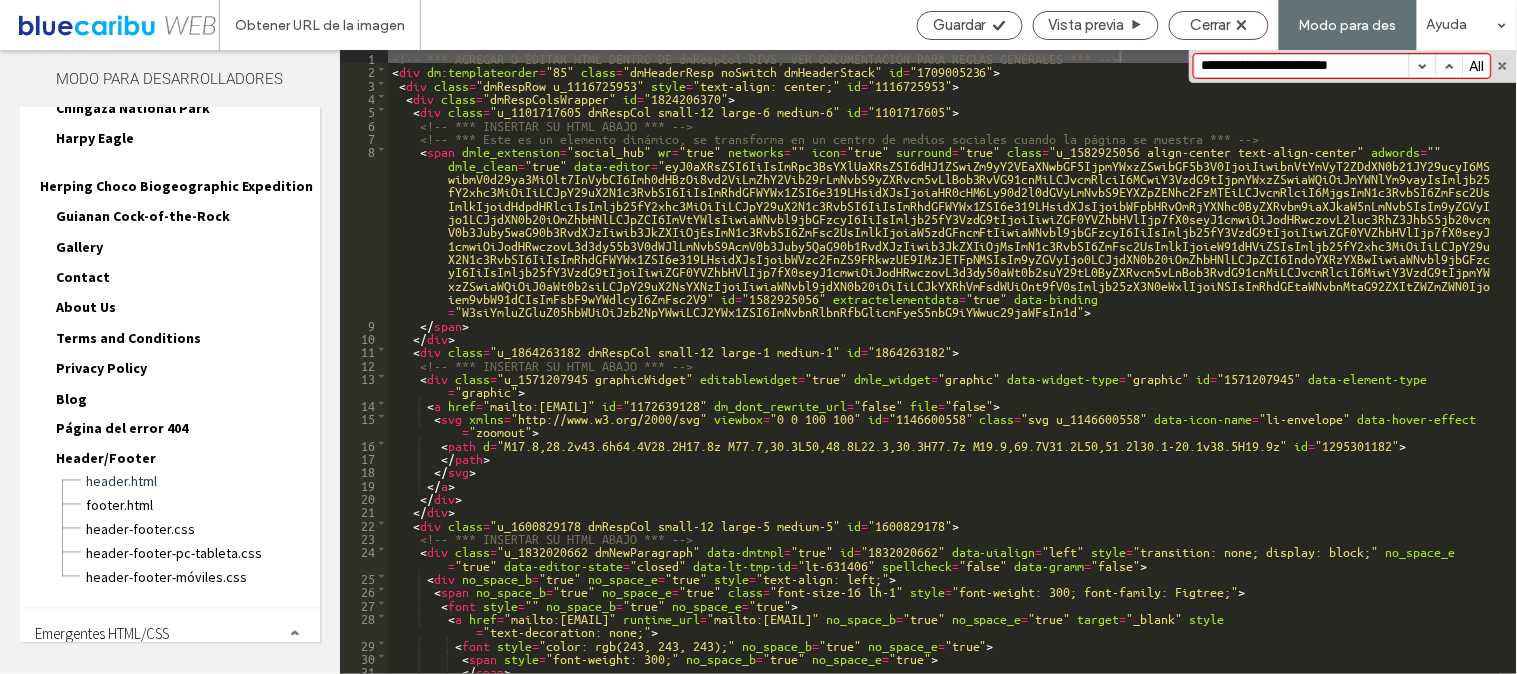 type on "**********" 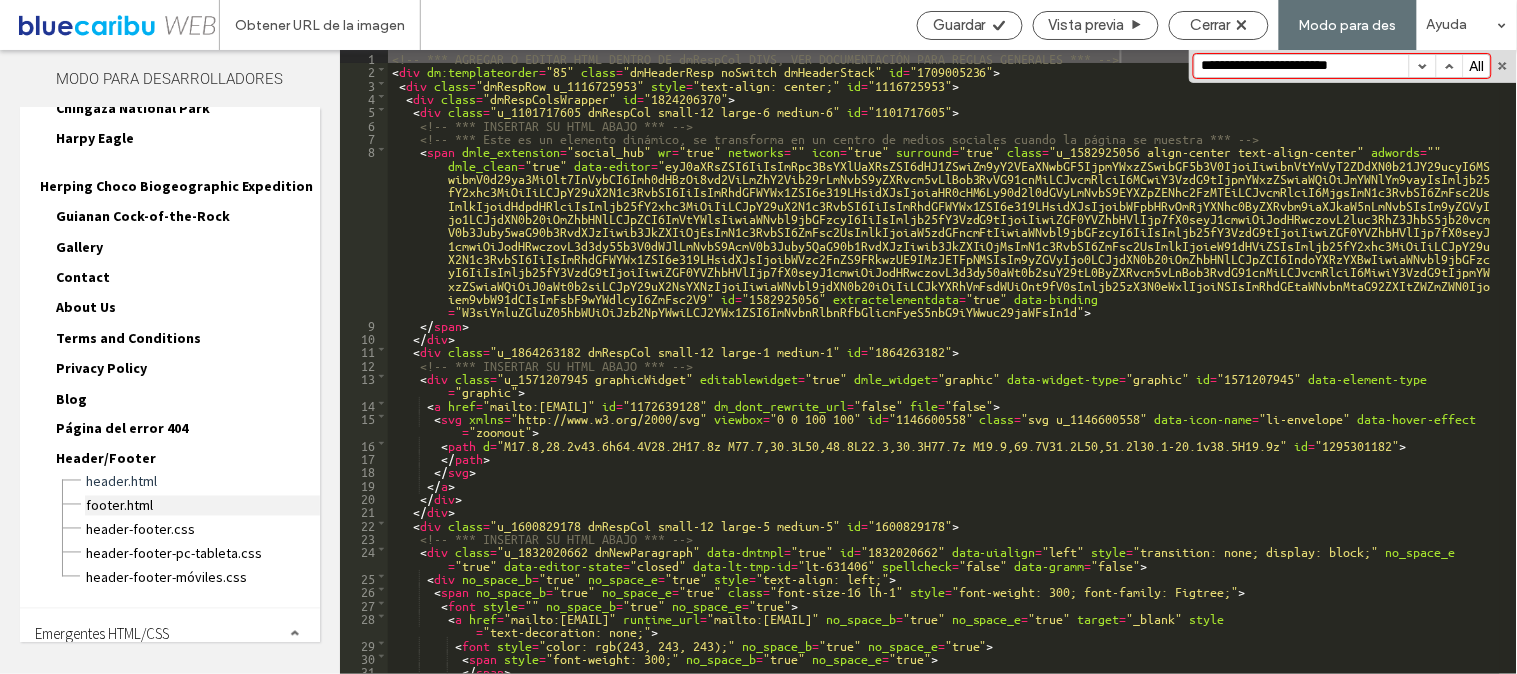 click on "footer.html" at bounding box center [202, 506] 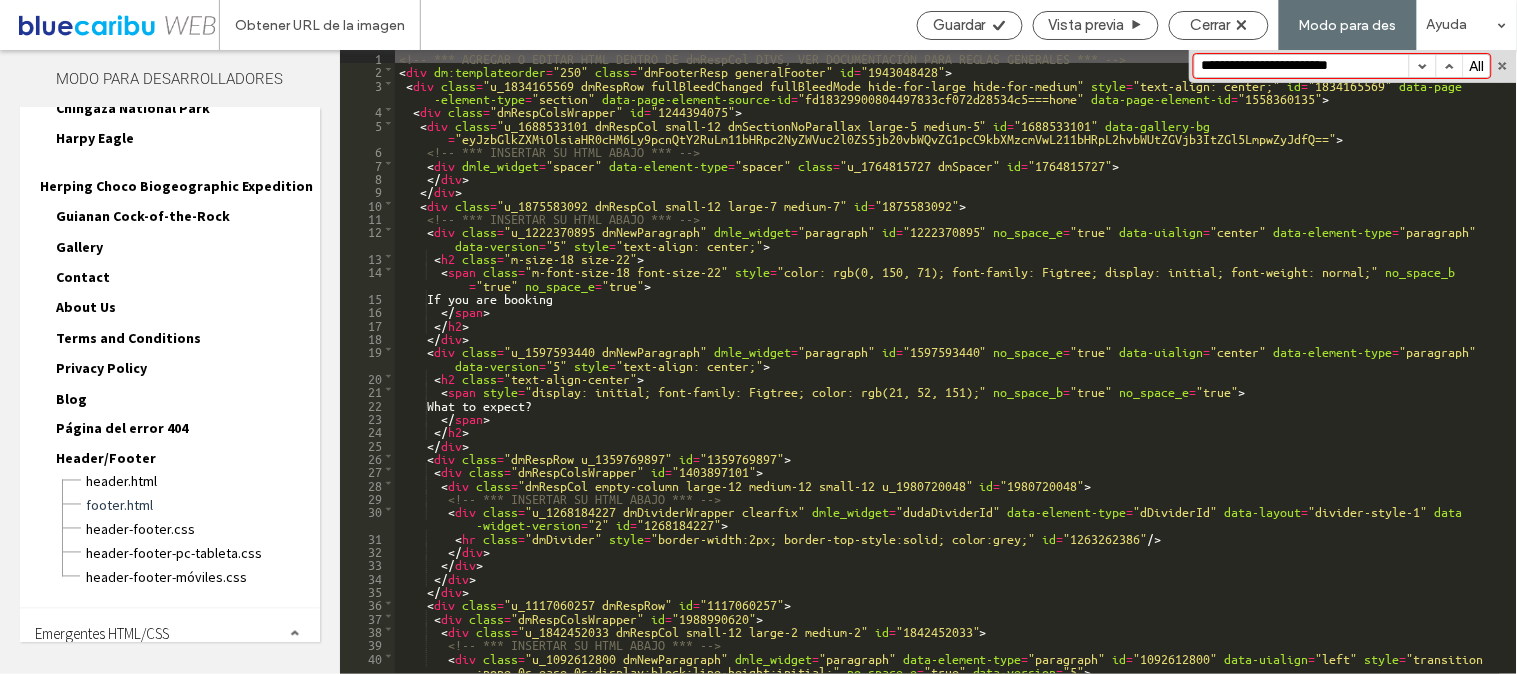 click at bounding box center [1449, 66] 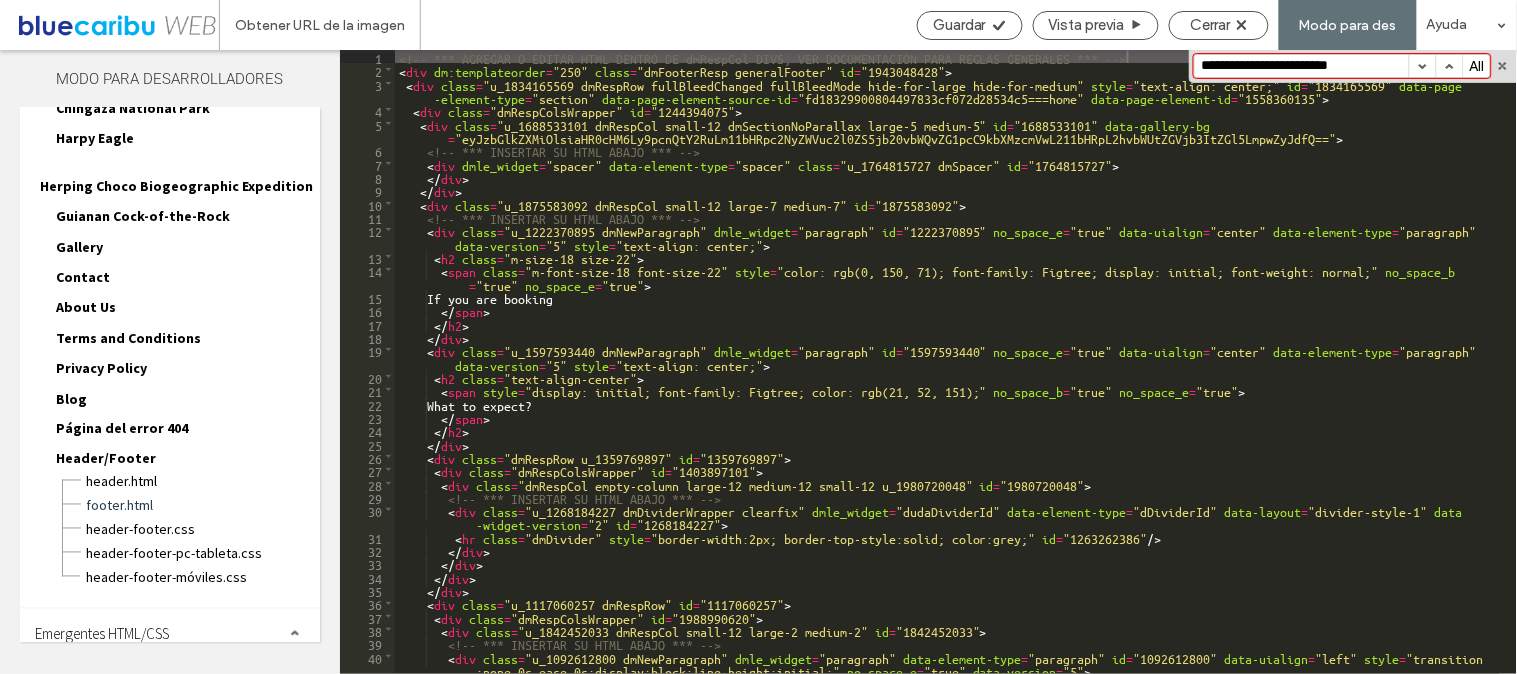 click at bounding box center [1422, 66] 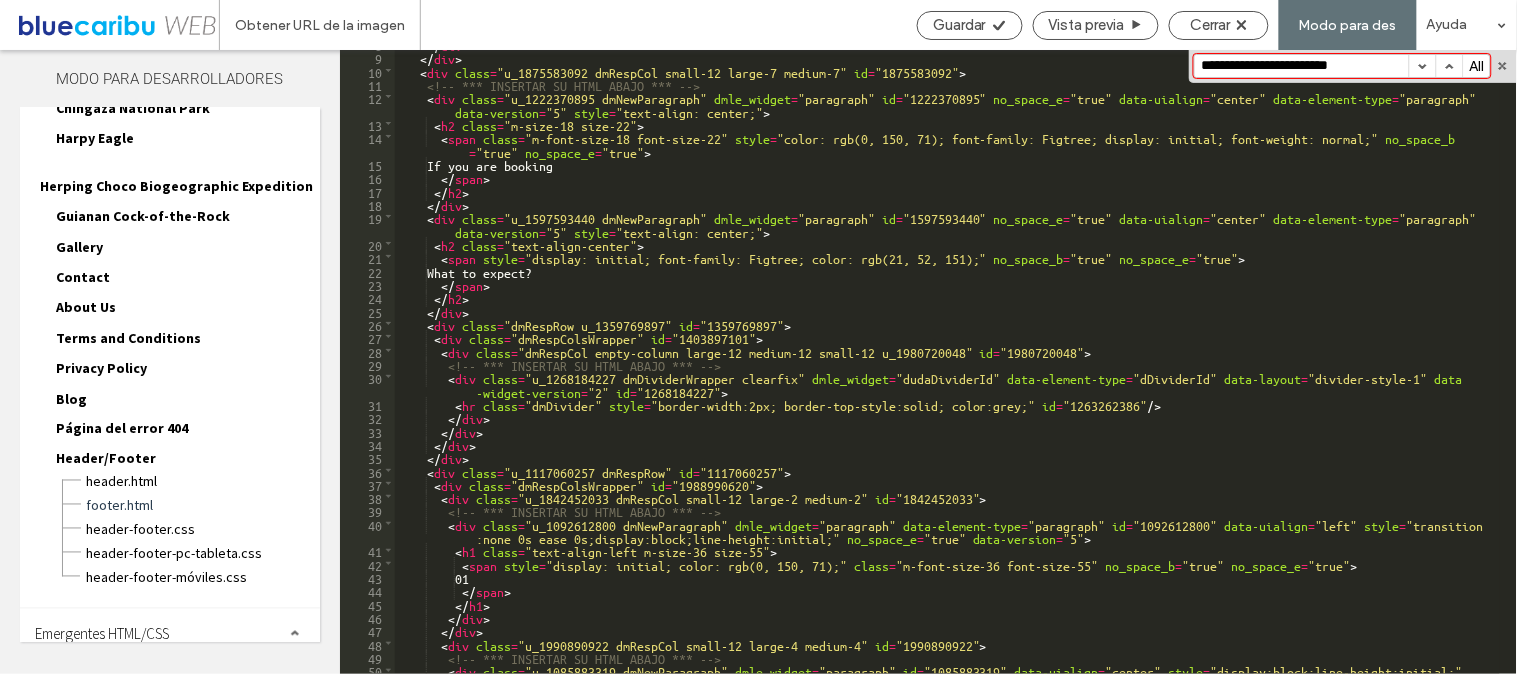 scroll, scrollTop: 265, scrollLeft: 0, axis: vertical 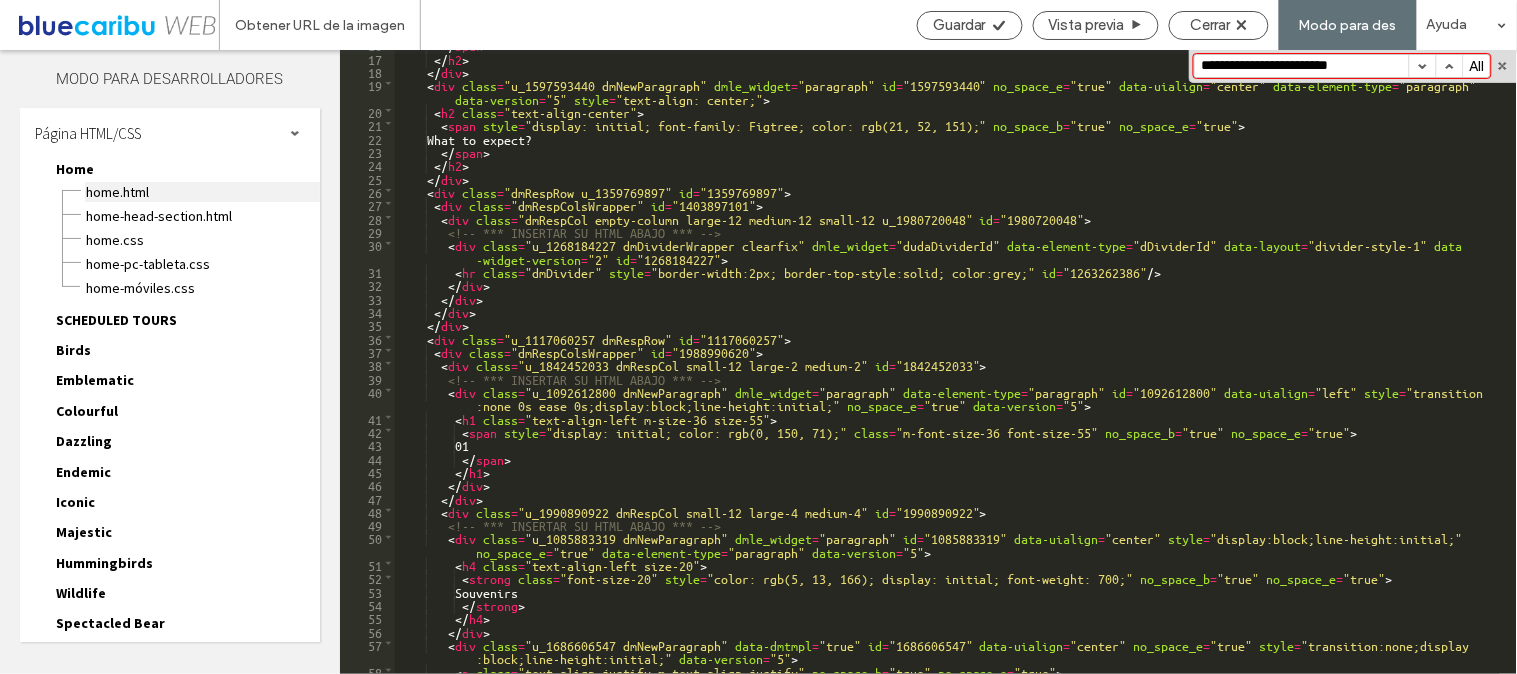 click on "Home.html" at bounding box center [202, 192] 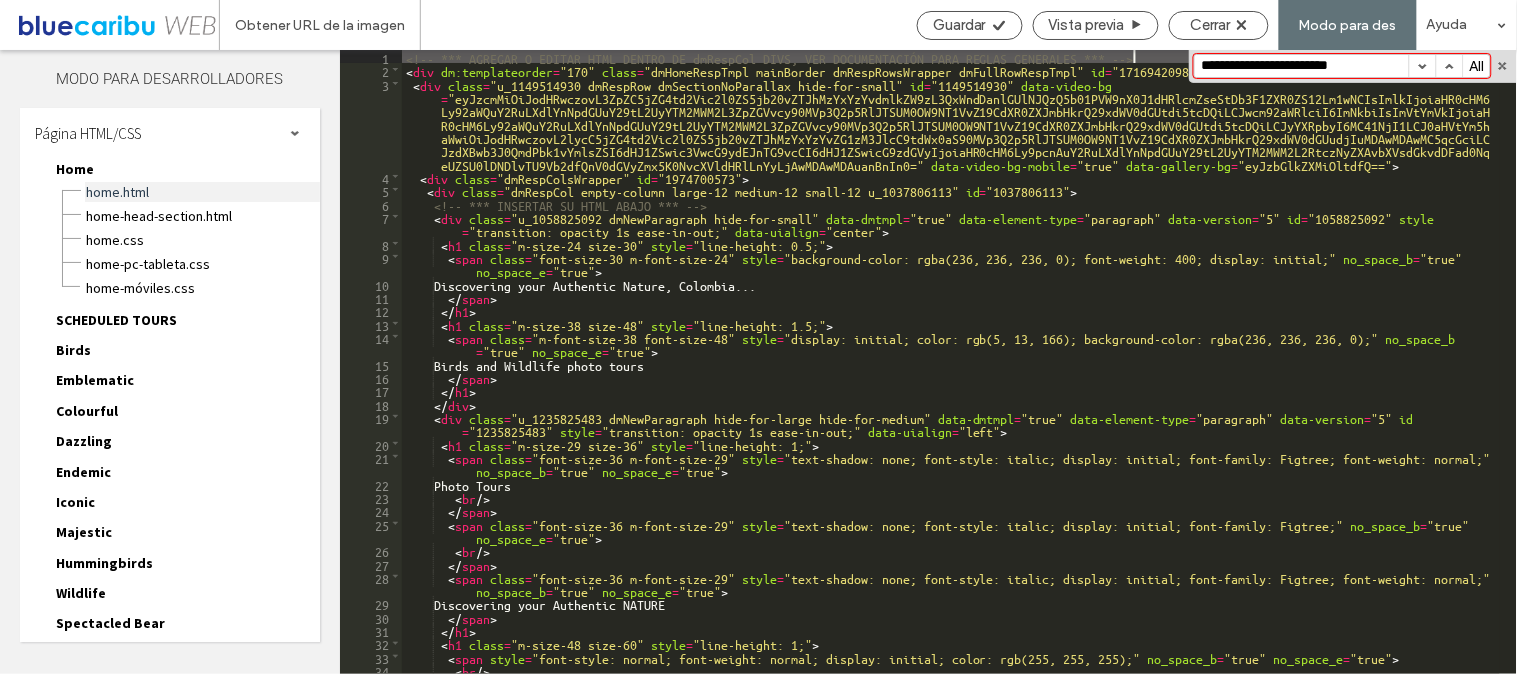 scroll, scrollTop: 0, scrollLeft: 0, axis: both 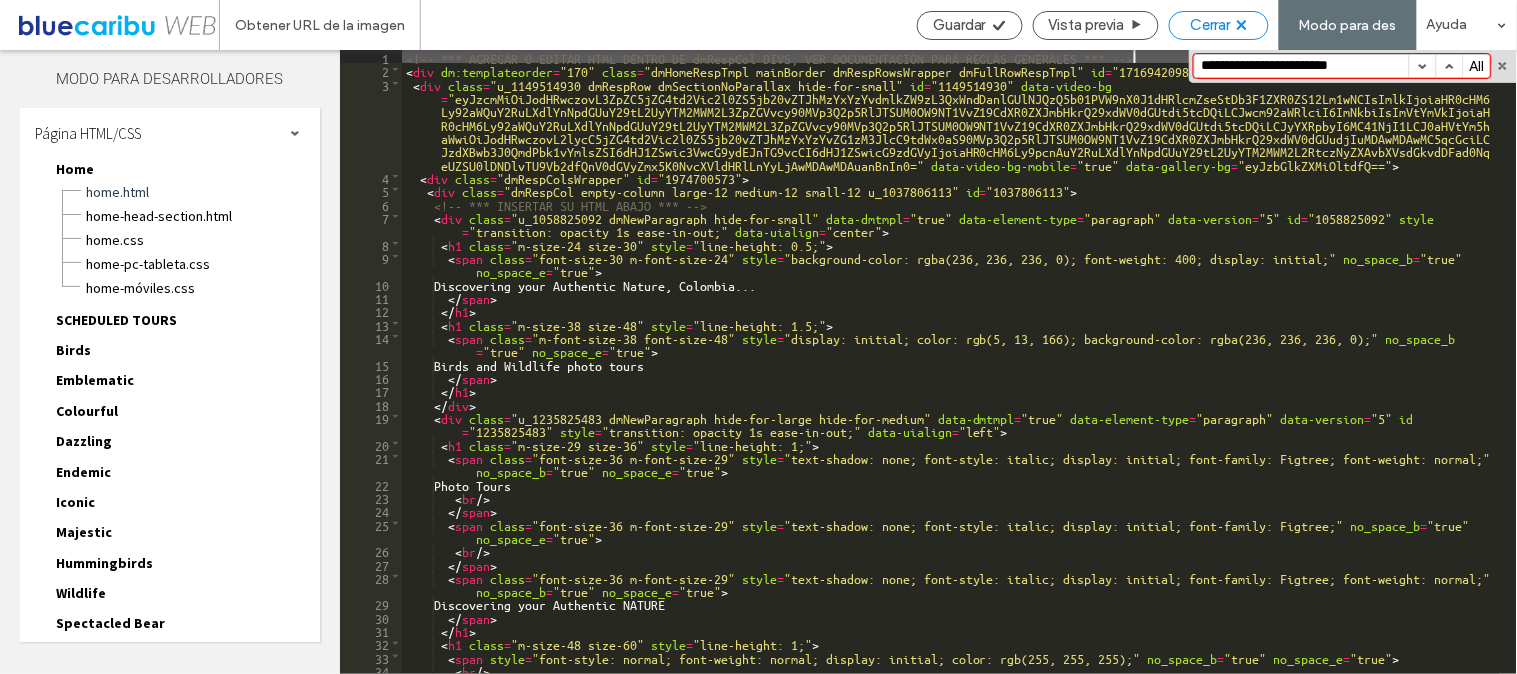 click on "Cerrar" at bounding box center [1219, 25] 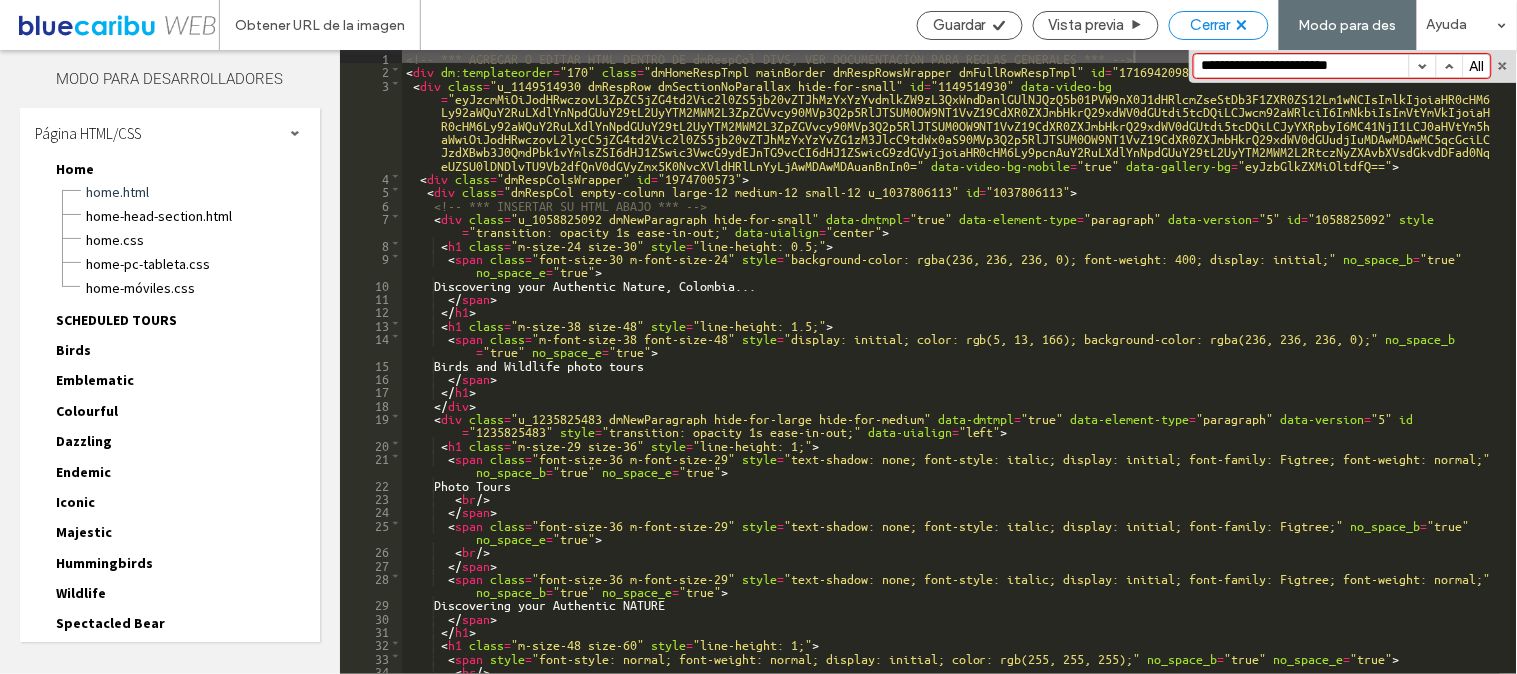 click on "Cerrar" at bounding box center [1211, 25] 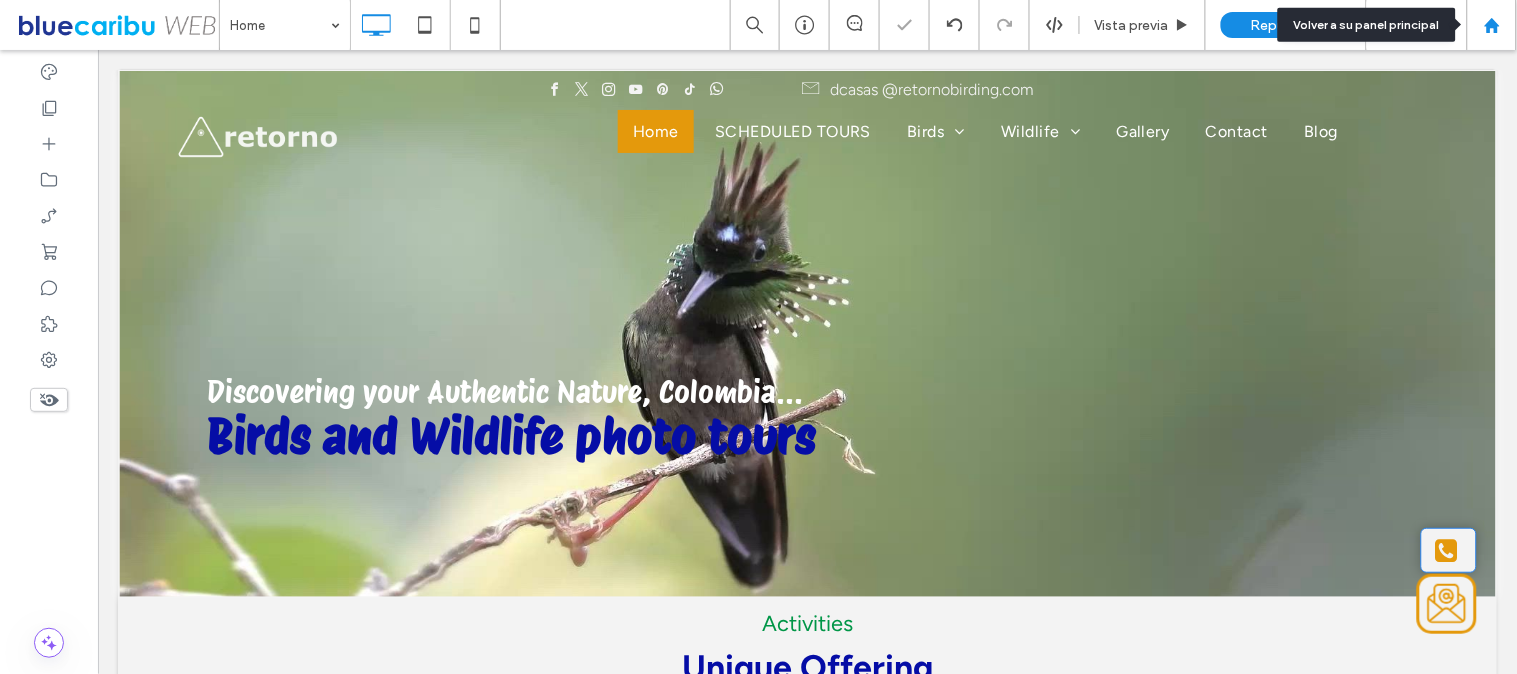 click 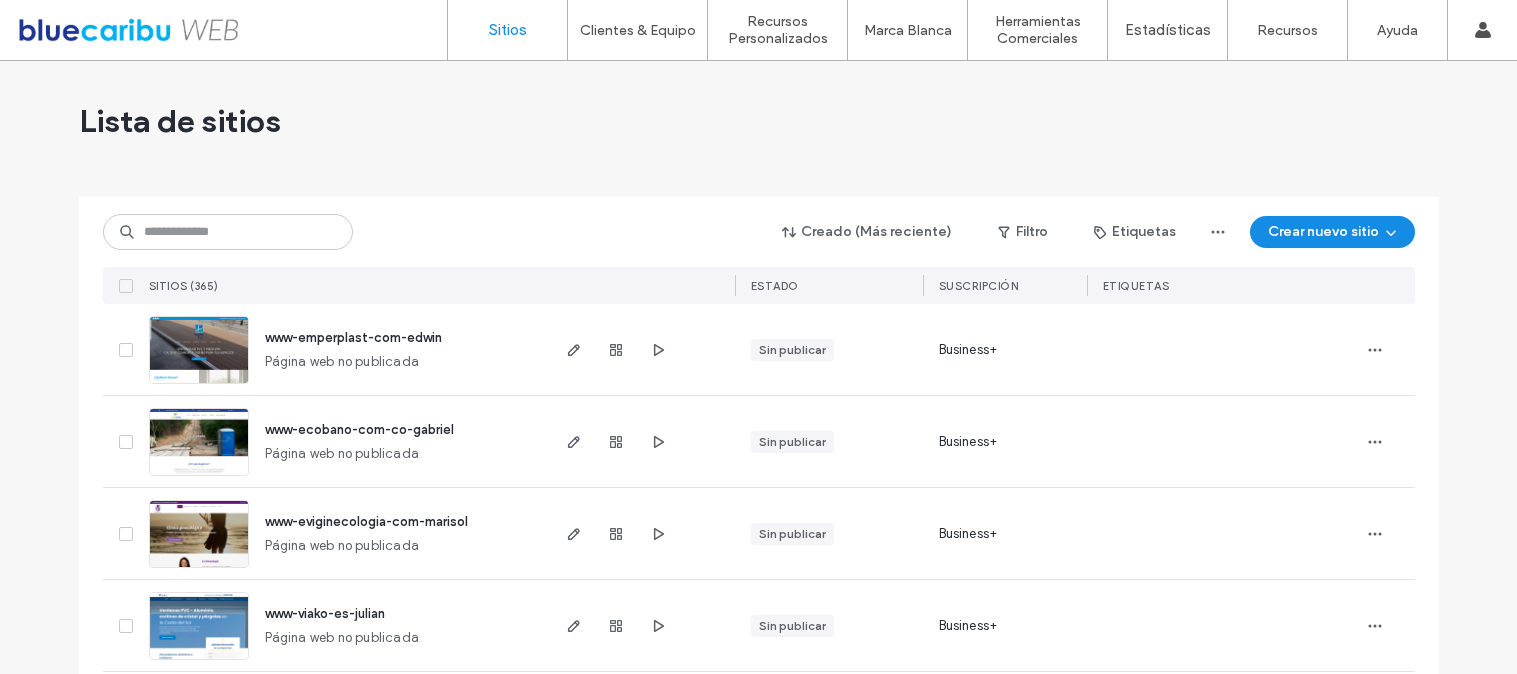 scroll, scrollTop: 0, scrollLeft: 0, axis: both 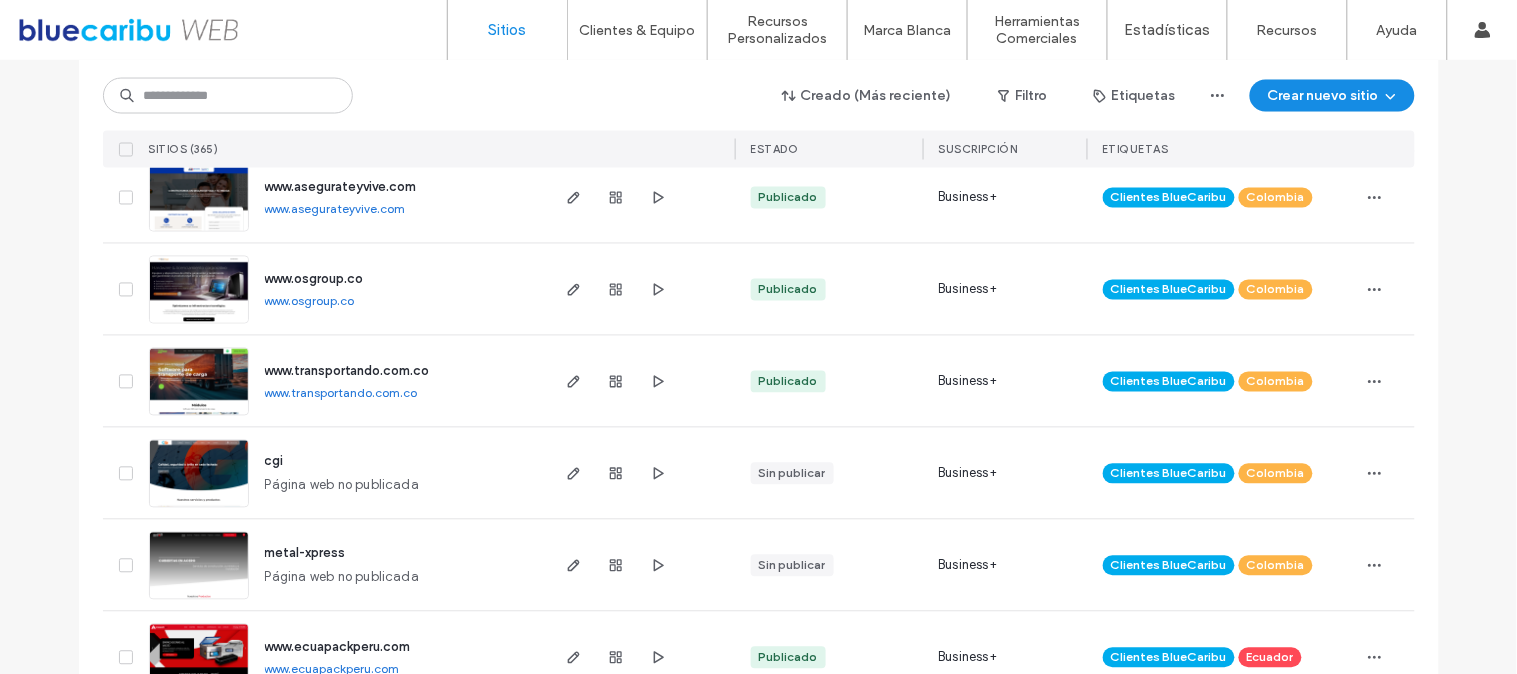 click on "www.transportando.com.co" at bounding box center (341, 393) 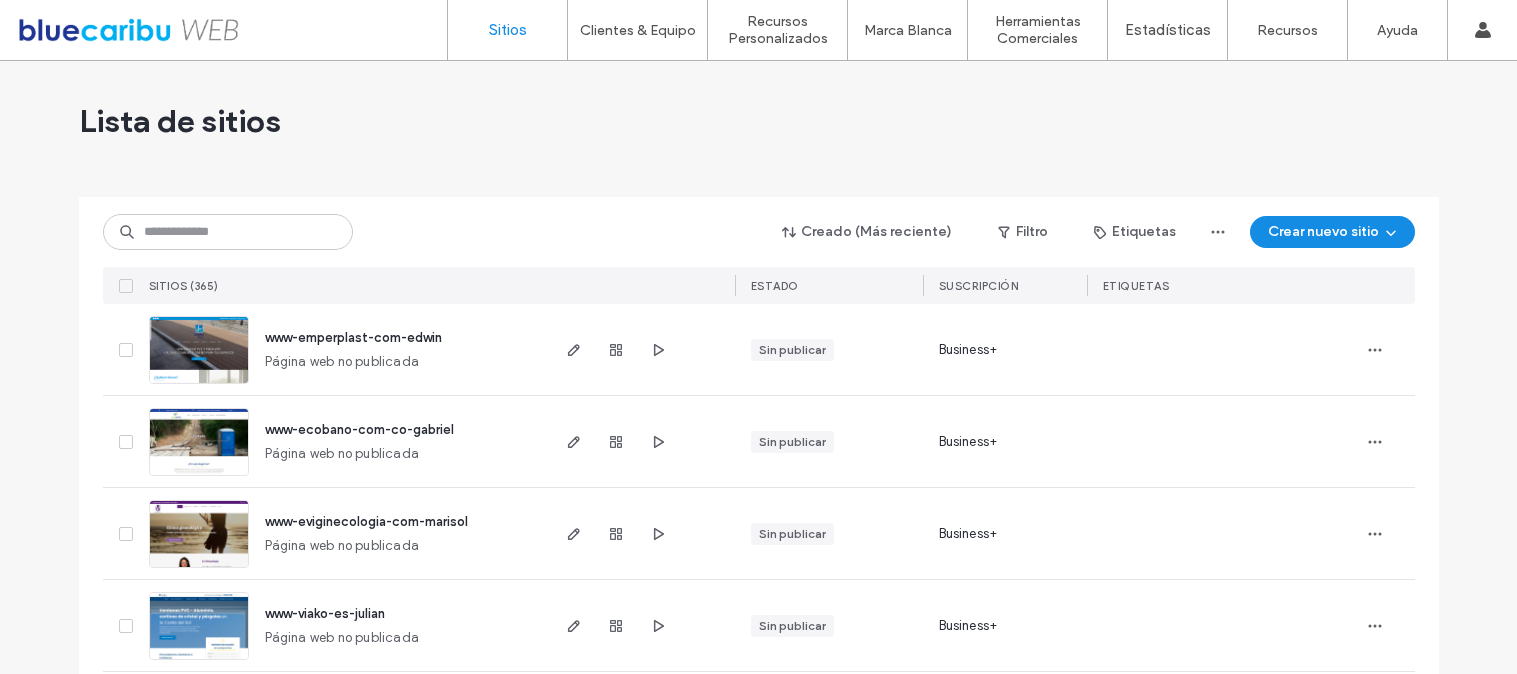 scroll, scrollTop: 0, scrollLeft: 0, axis: both 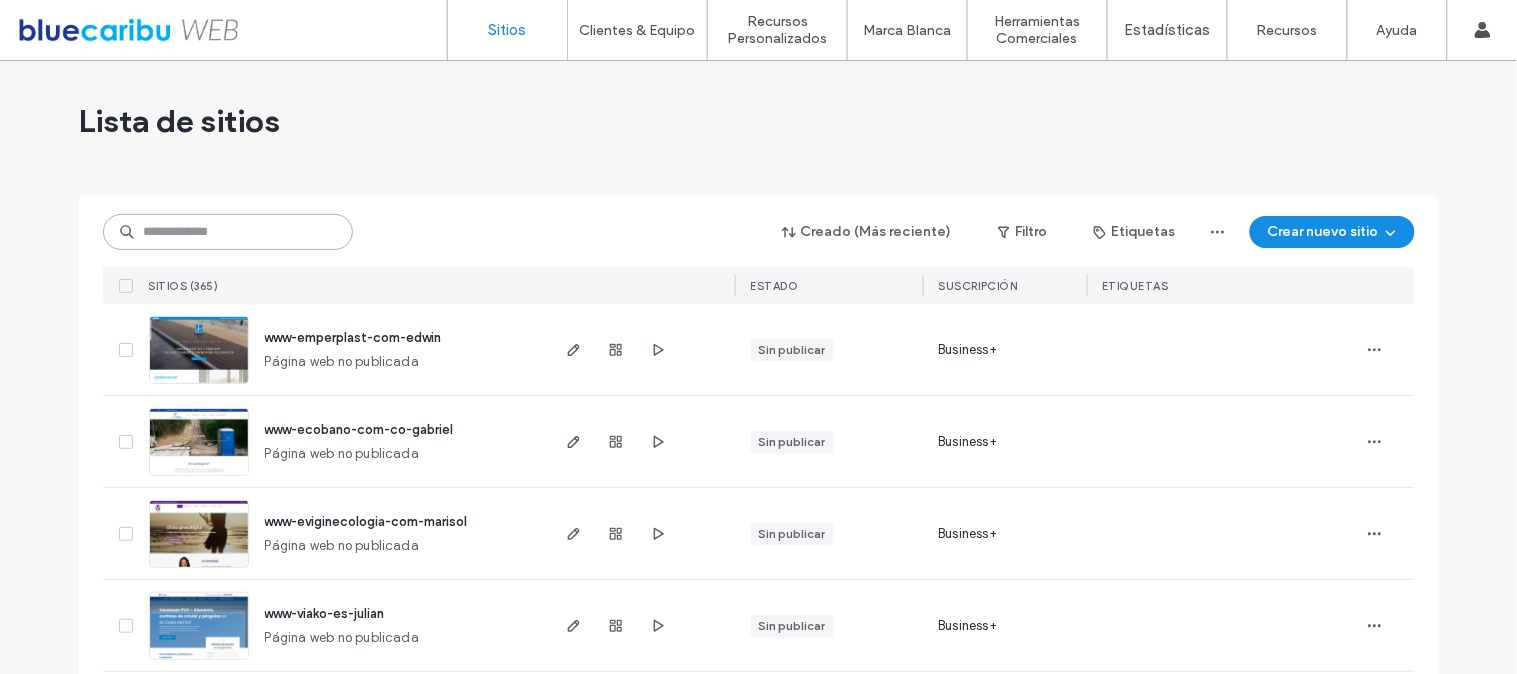 click at bounding box center [228, 232] 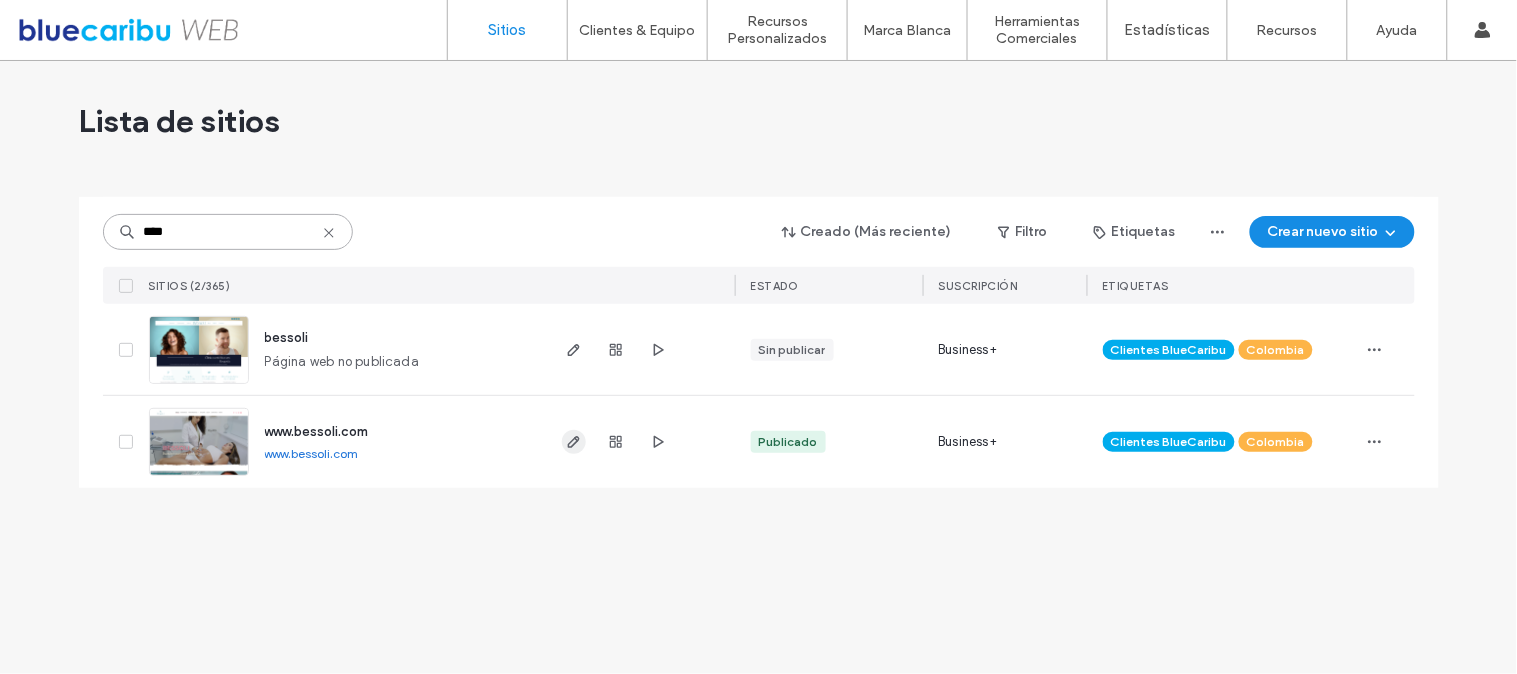 type on "****" 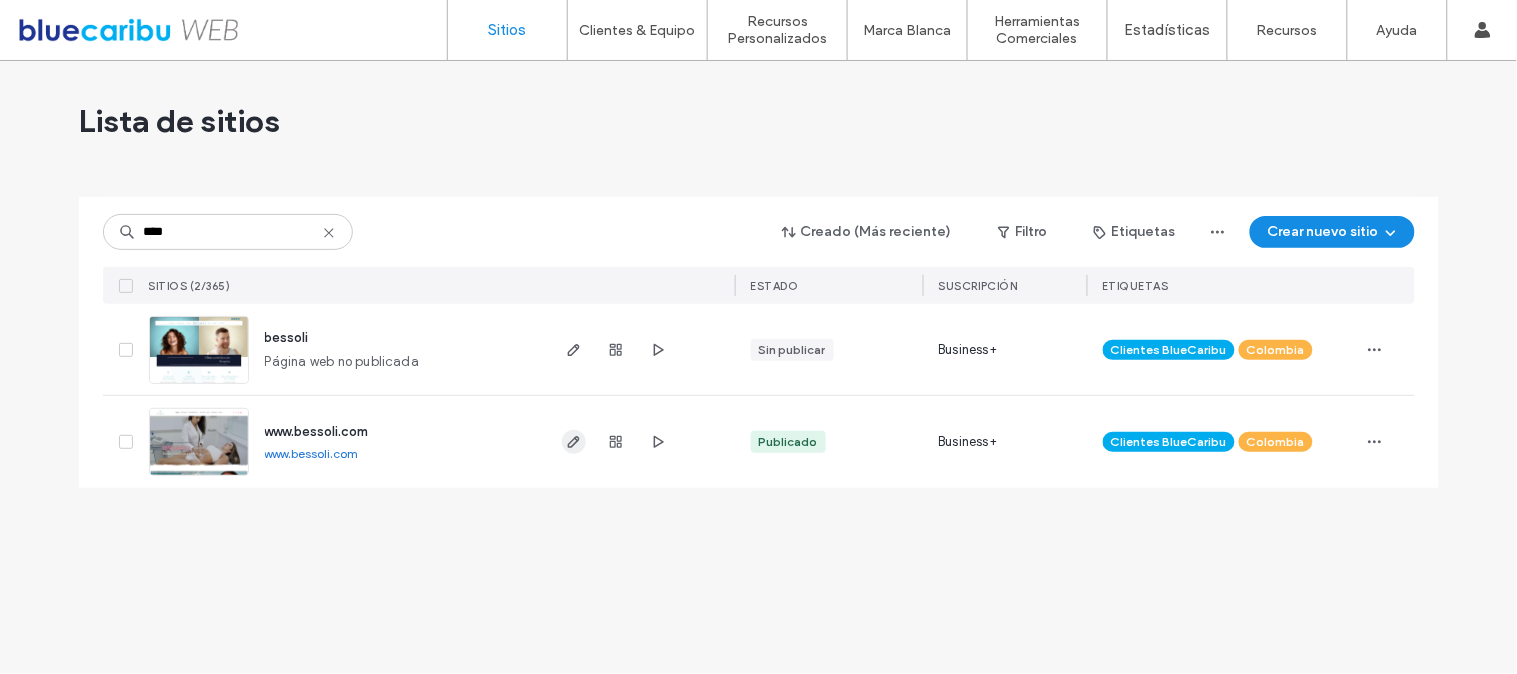 click 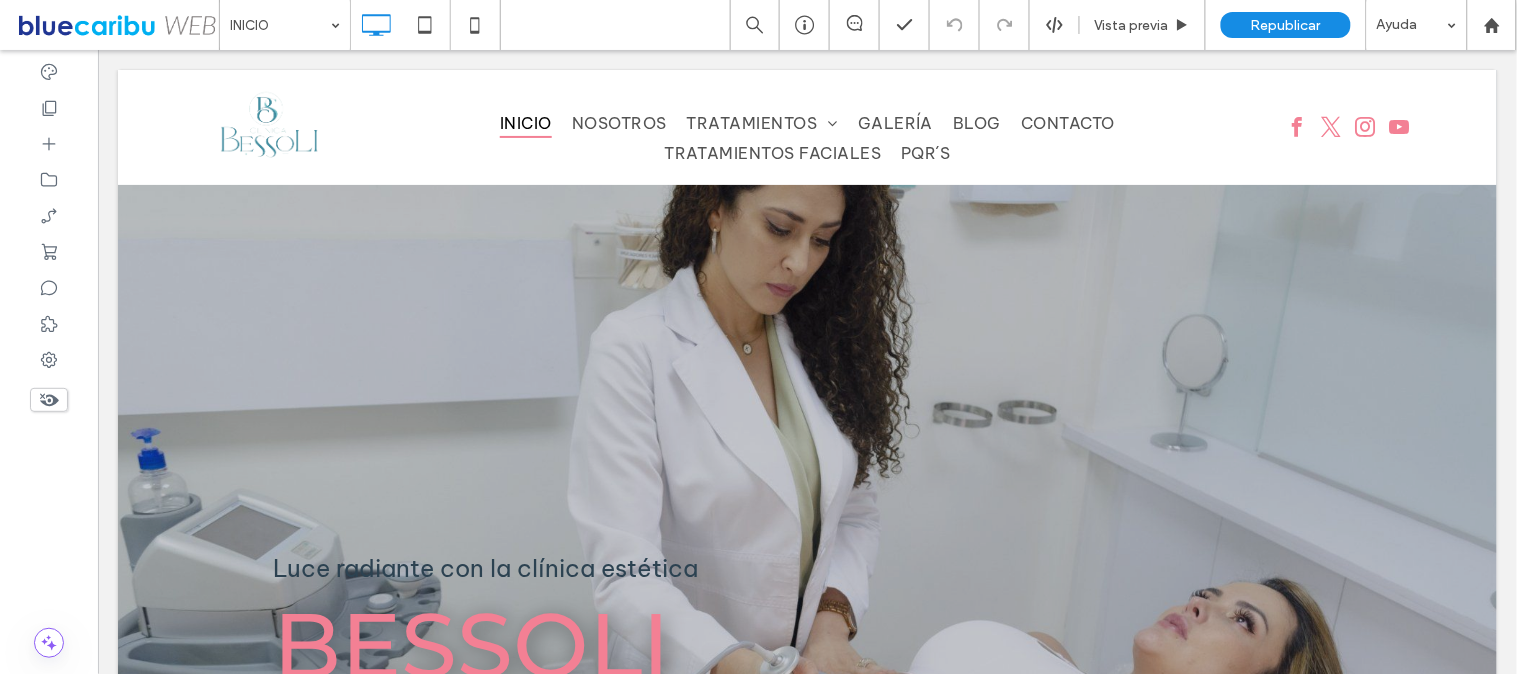 scroll, scrollTop: 0, scrollLeft: 0, axis: both 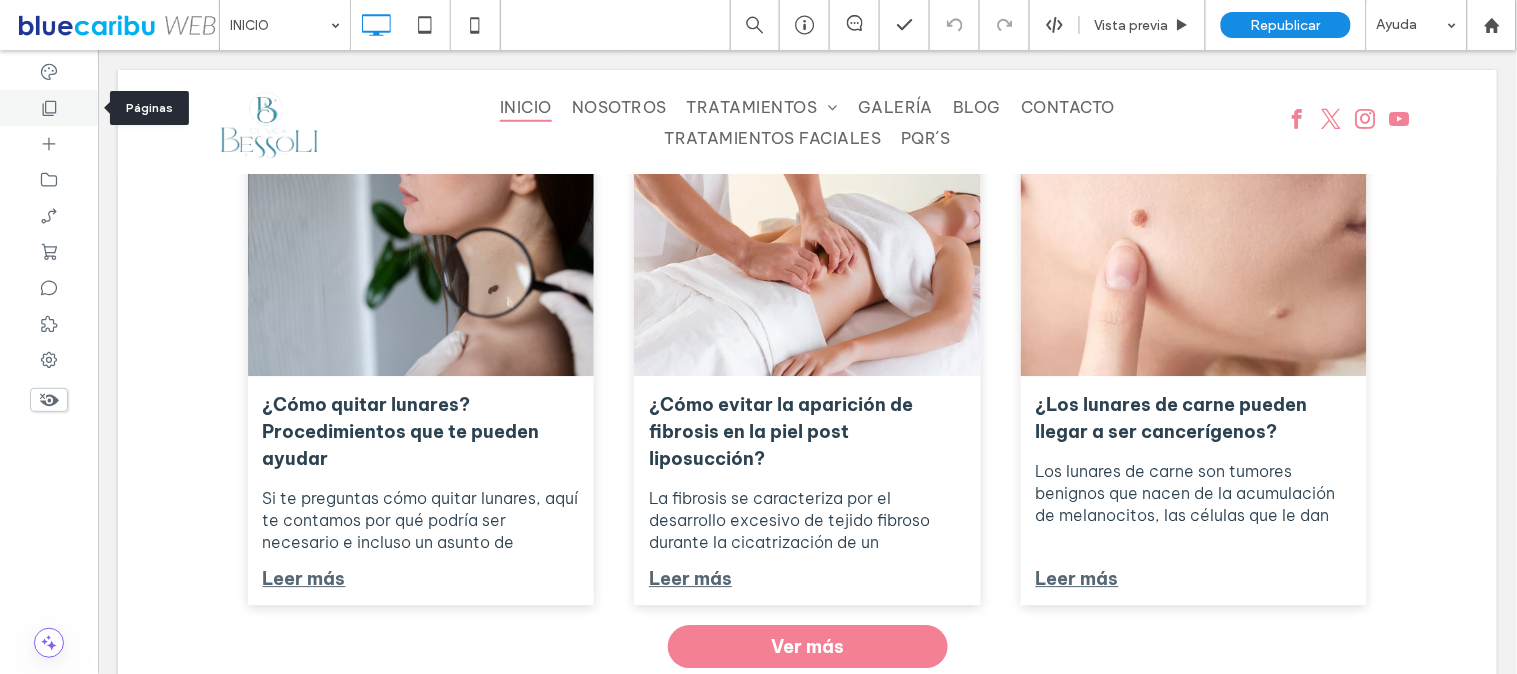 click at bounding box center [49, 108] 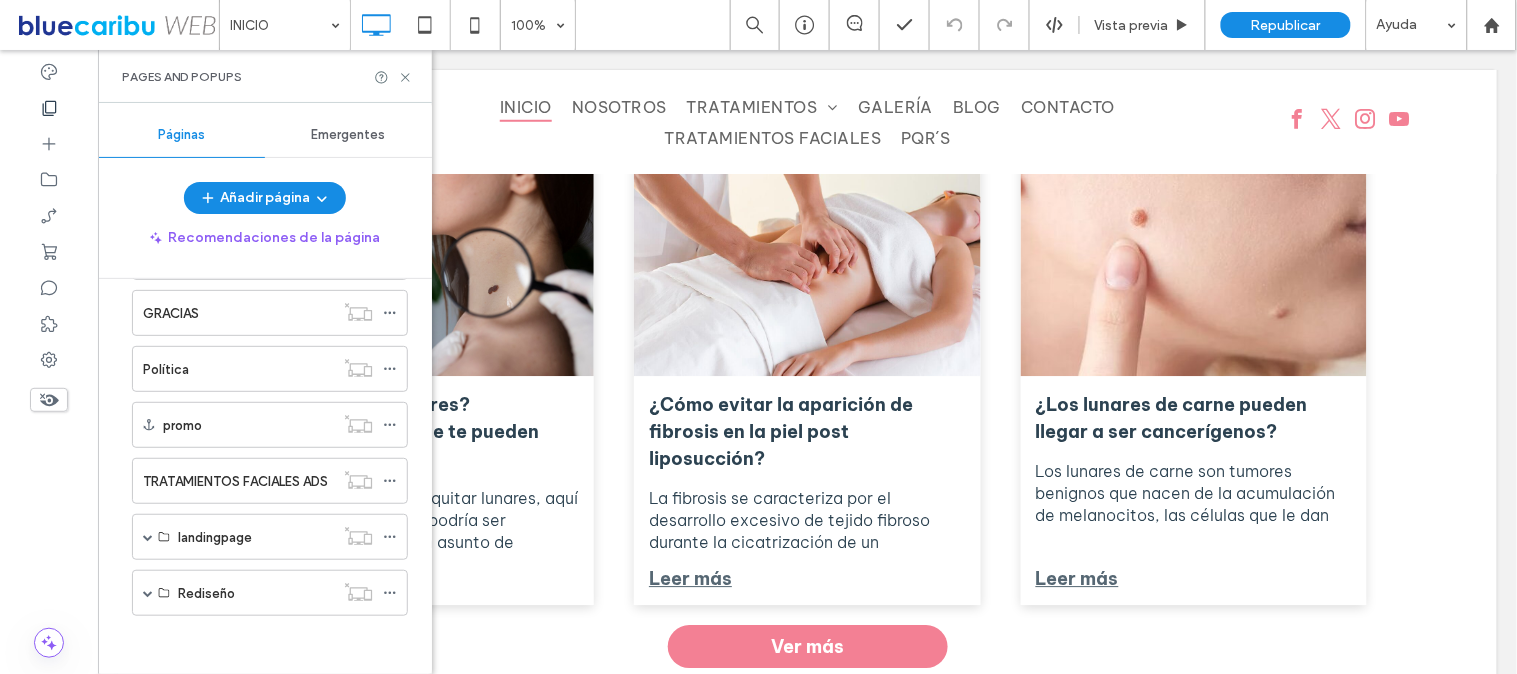 scroll, scrollTop: 756, scrollLeft: 0, axis: vertical 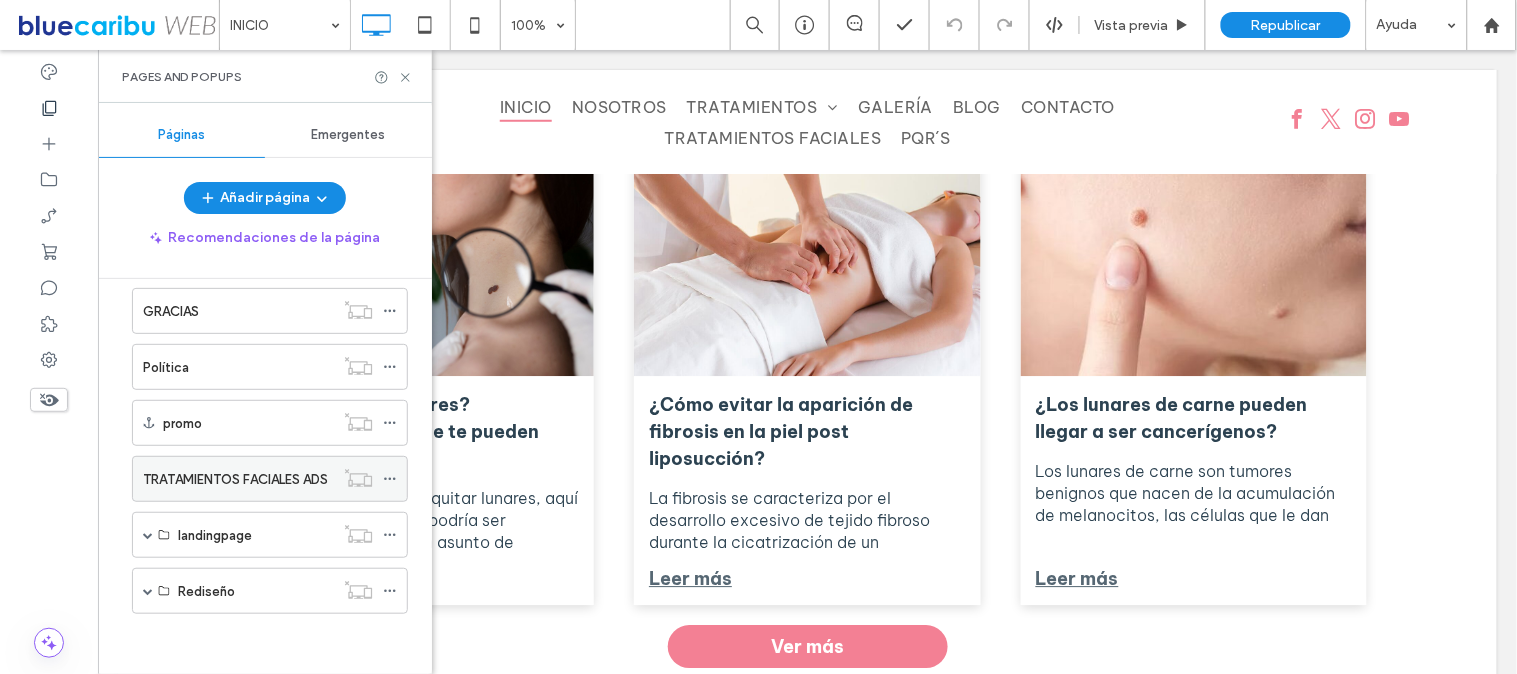 click on "TRATAMIENTOS FACIALES ADS" at bounding box center (235, 479) 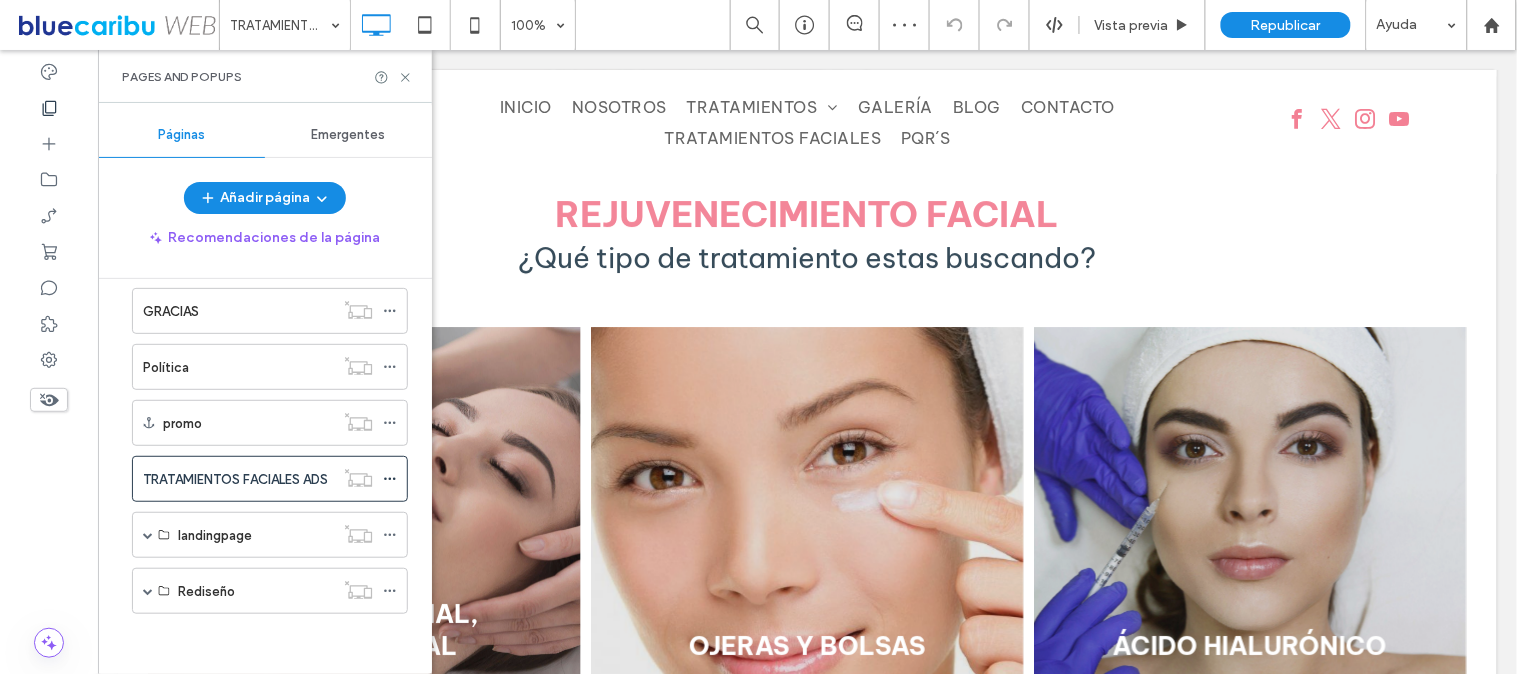 scroll, scrollTop: 1000, scrollLeft: 0, axis: vertical 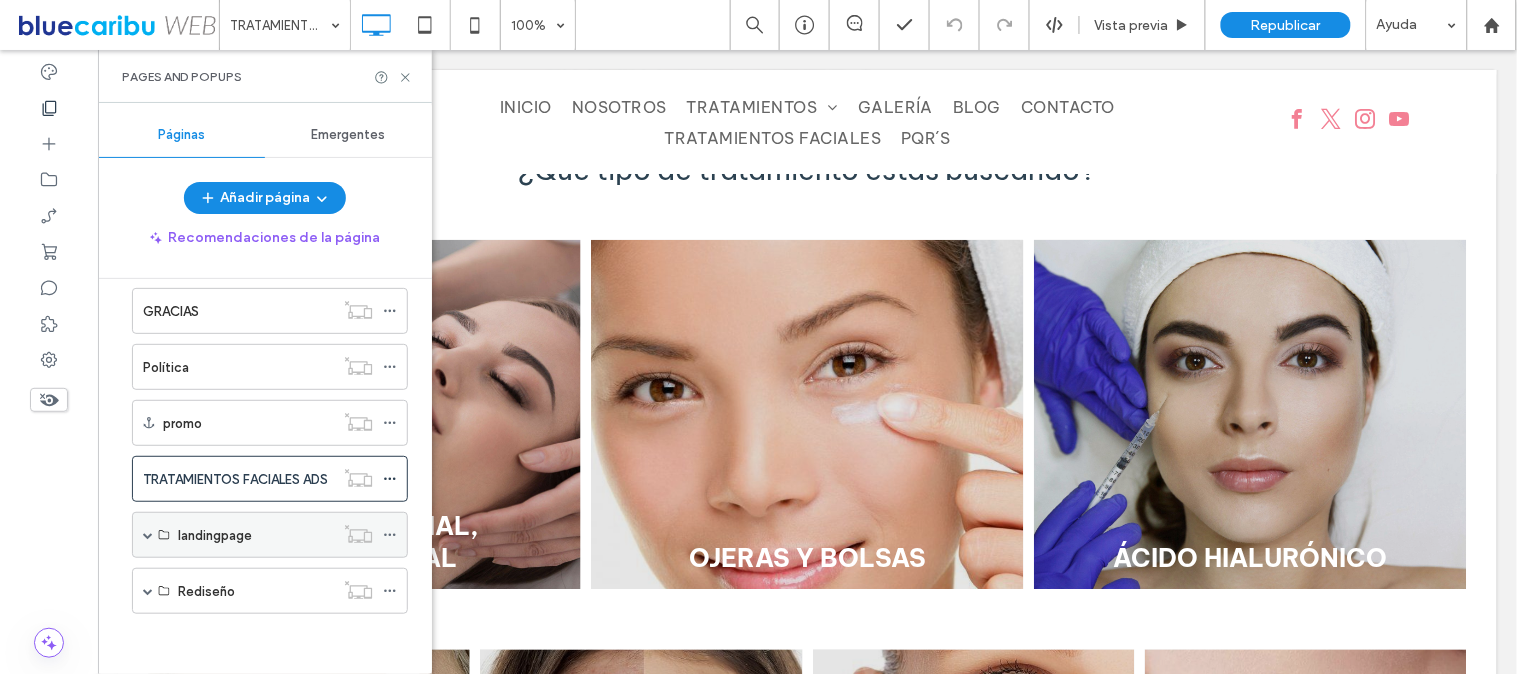 click at bounding box center [148, 535] 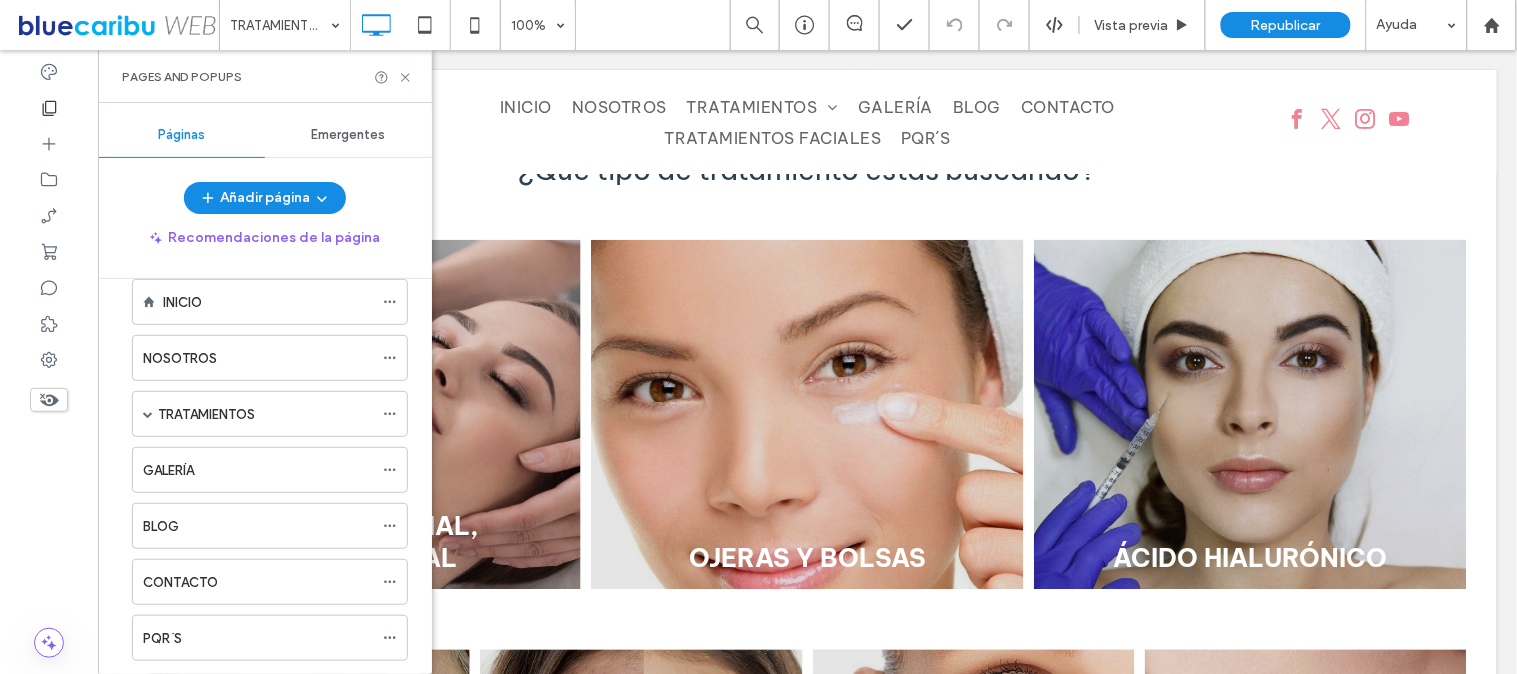 scroll, scrollTop: 0, scrollLeft: 0, axis: both 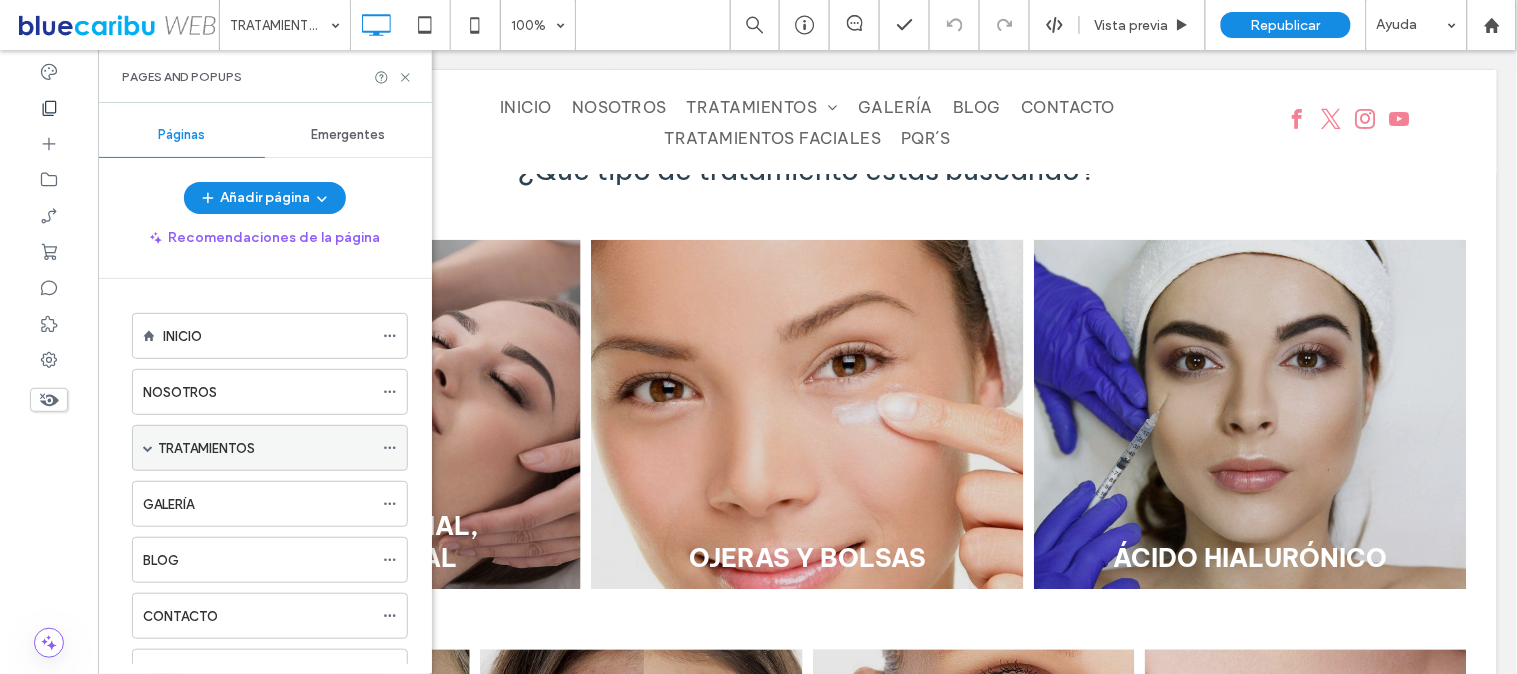 click at bounding box center (148, 448) 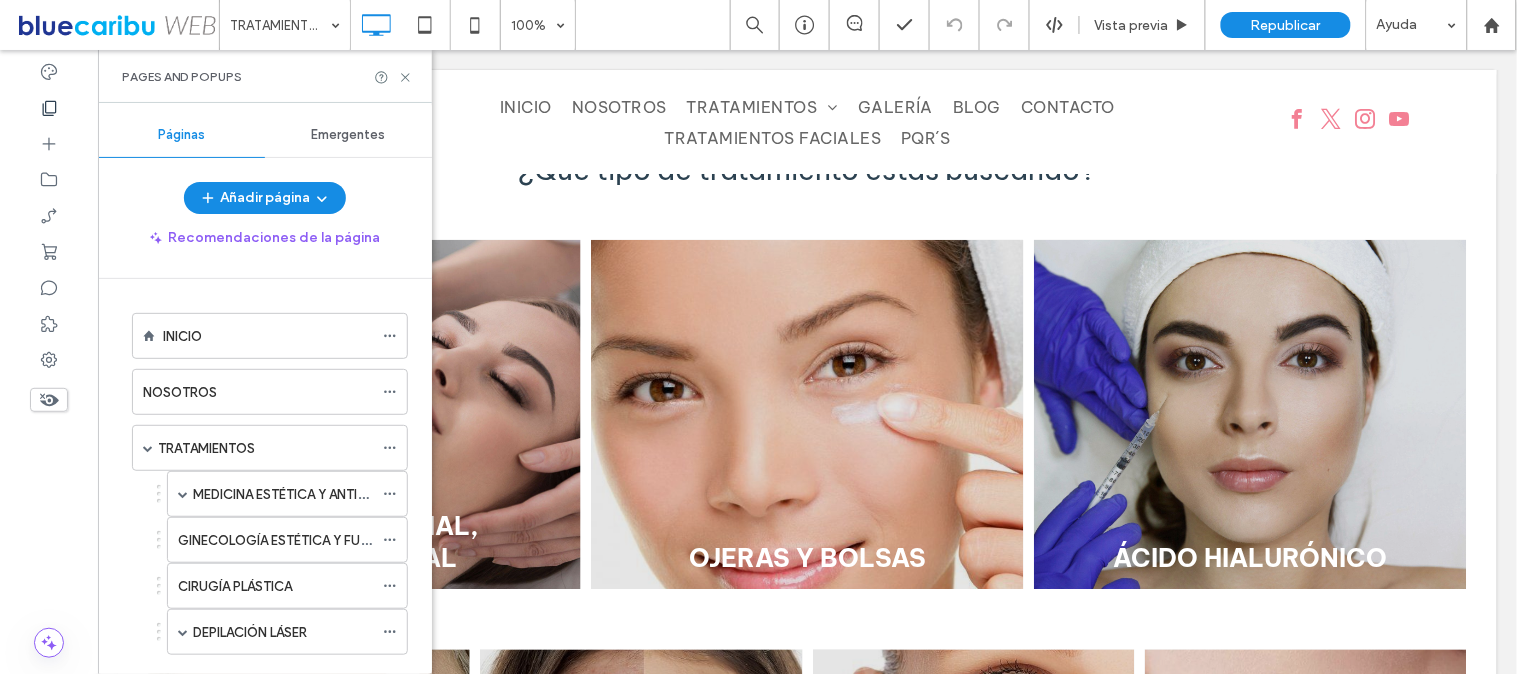 click on "MEDICINA ESTÉTICA Y ANTIENVEJECIMIENTO" at bounding box center [328, 494] 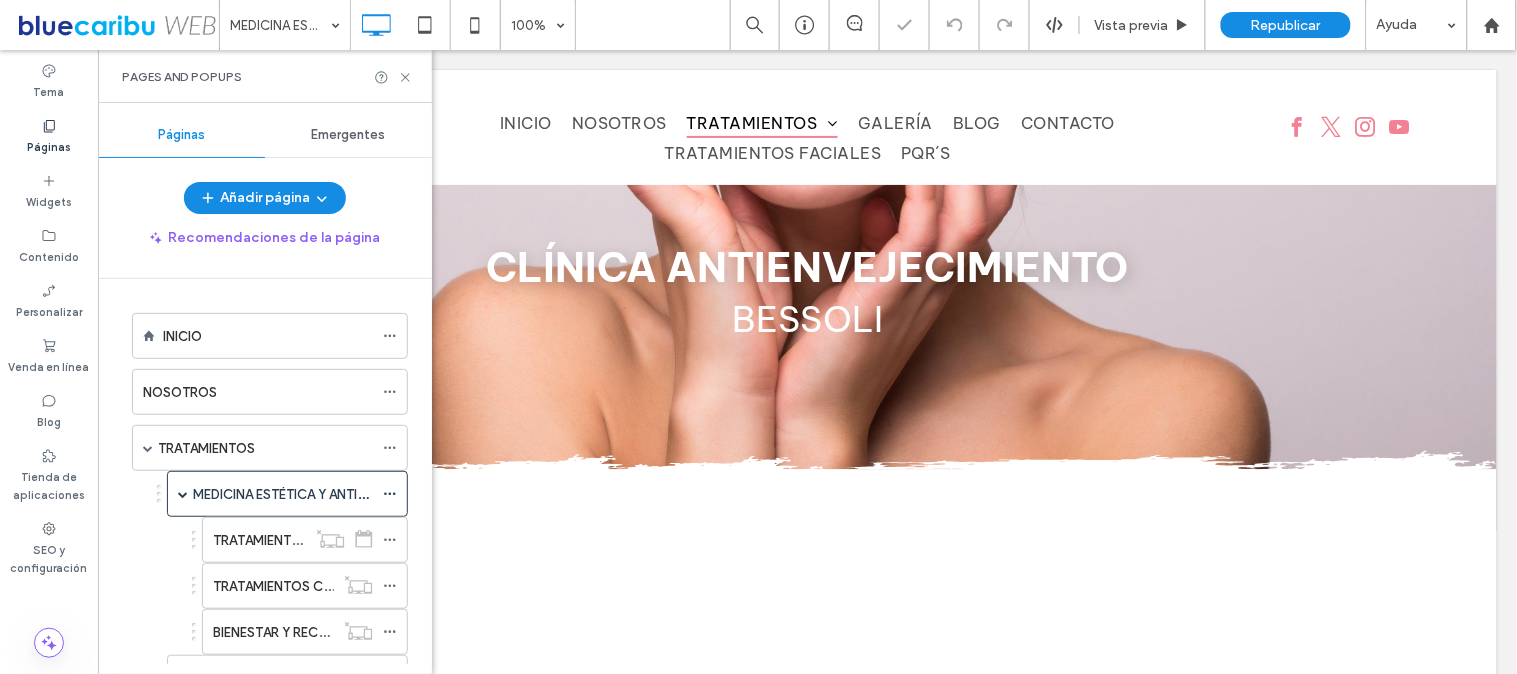 scroll, scrollTop: 0, scrollLeft: 0, axis: both 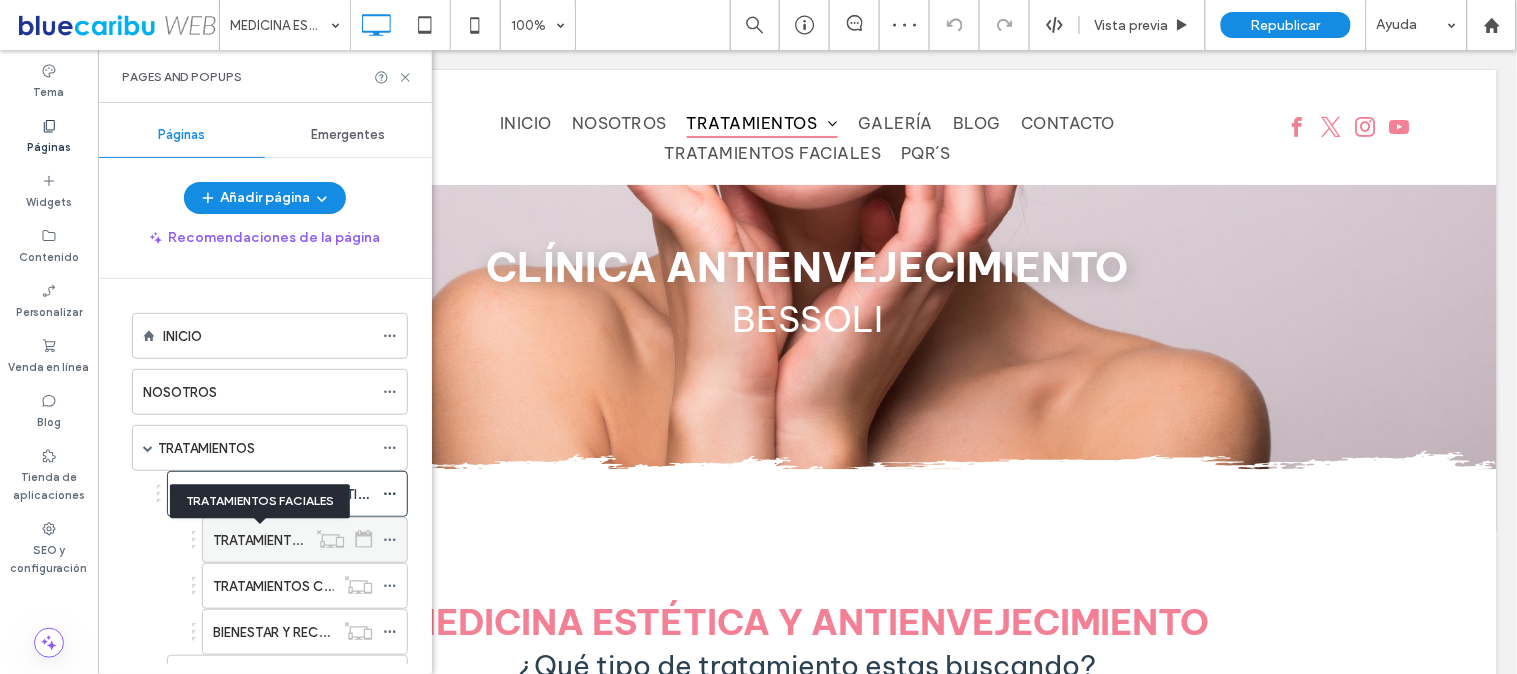 click on "TRATAMIENTOS FACIALES" at bounding box center (291, 540) 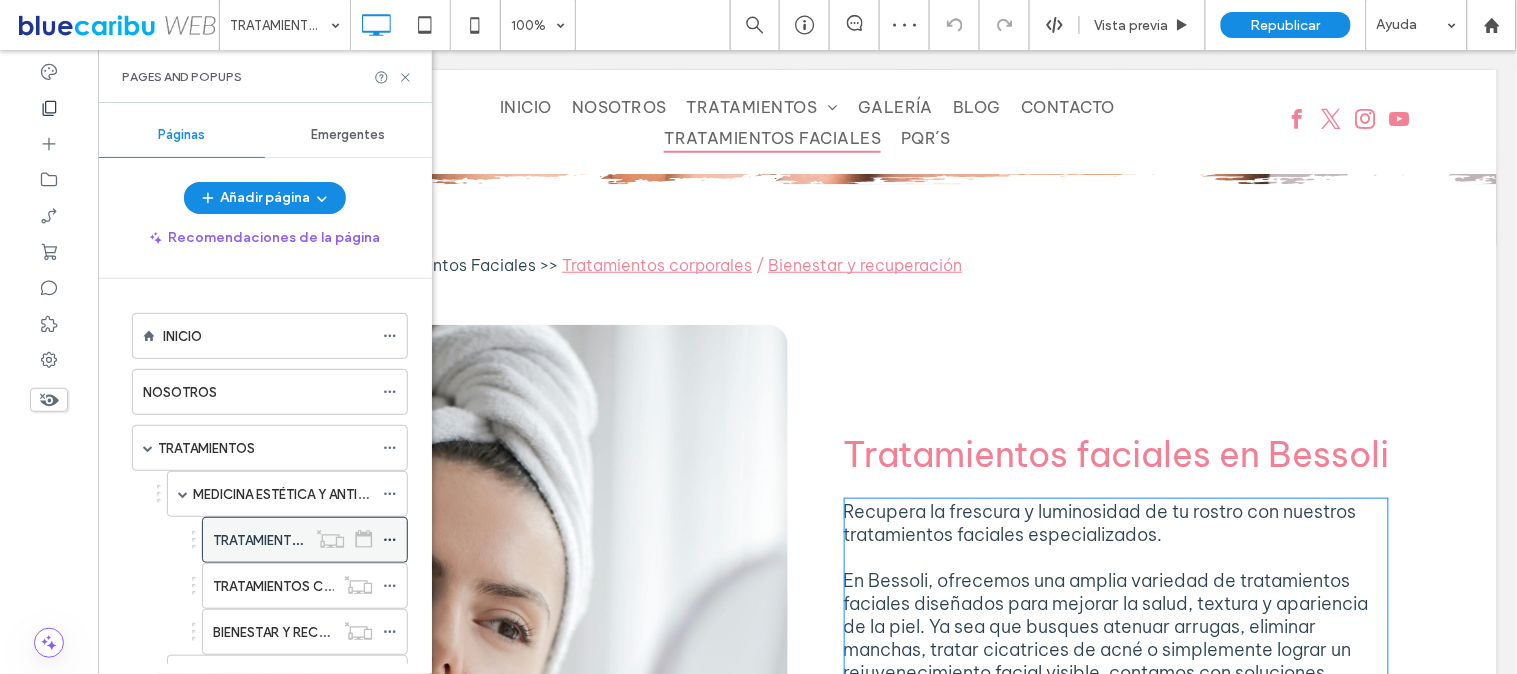 scroll, scrollTop: 444, scrollLeft: 0, axis: vertical 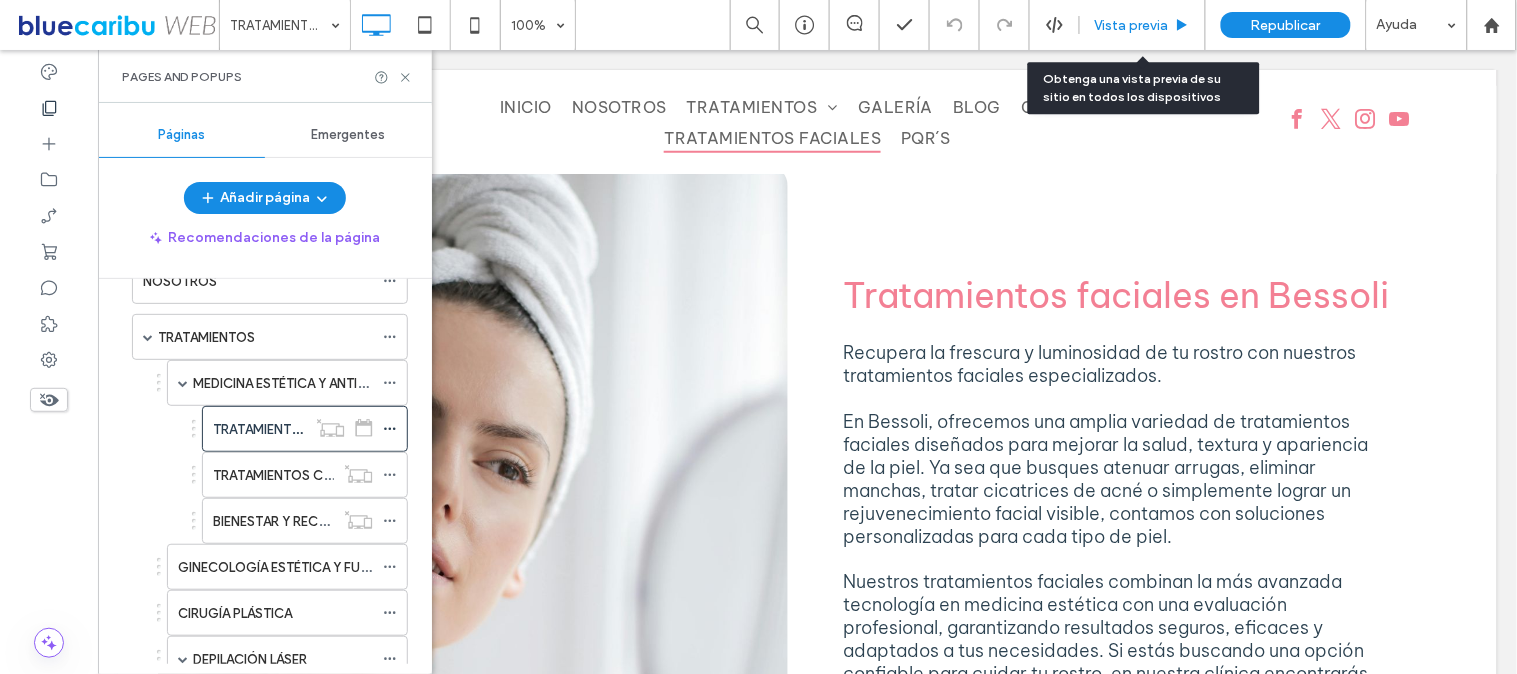 click on "Vista previa" at bounding box center (1132, 25) 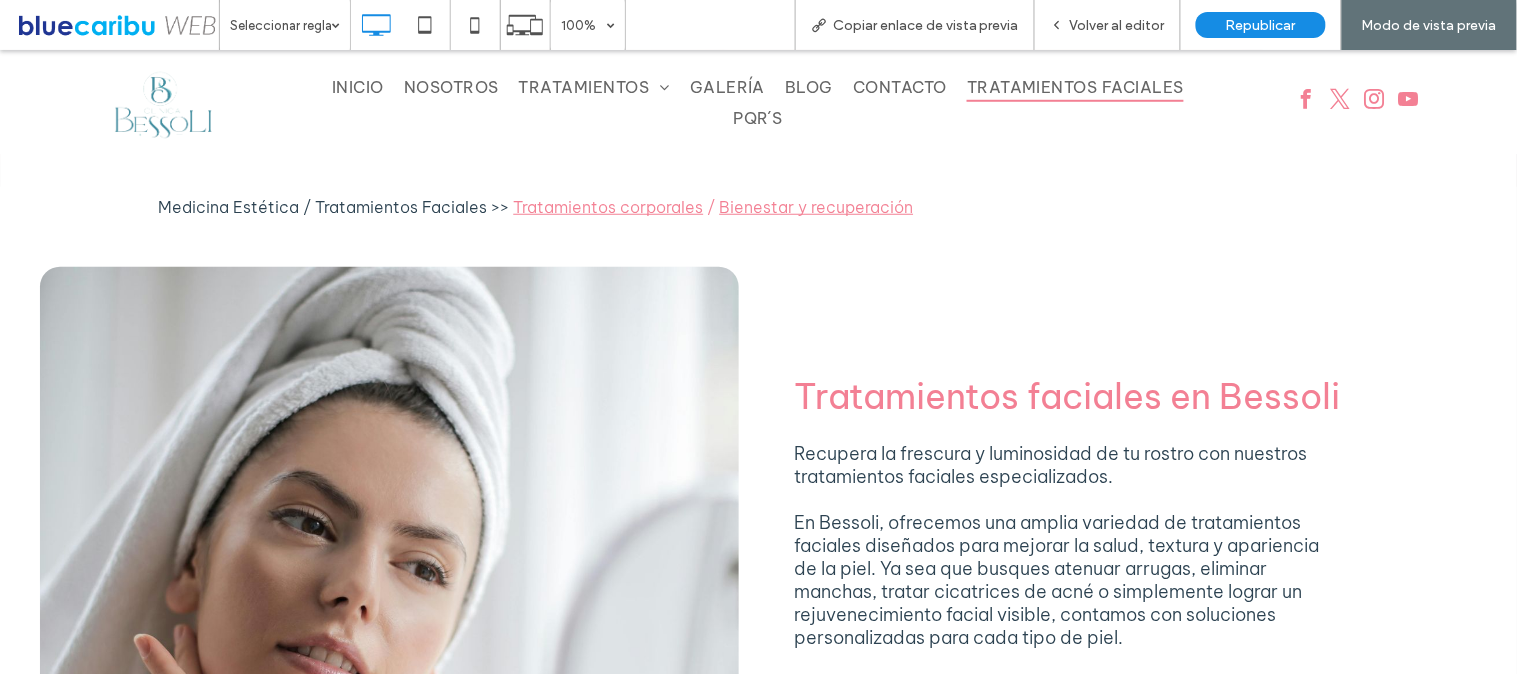 scroll, scrollTop: 0, scrollLeft: 0, axis: both 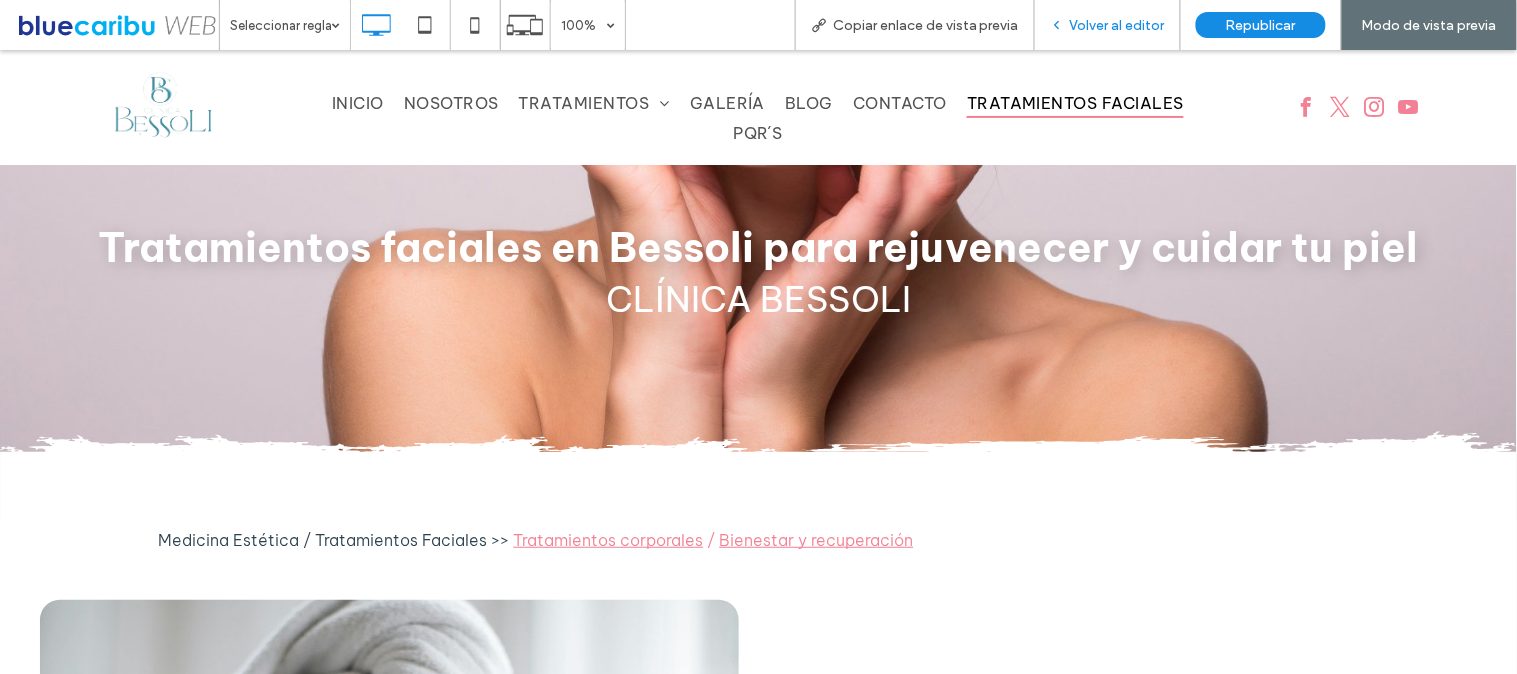 click on "Volver al editor" at bounding box center [1117, 25] 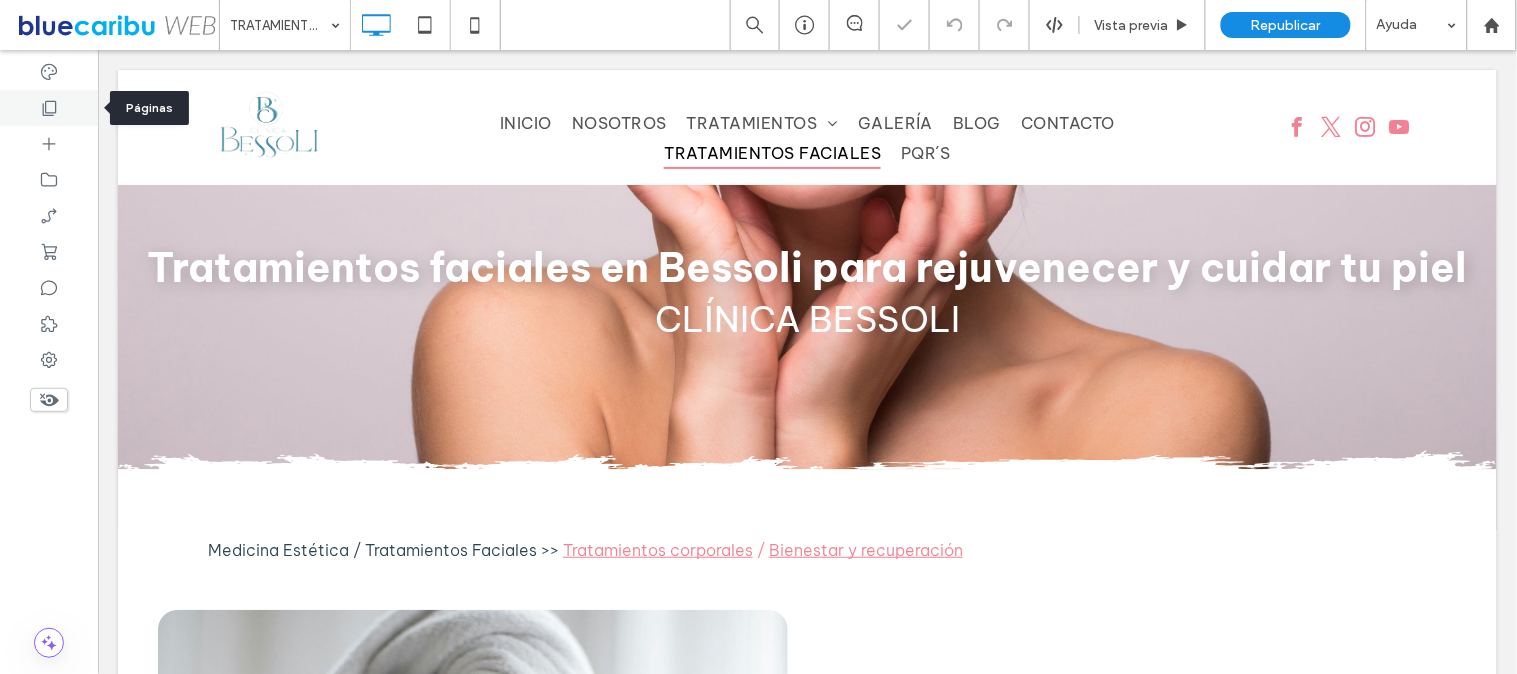 click 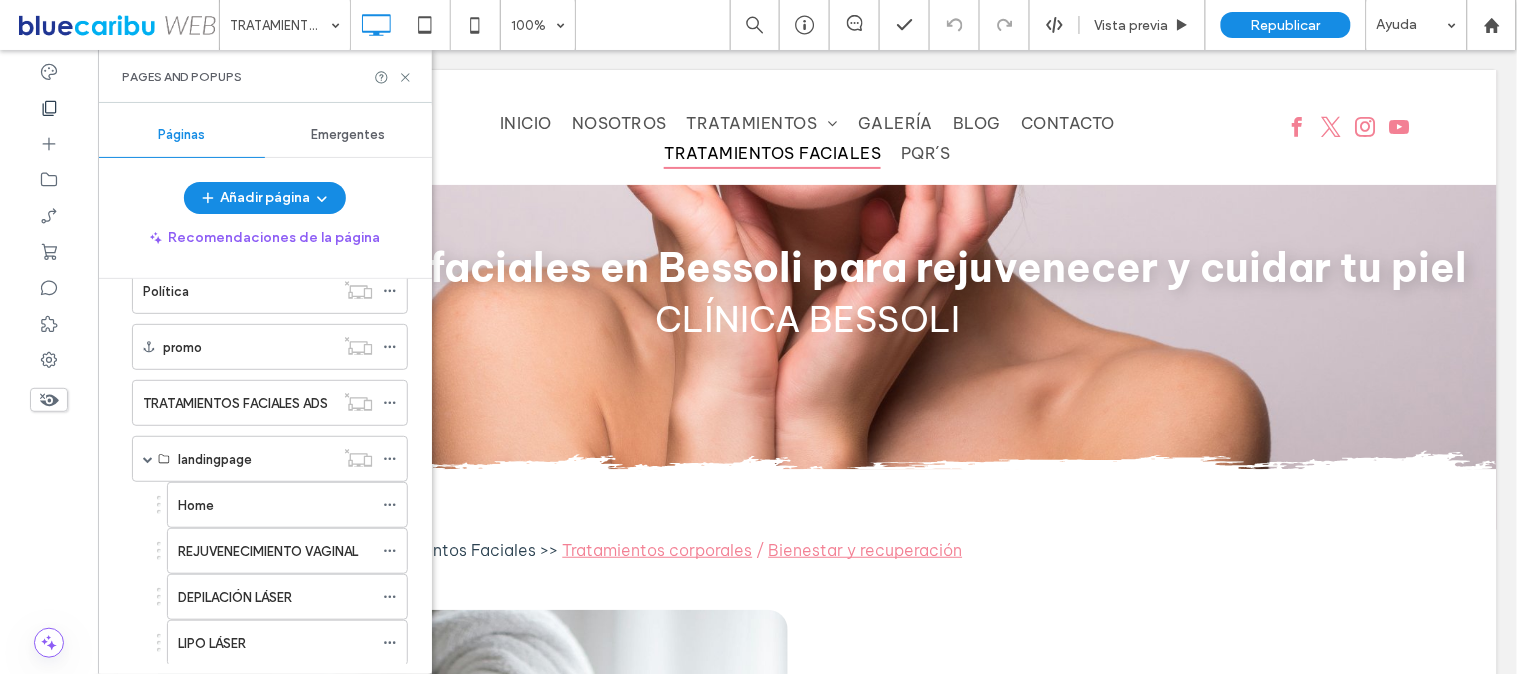 scroll, scrollTop: 1135, scrollLeft: 0, axis: vertical 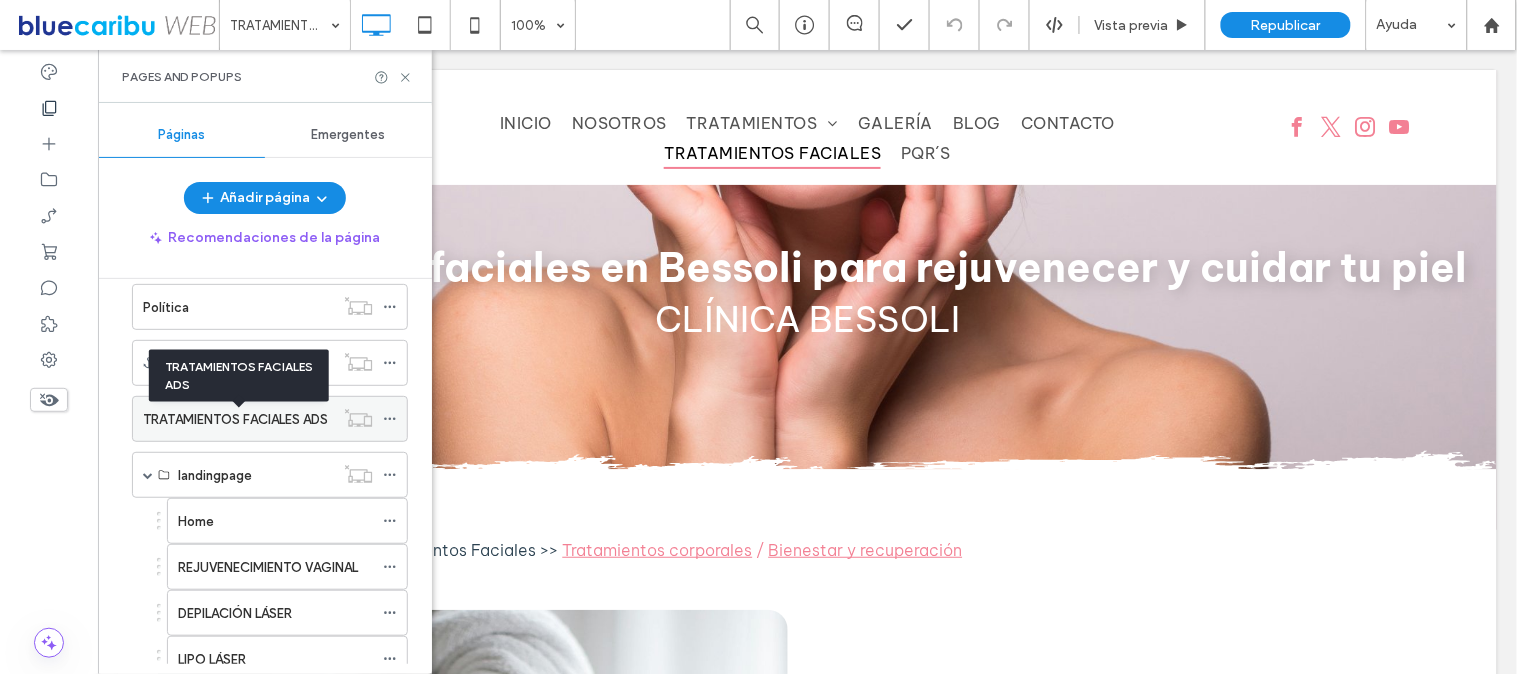 click on "TRATAMIENTOS FACIALES ADS" at bounding box center [235, 419] 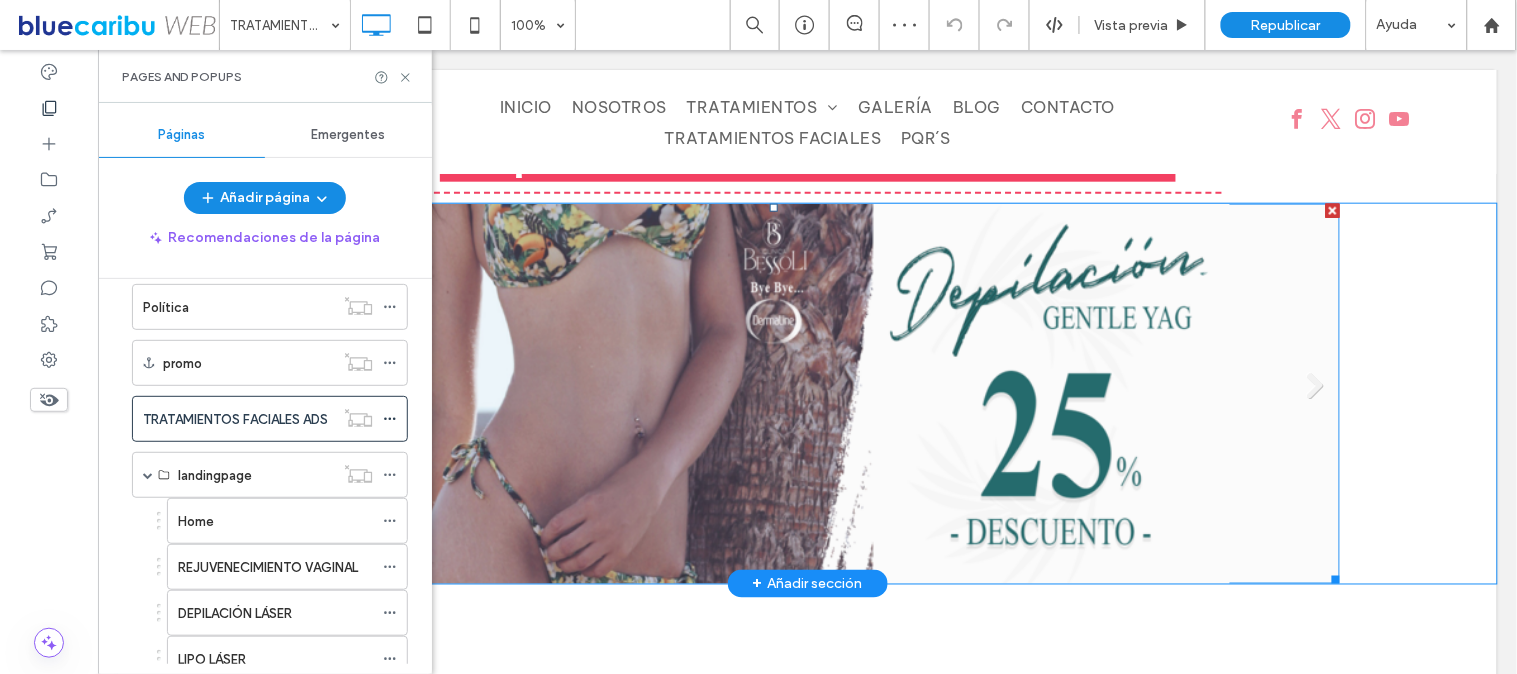 scroll, scrollTop: 555, scrollLeft: 0, axis: vertical 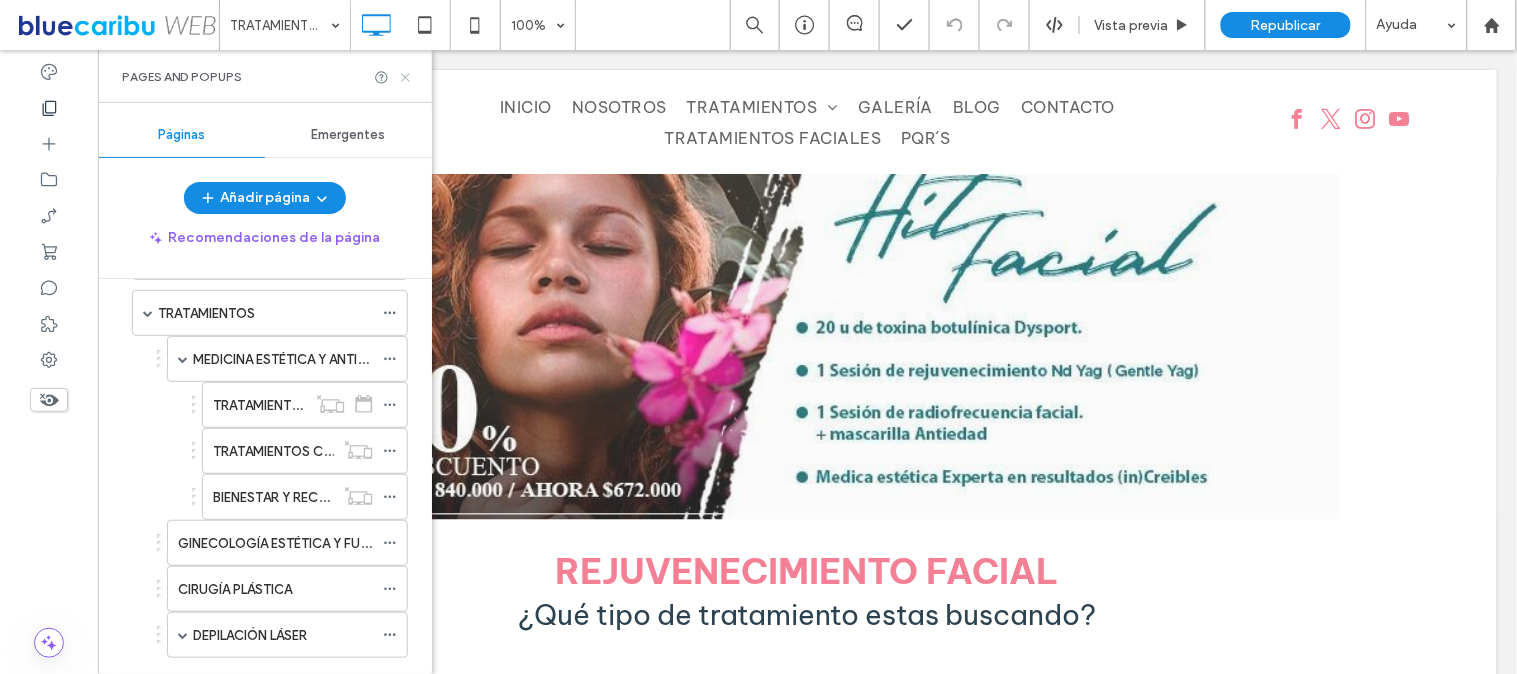 click 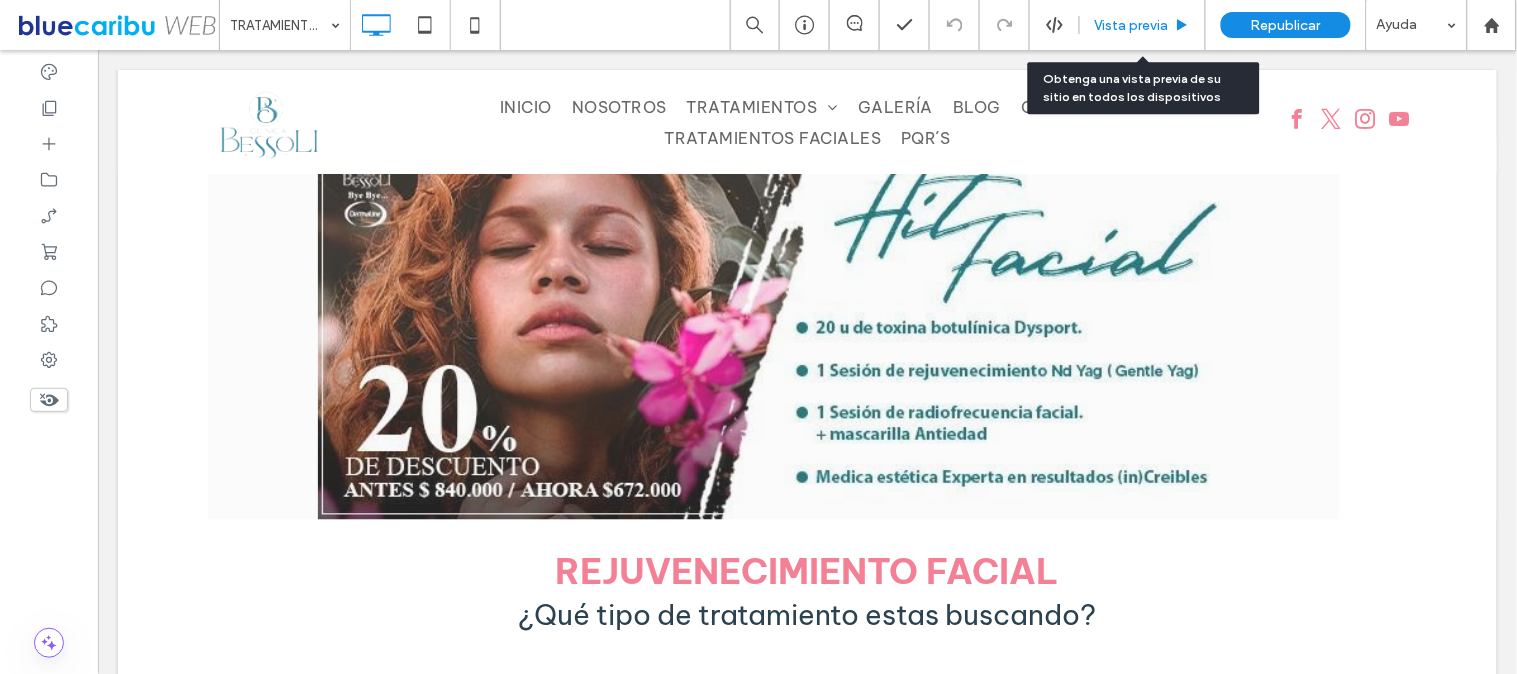 click on "Vista previa" at bounding box center [1132, 25] 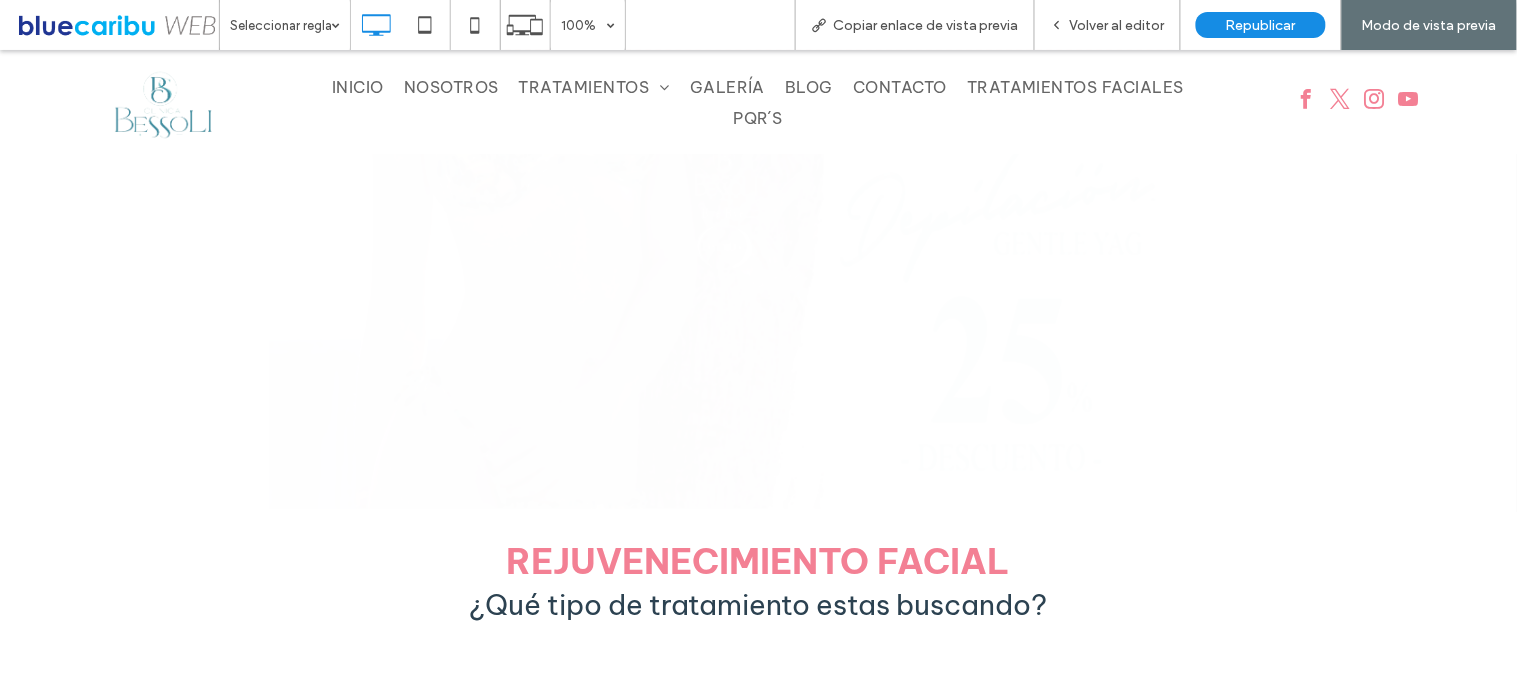 scroll, scrollTop: 562, scrollLeft: 0, axis: vertical 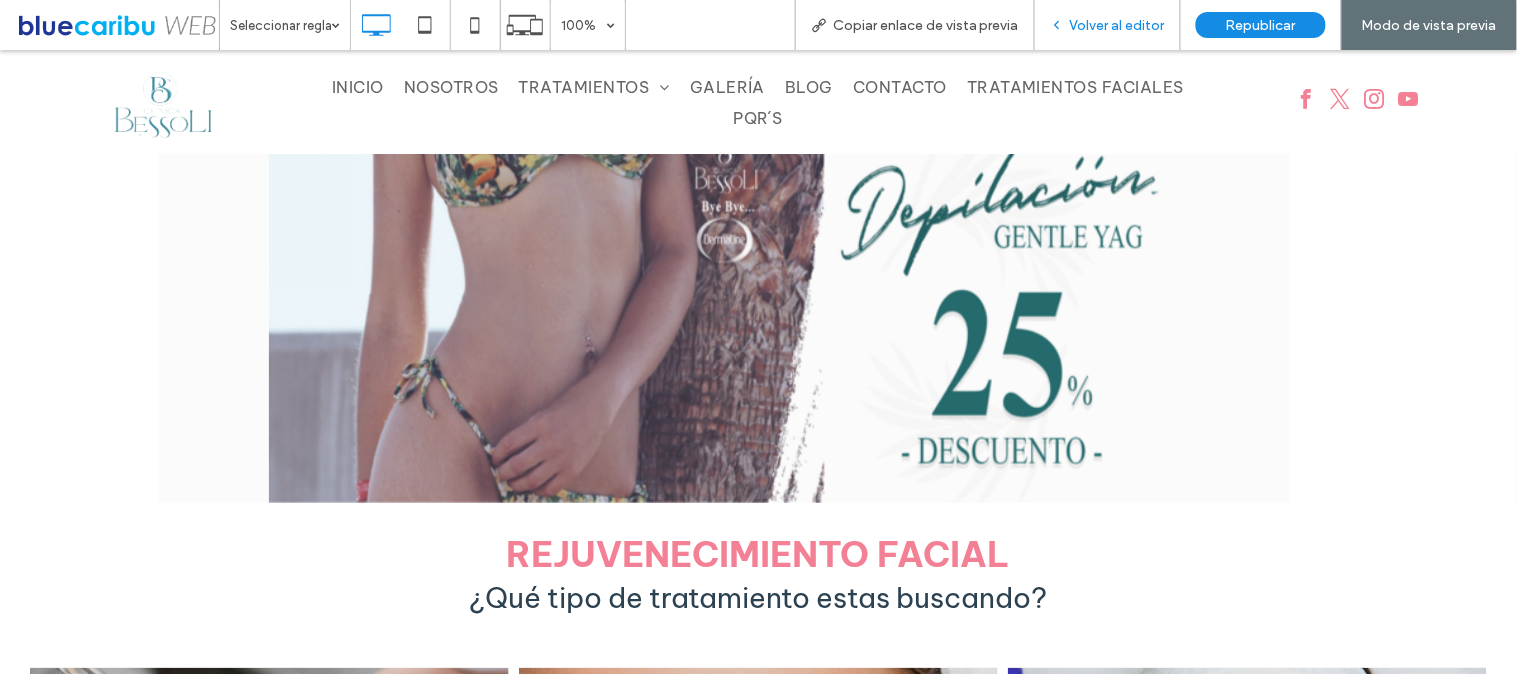 click on "Volver al editor" at bounding box center [1117, 25] 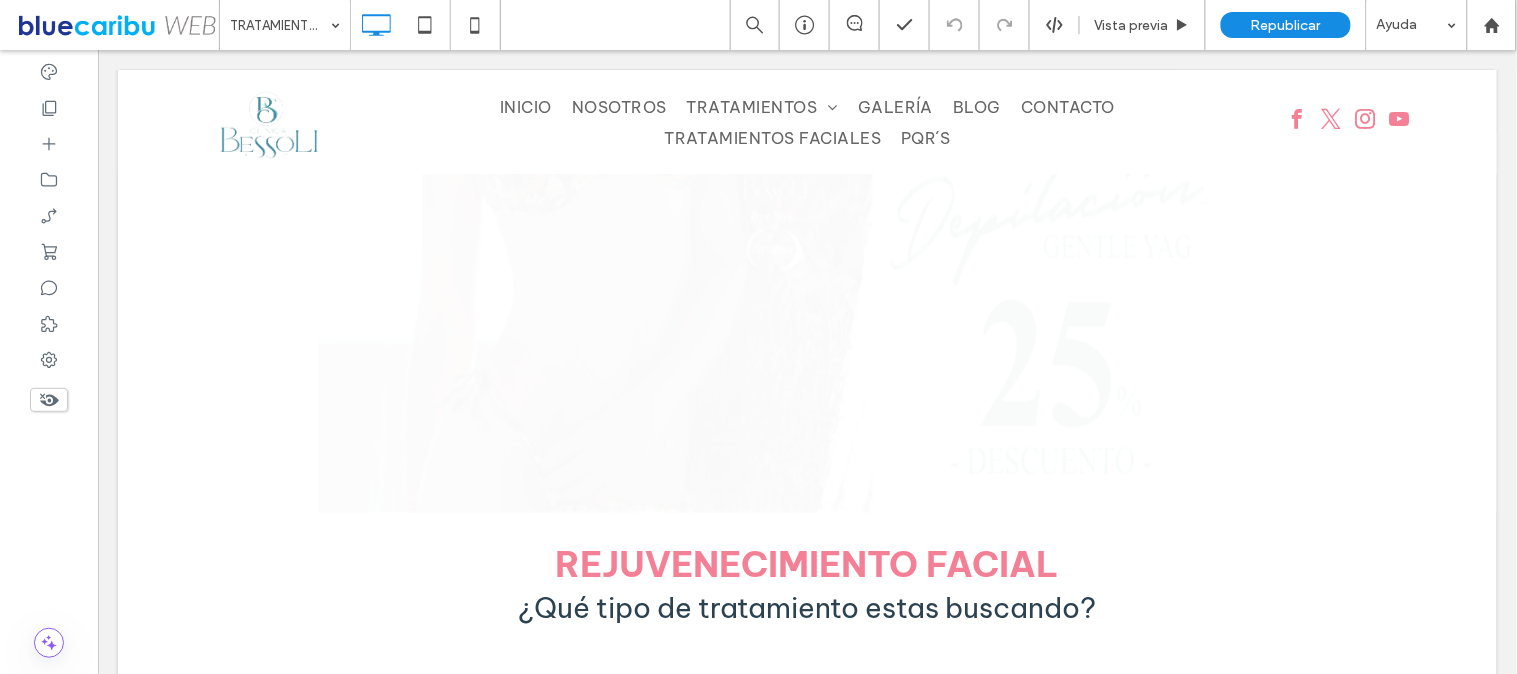 scroll, scrollTop: 554, scrollLeft: 0, axis: vertical 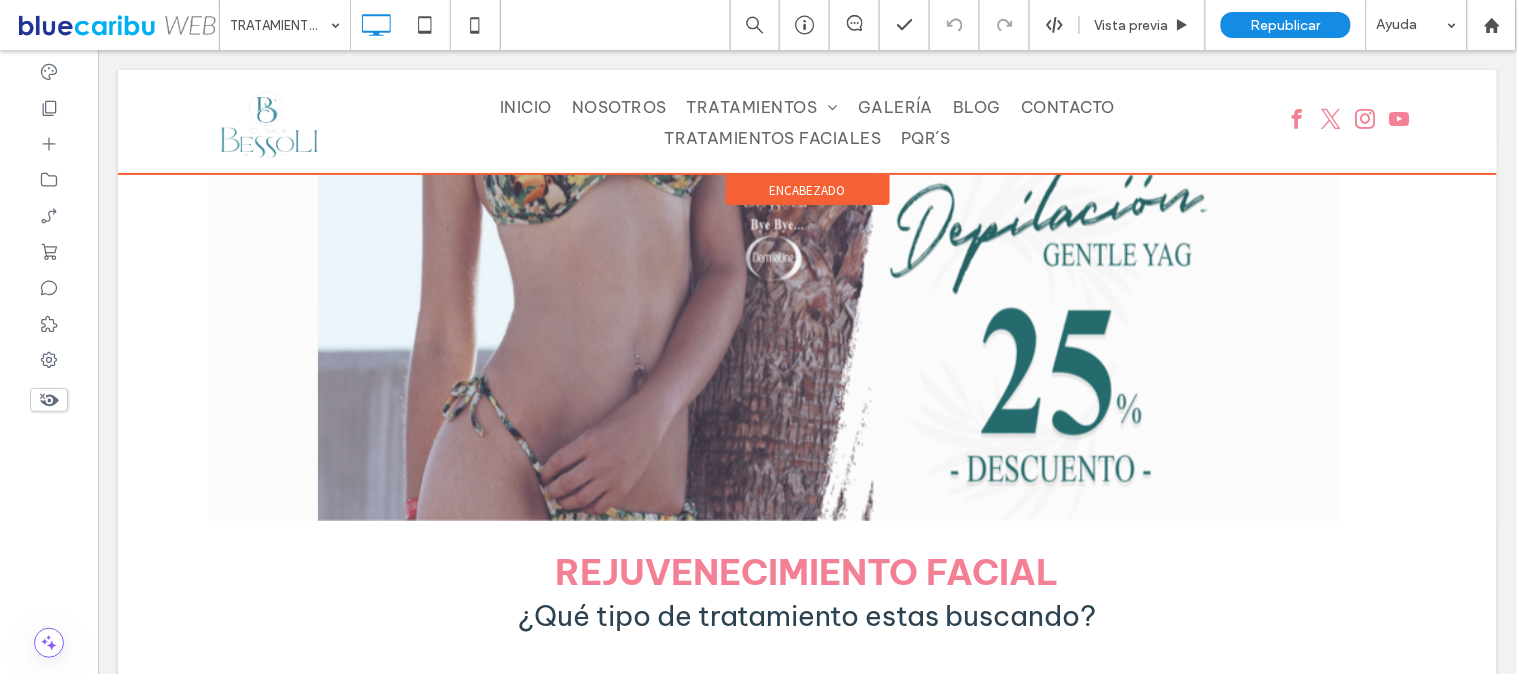click at bounding box center [806, 121] 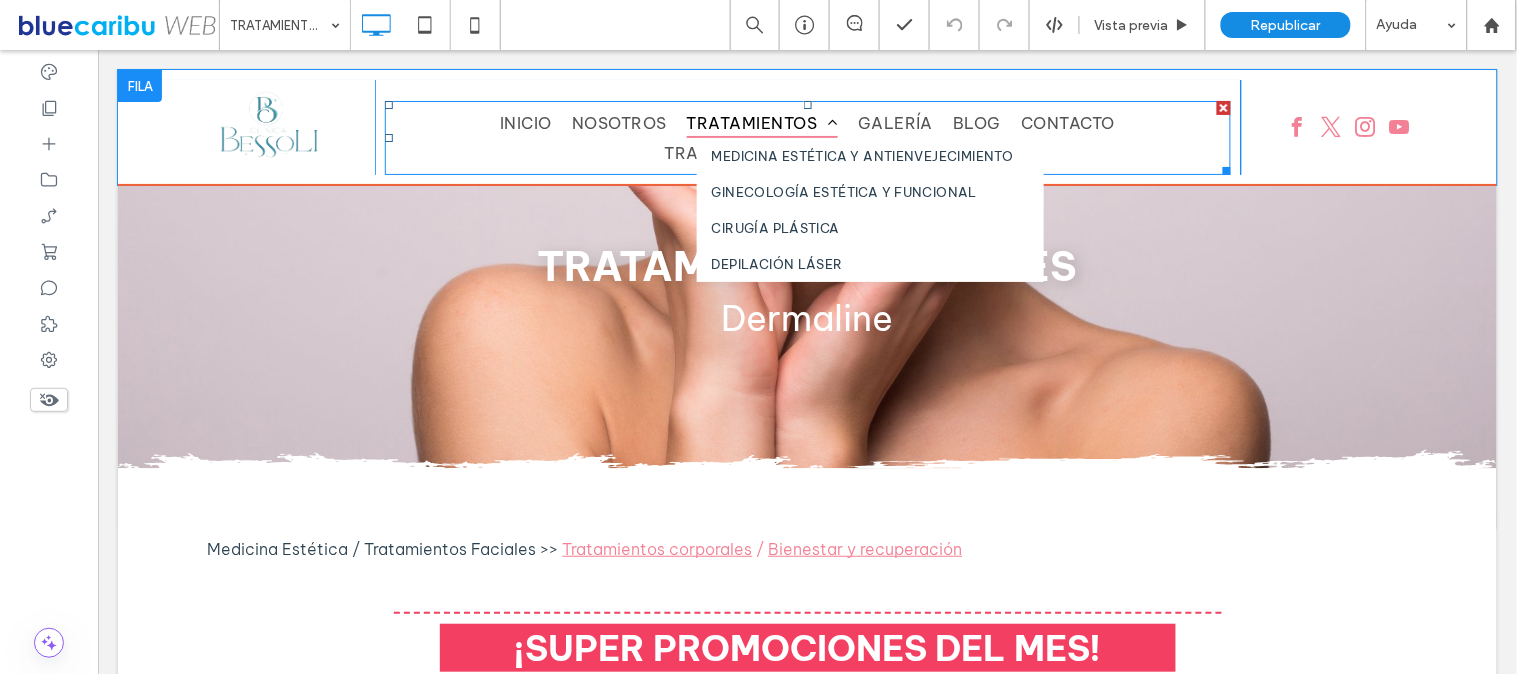 scroll, scrollTop: 0, scrollLeft: 0, axis: both 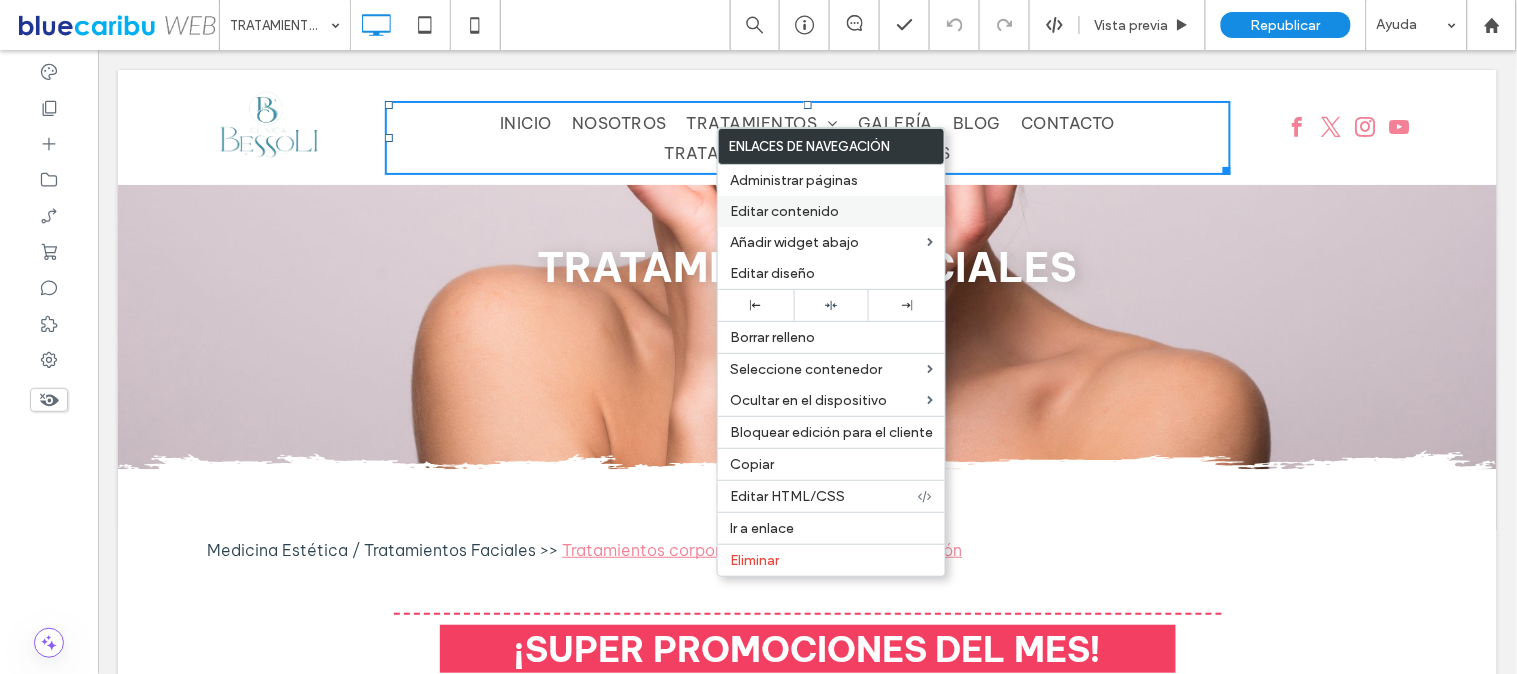 click on "Editar contenido" at bounding box center (784, 211) 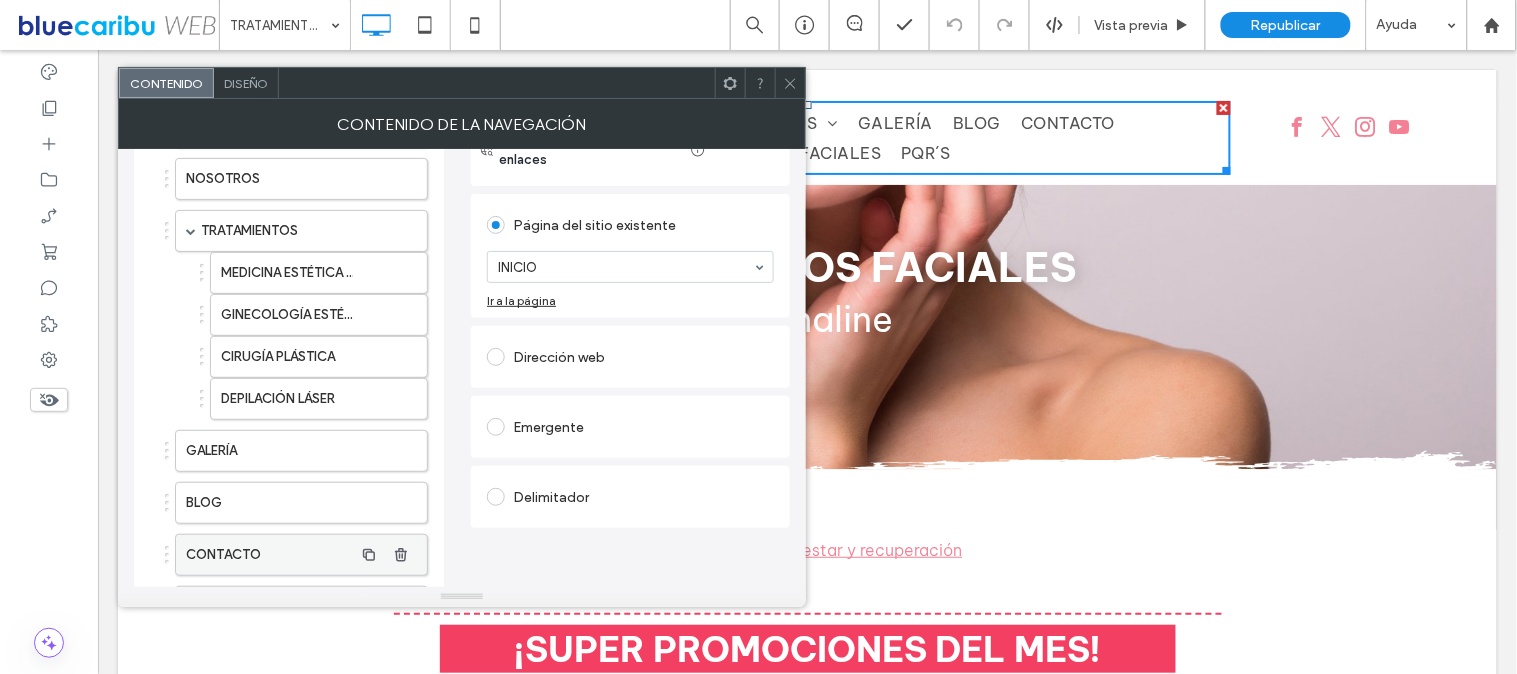 scroll, scrollTop: 0, scrollLeft: 0, axis: both 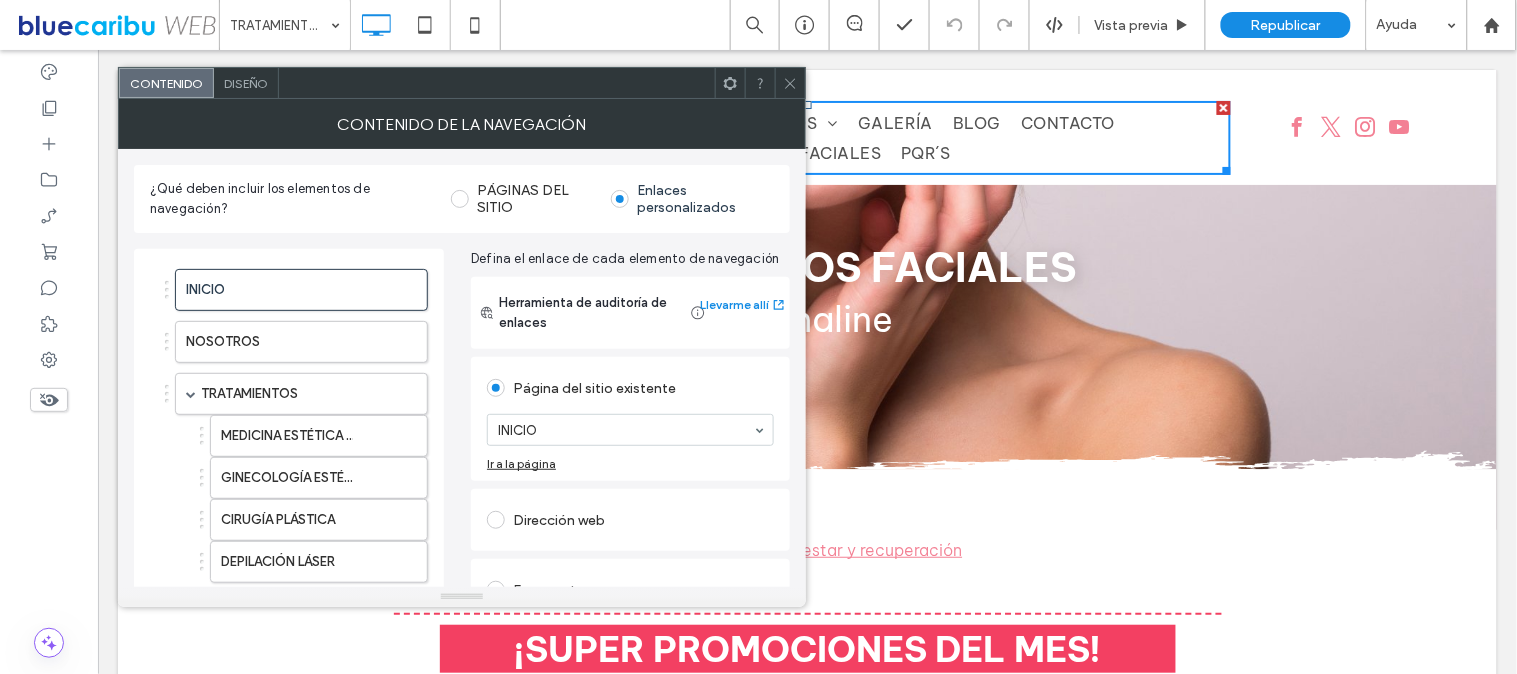 click 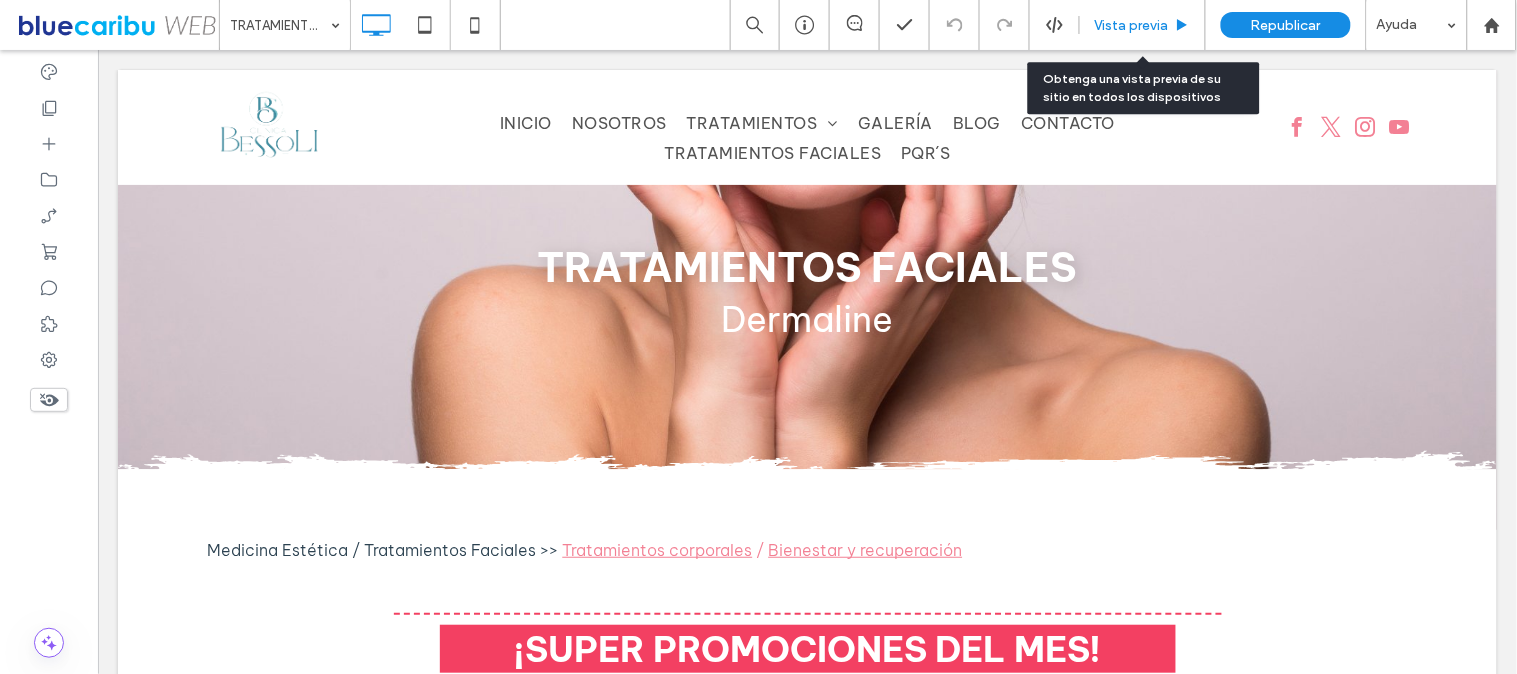 click on "Vista previa" at bounding box center [1132, 25] 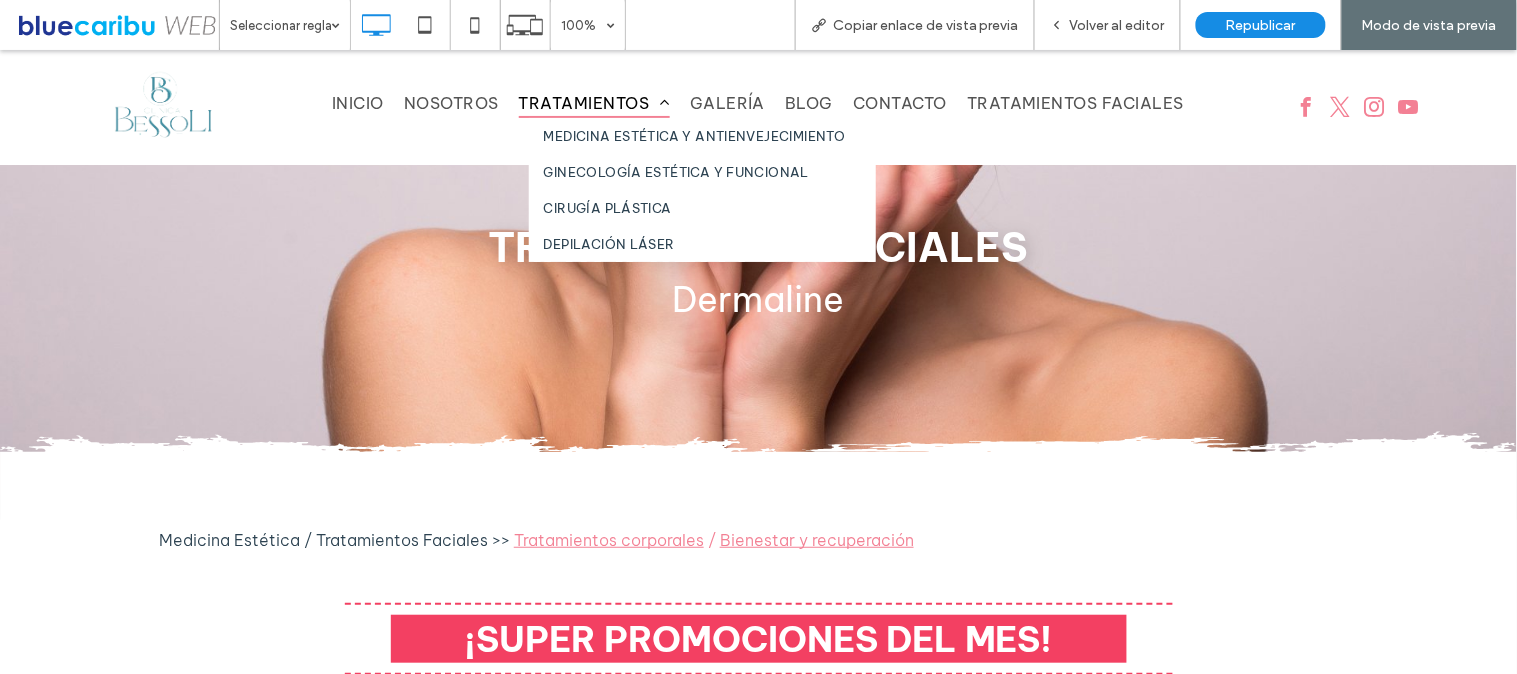 click on "TRATAMIENTOS" at bounding box center (594, 102) 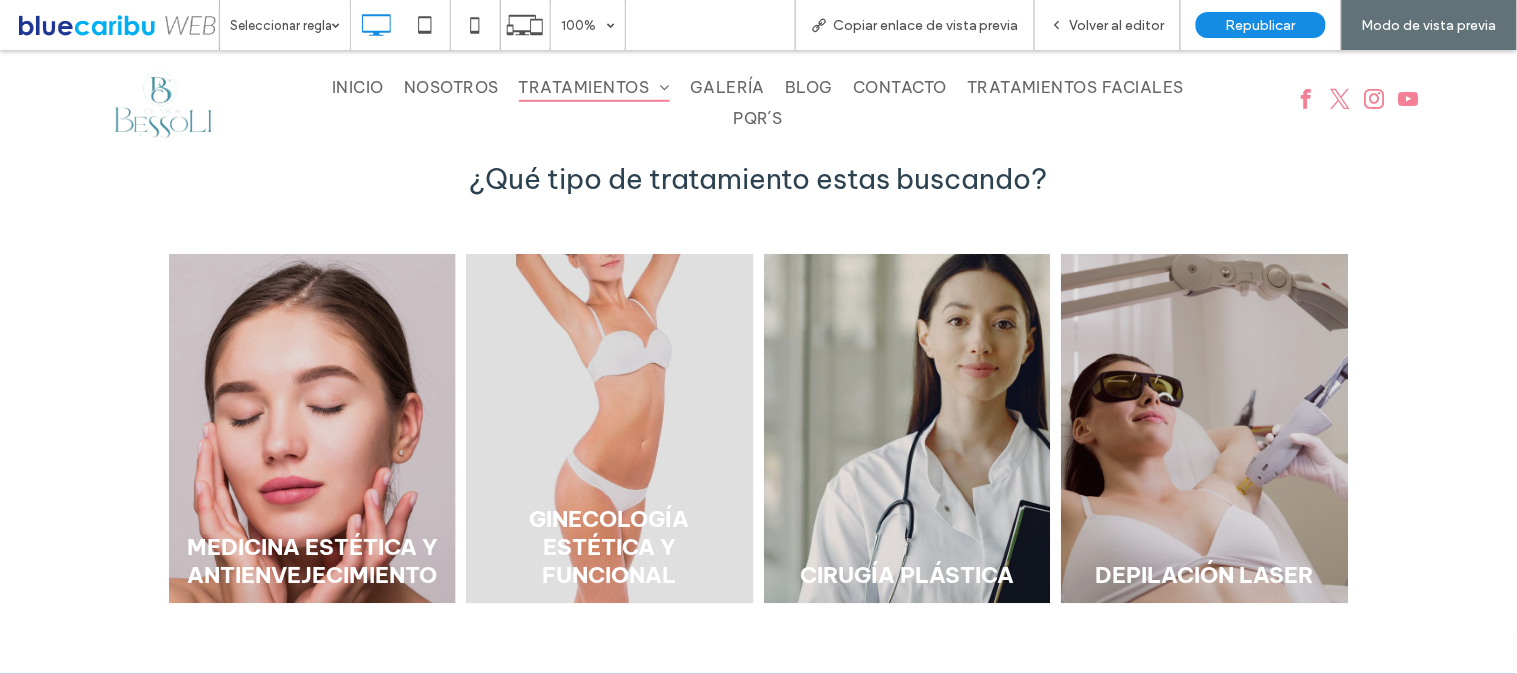 scroll, scrollTop: 444, scrollLeft: 0, axis: vertical 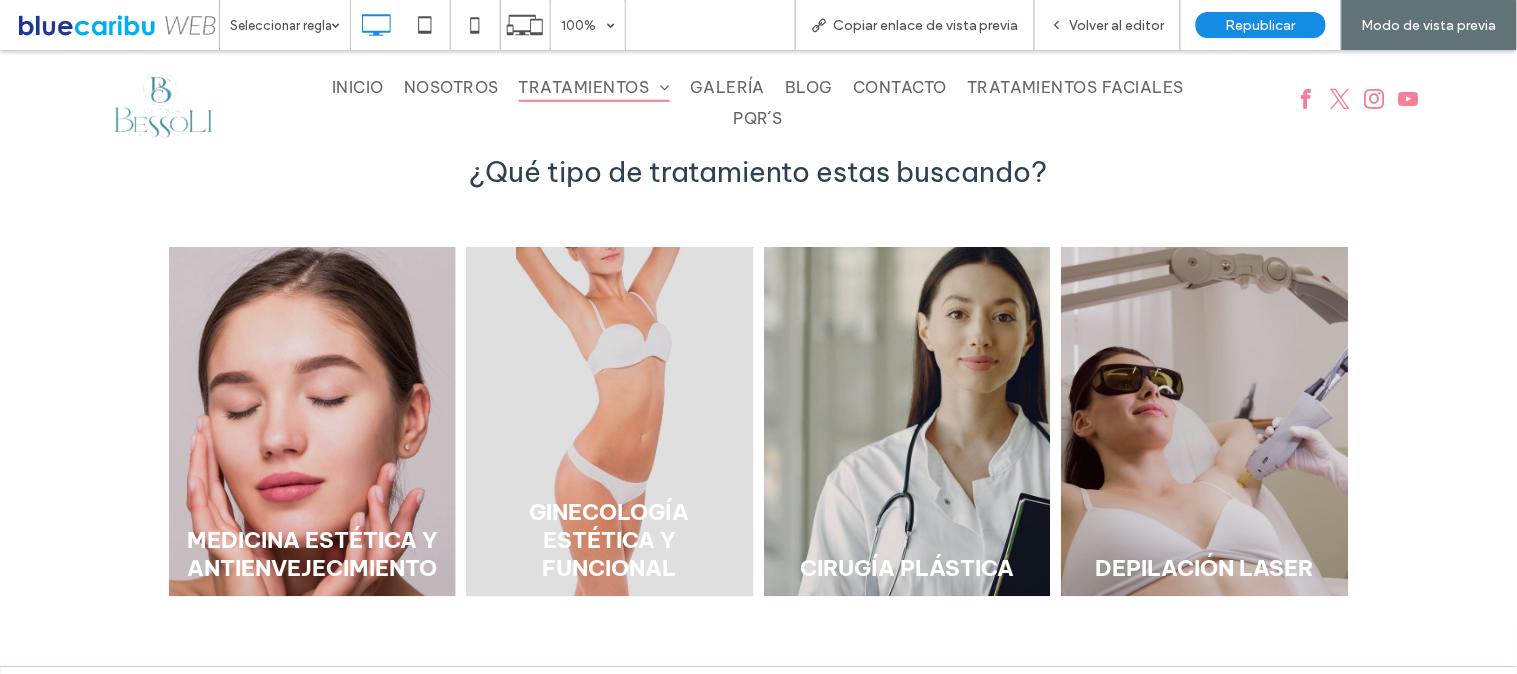 click at bounding box center (312, 420) 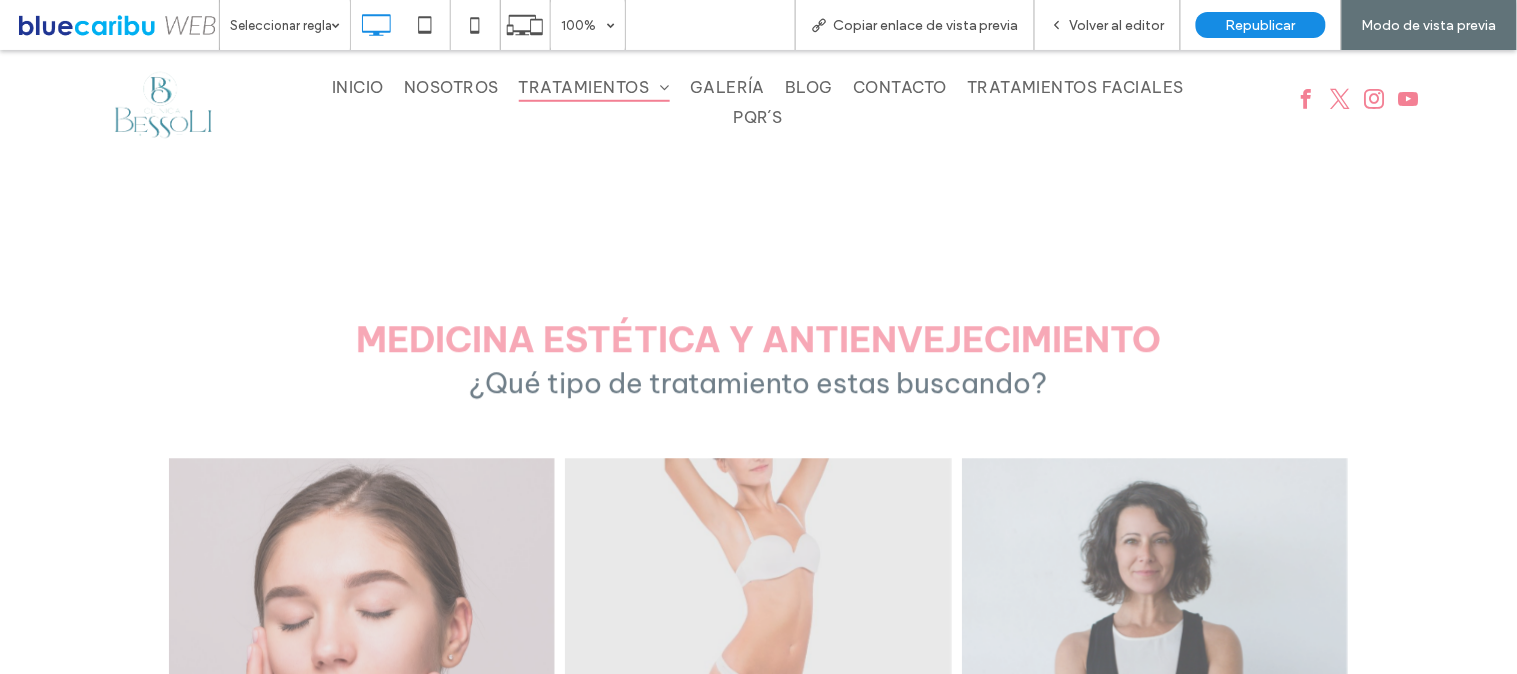 scroll, scrollTop: 444, scrollLeft: 0, axis: vertical 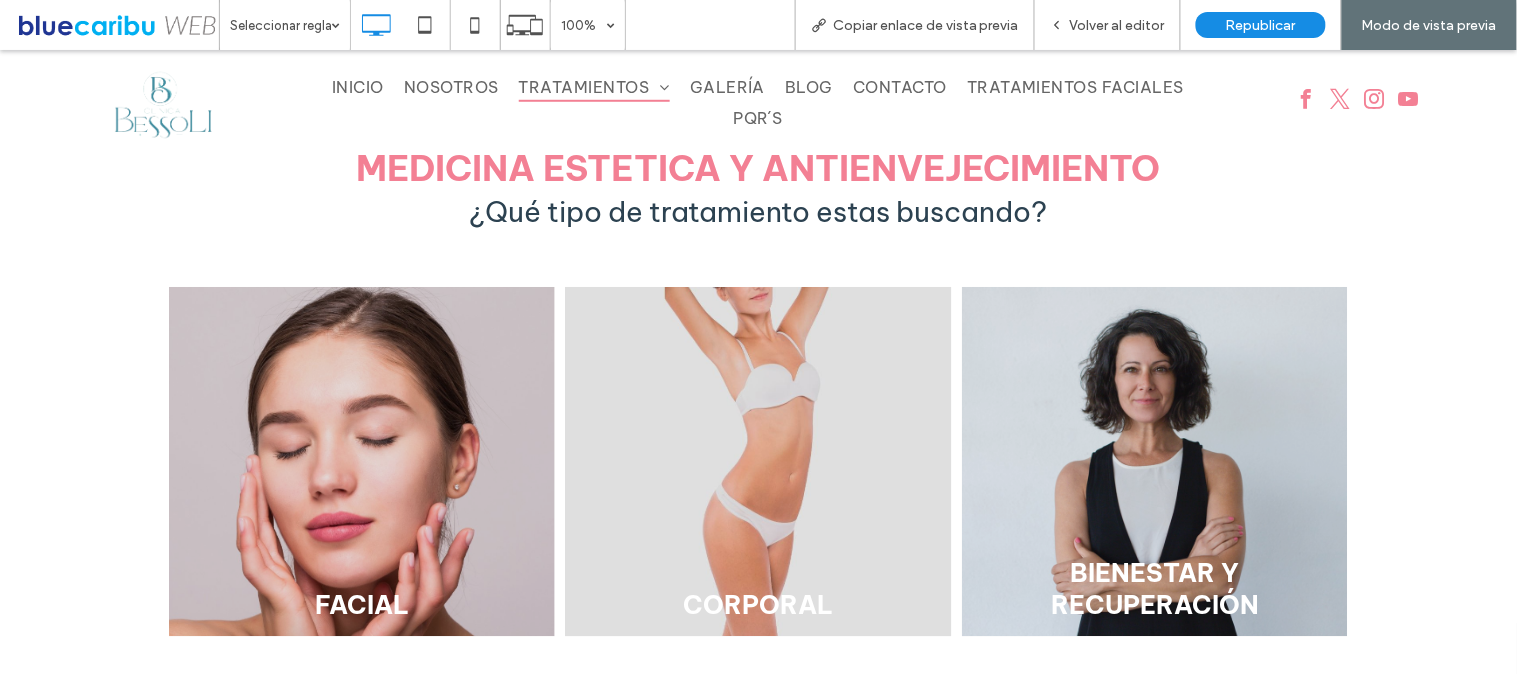 click at bounding box center [362, 460] 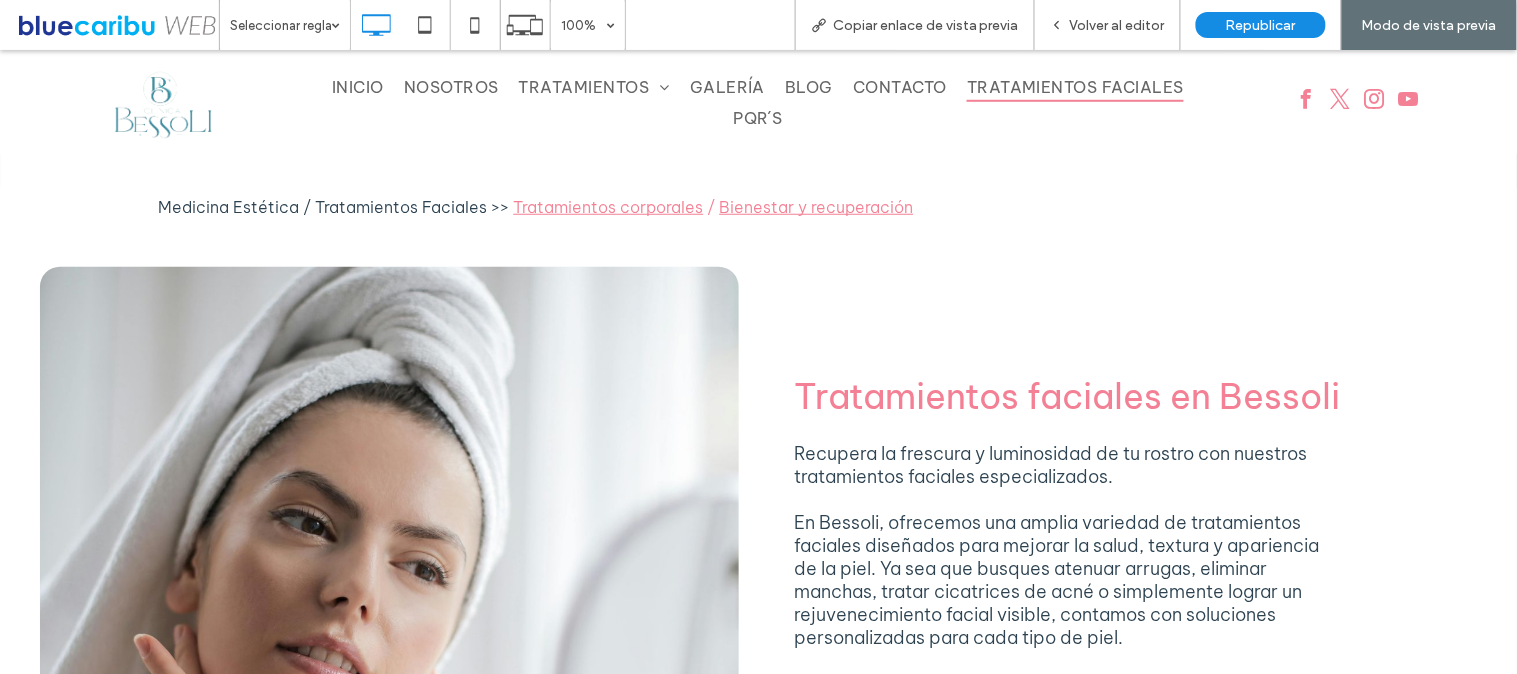 scroll, scrollTop: 0, scrollLeft: 0, axis: both 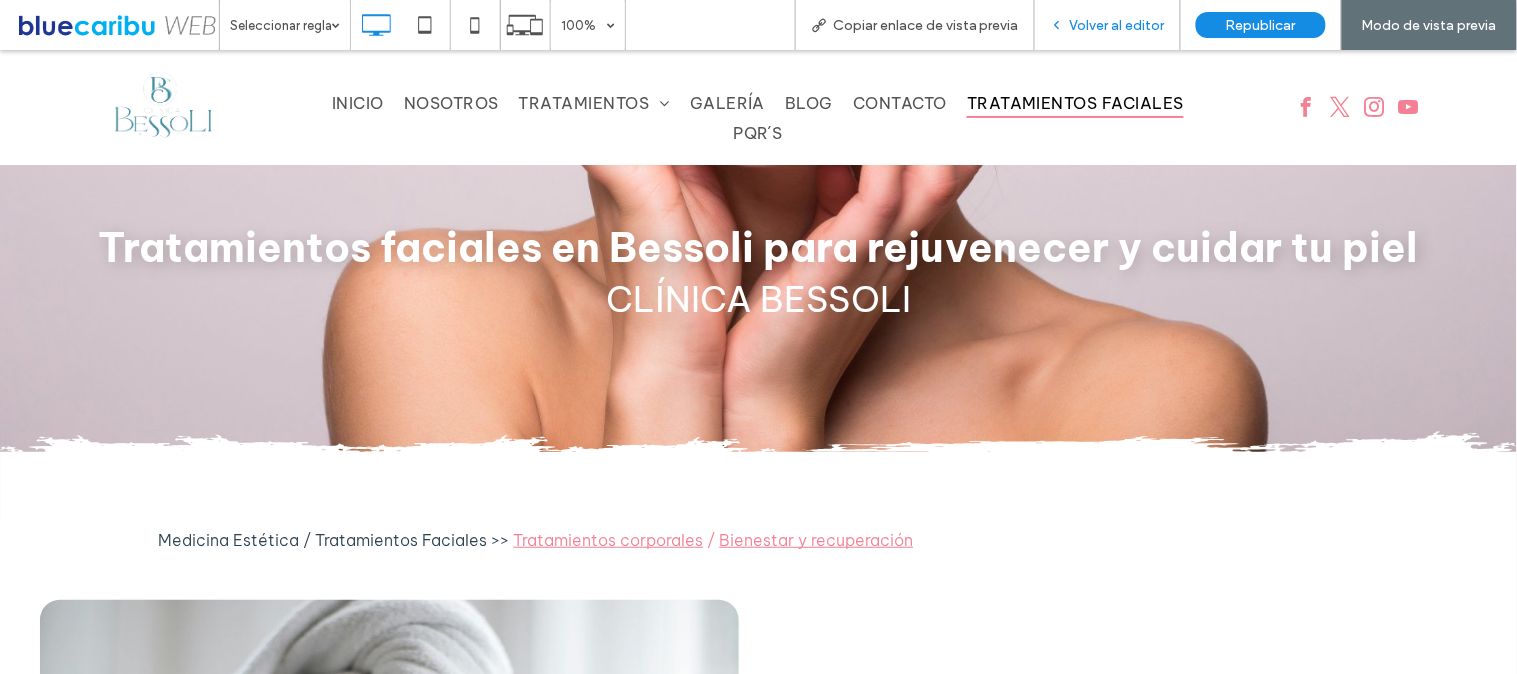click on "Volver al editor" at bounding box center (1117, 25) 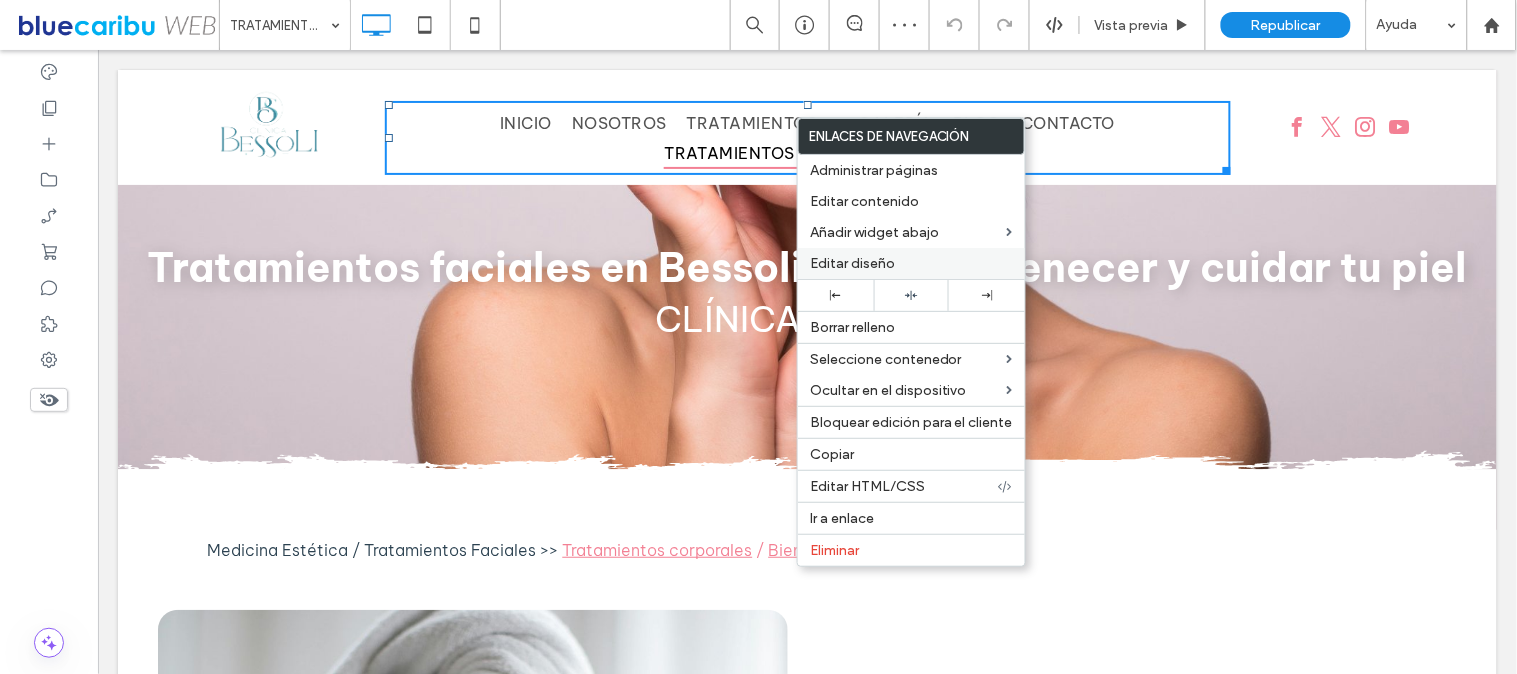 click on "Editar diseño" at bounding box center (911, 263) 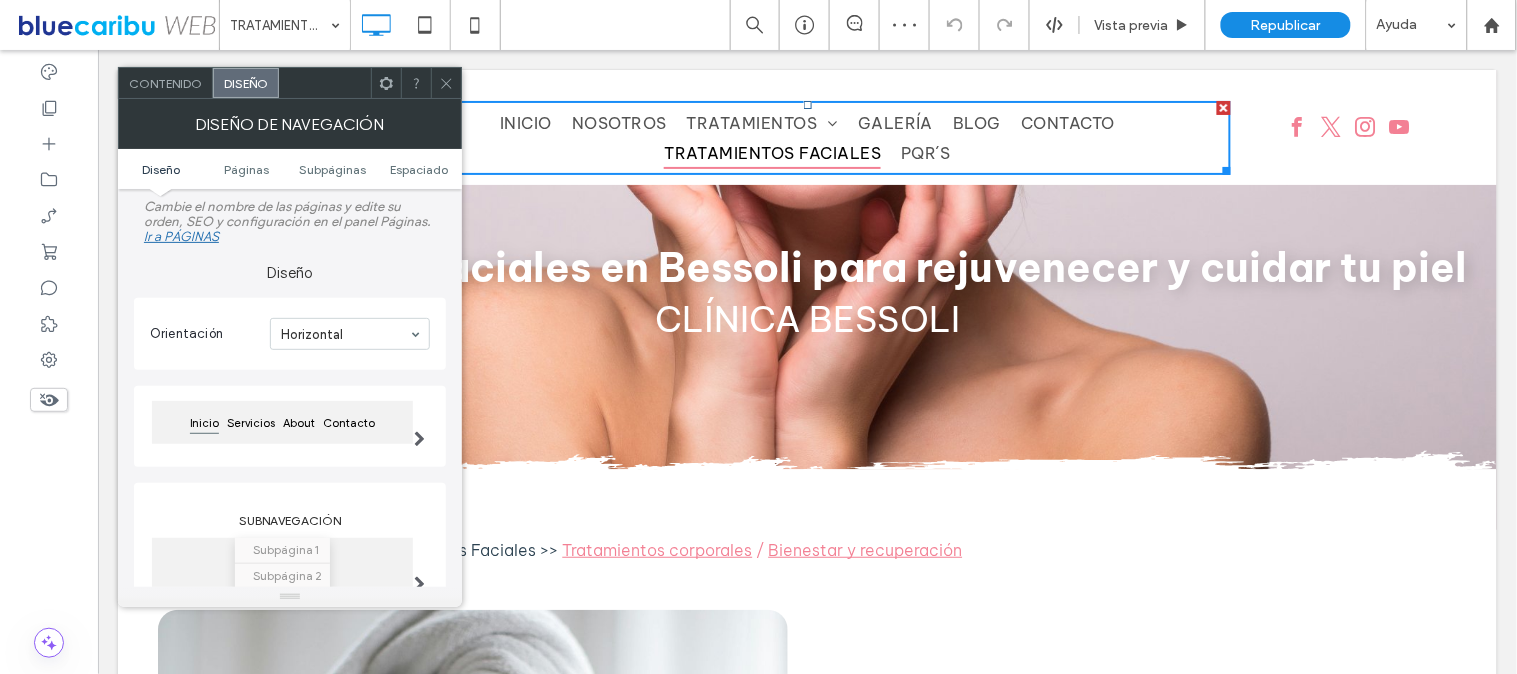 scroll, scrollTop: 333, scrollLeft: 0, axis: vertical 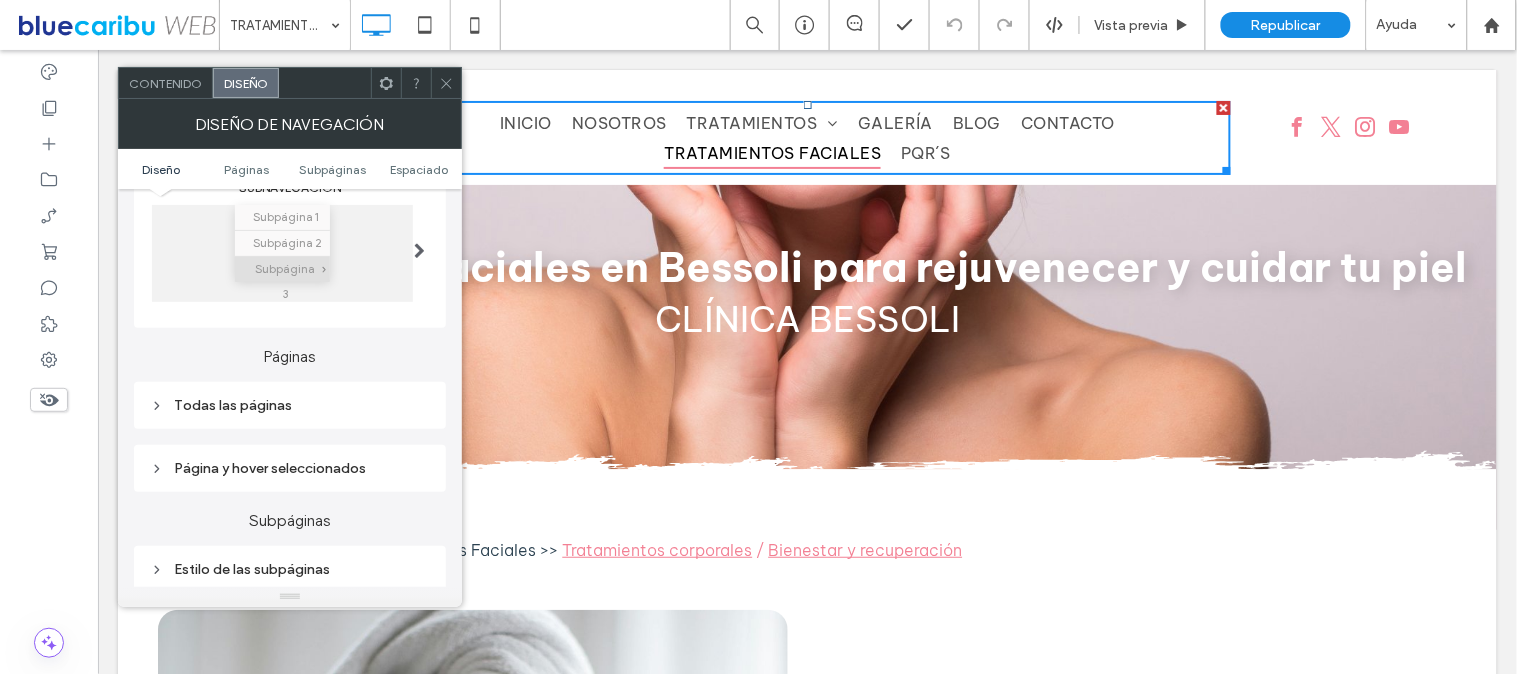 click on "Contenido" at bounding box center (166, 83) 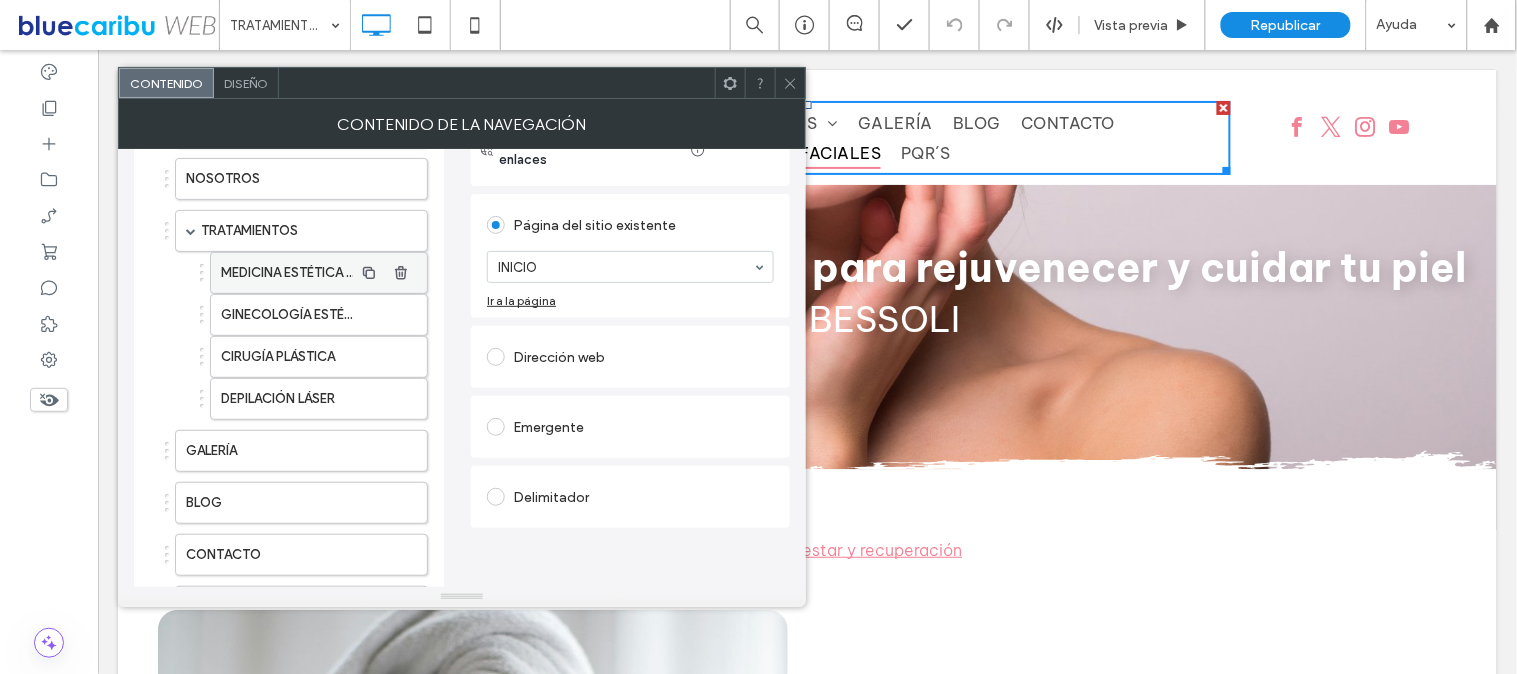 scroll, scrollTop: 385, scrollLeft: 0, axis: vertical 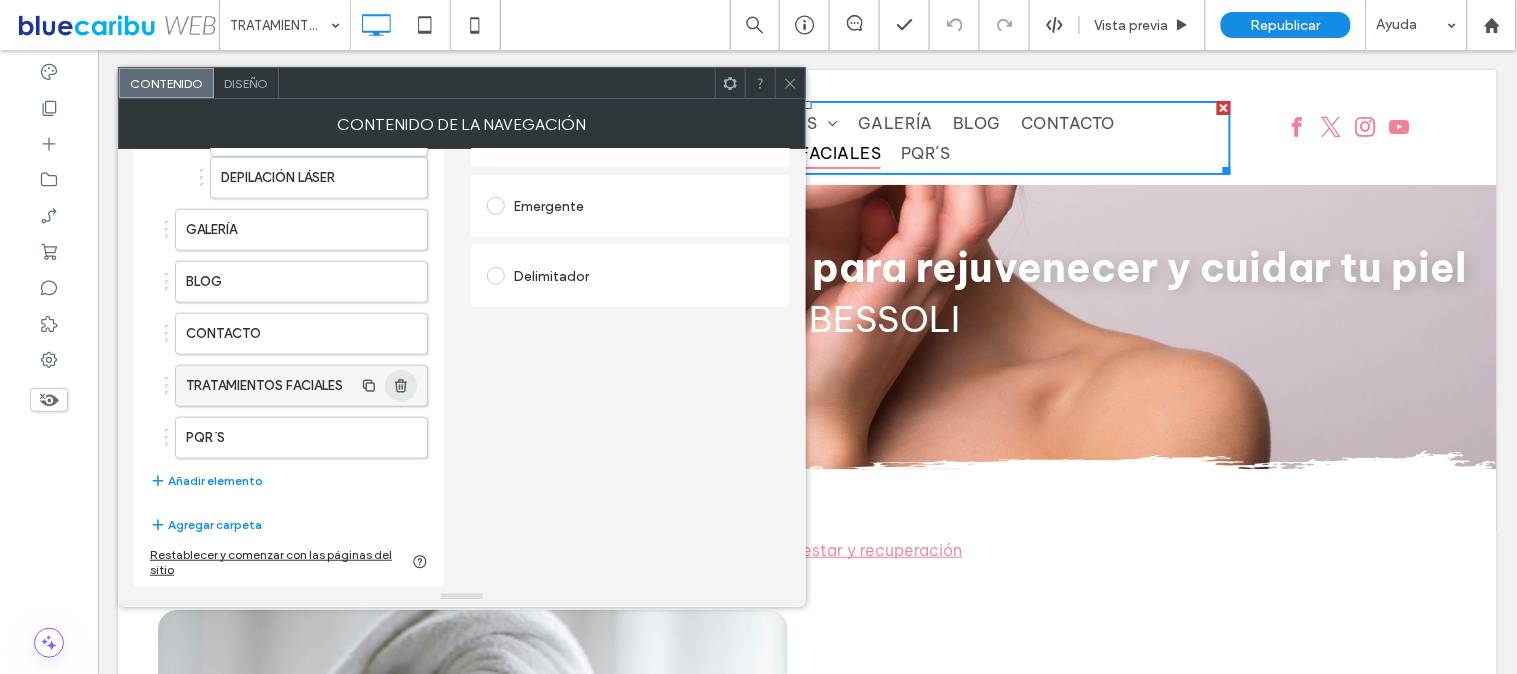 click 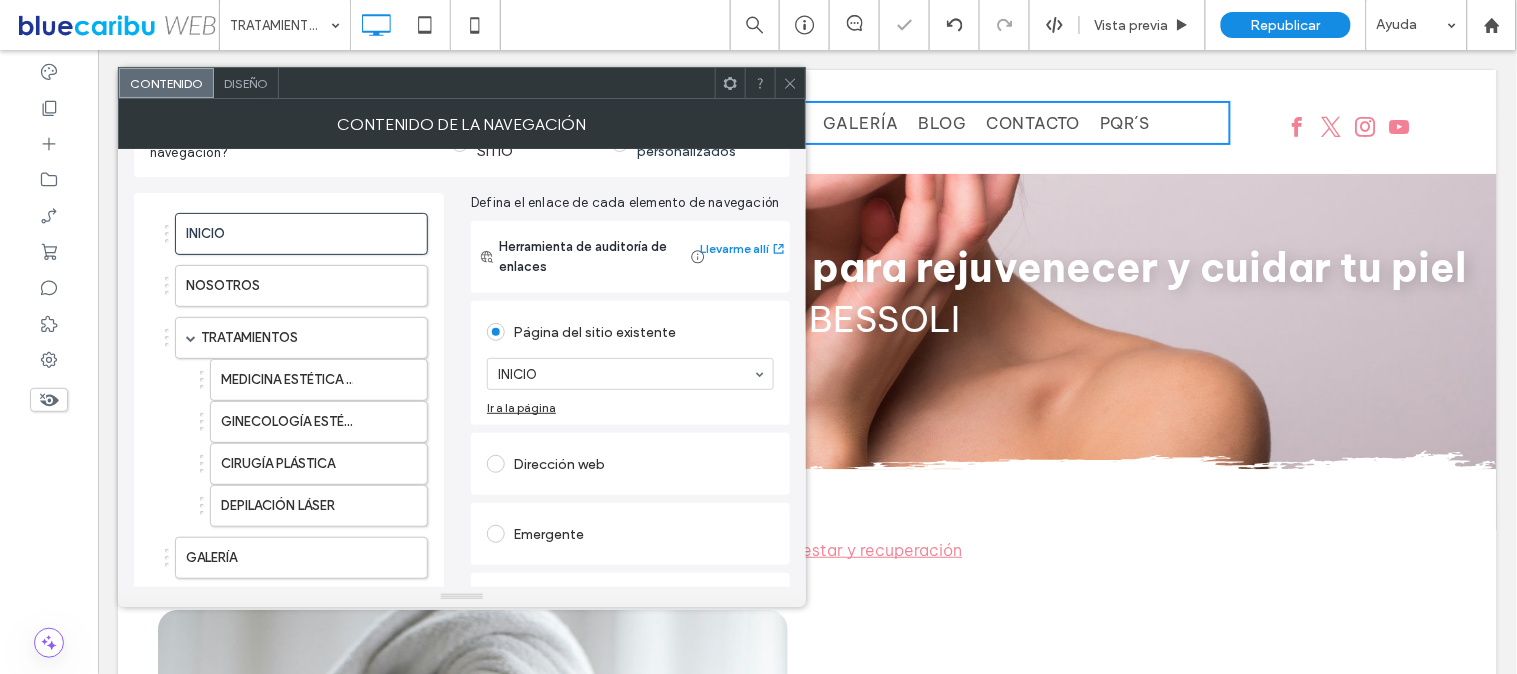 scroll, scrollTop: 0, scrollLeft: 0, axis: both 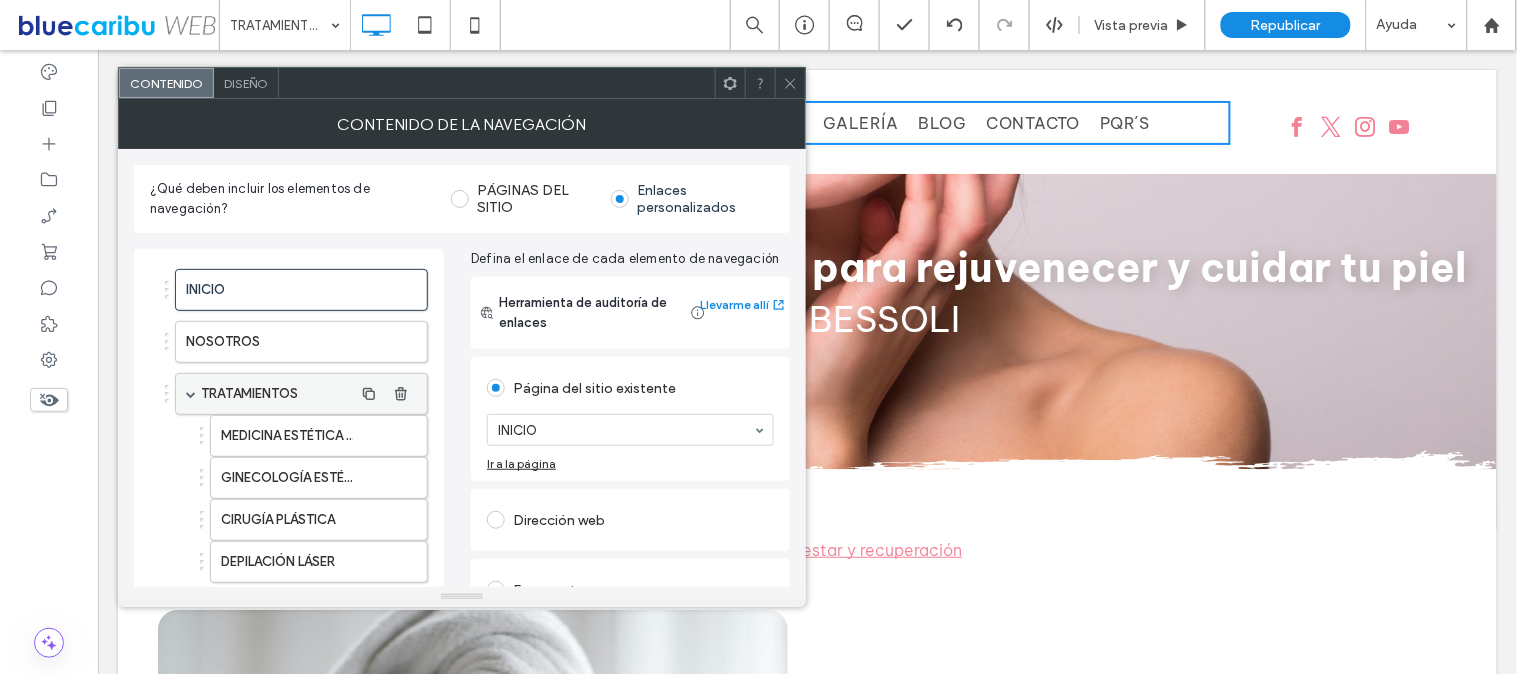 click on "TRATAMIENTOS" at bounding box center [301, 394] 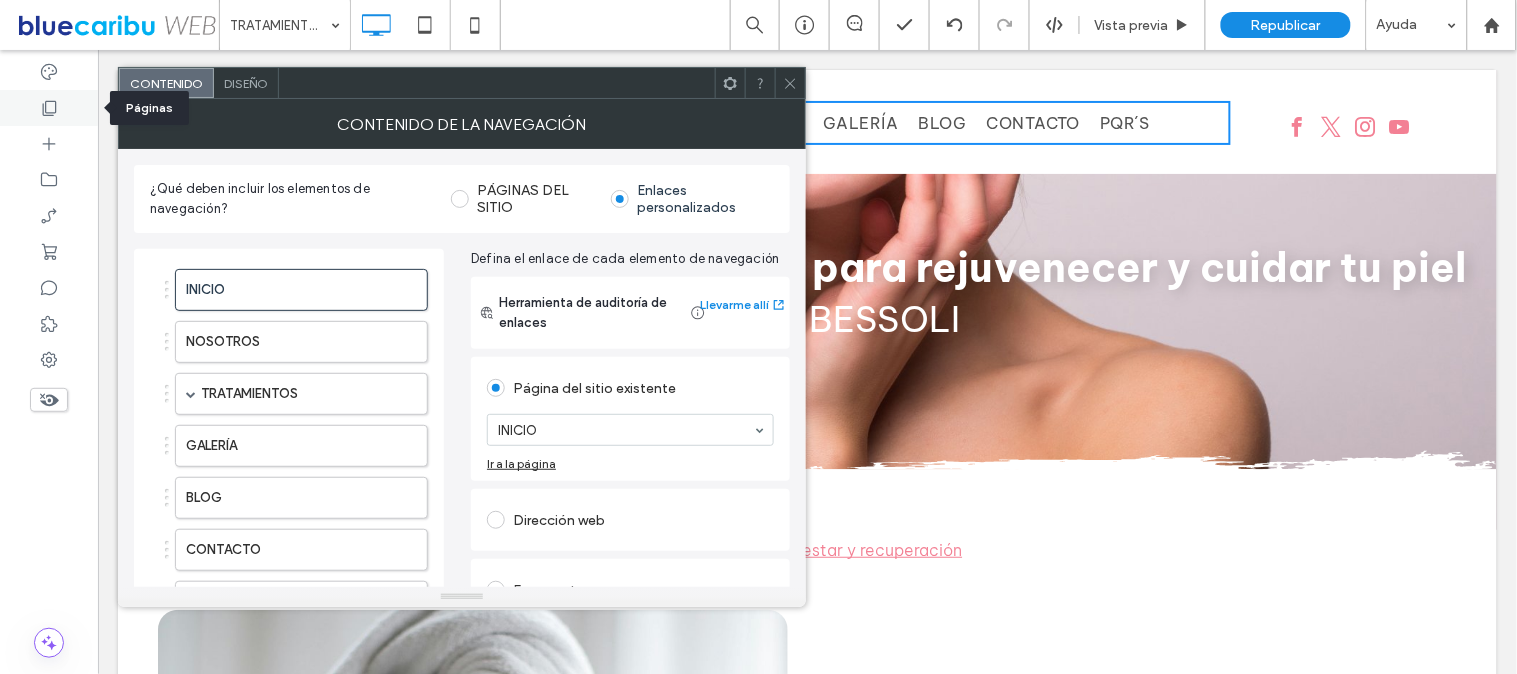 click 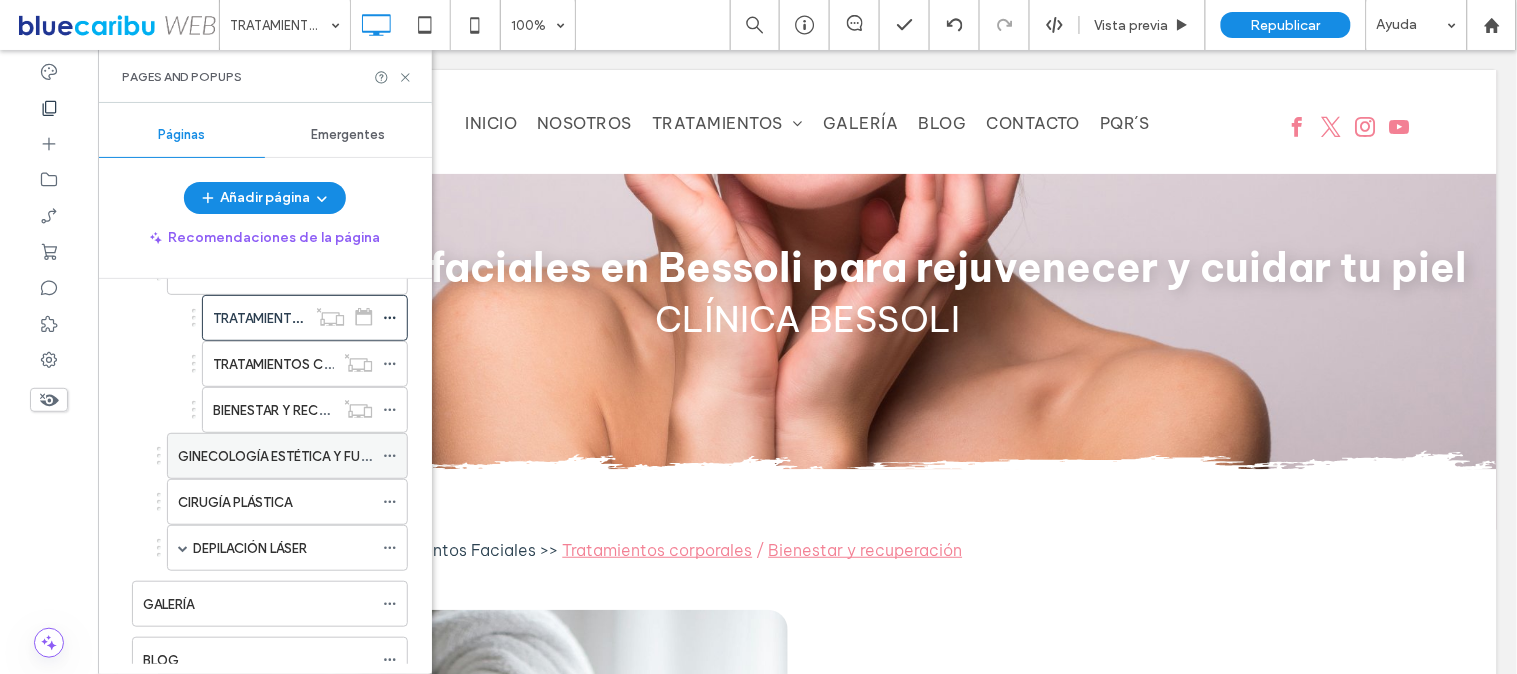 scroll, scrollTop: 0, scrollLeft: 0, axis: both 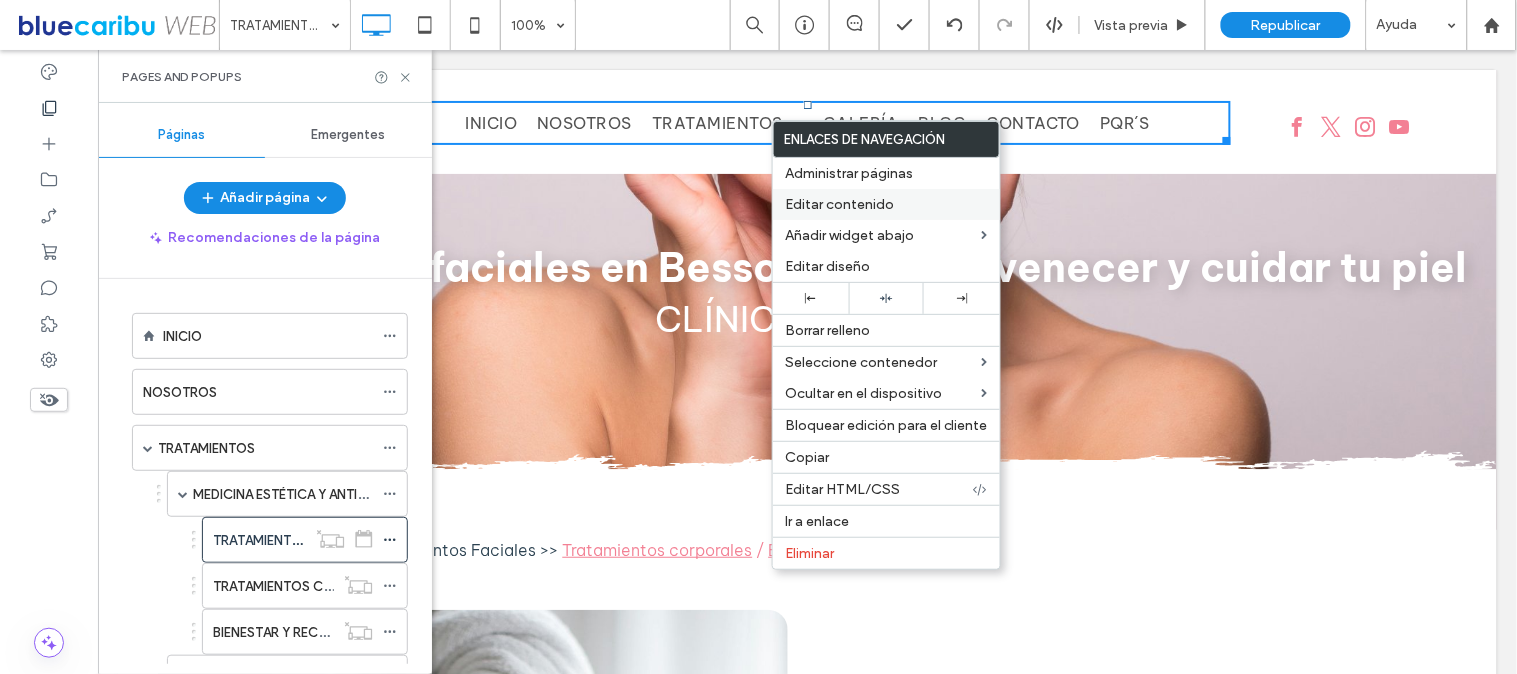 click on "Editar contenido" at bounding box center (839, 204) 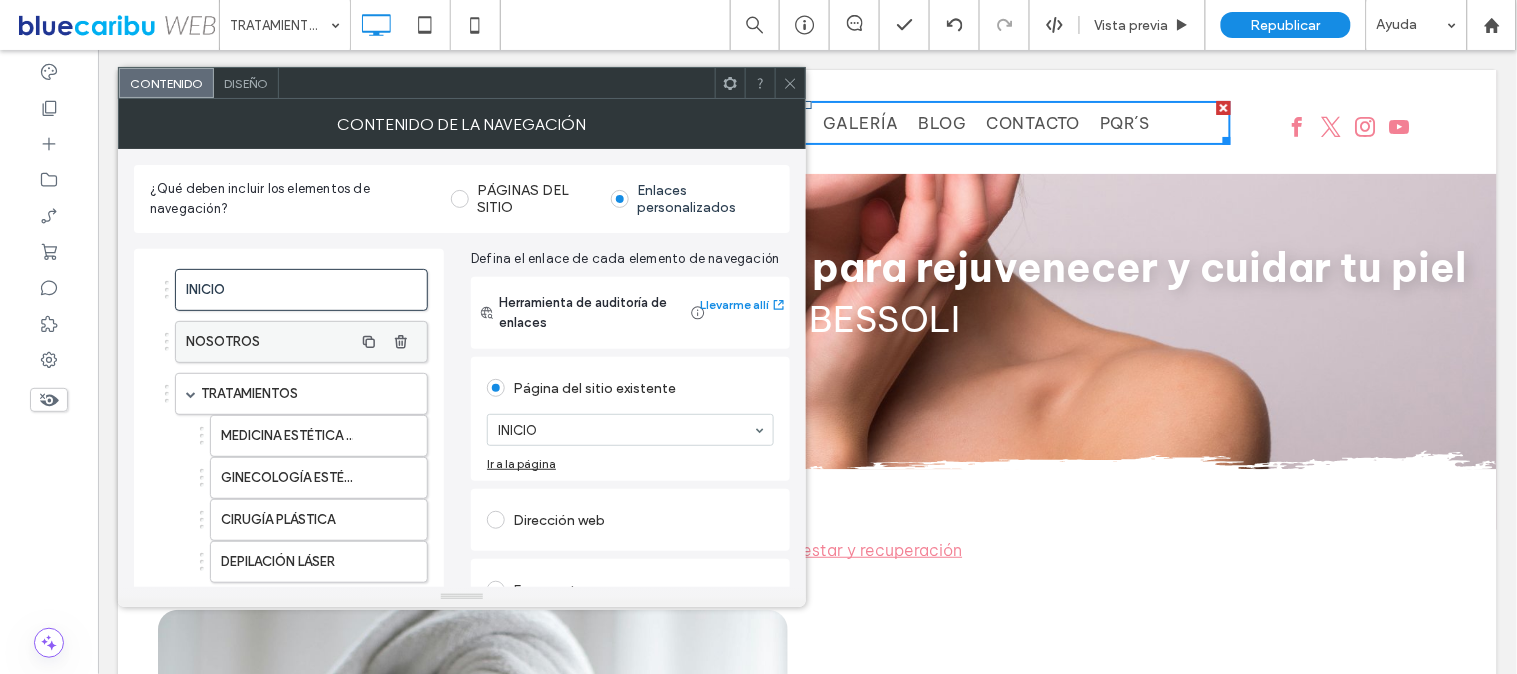 scroll, scrollTop: 333, scrollLeft: 0, axis: vertical 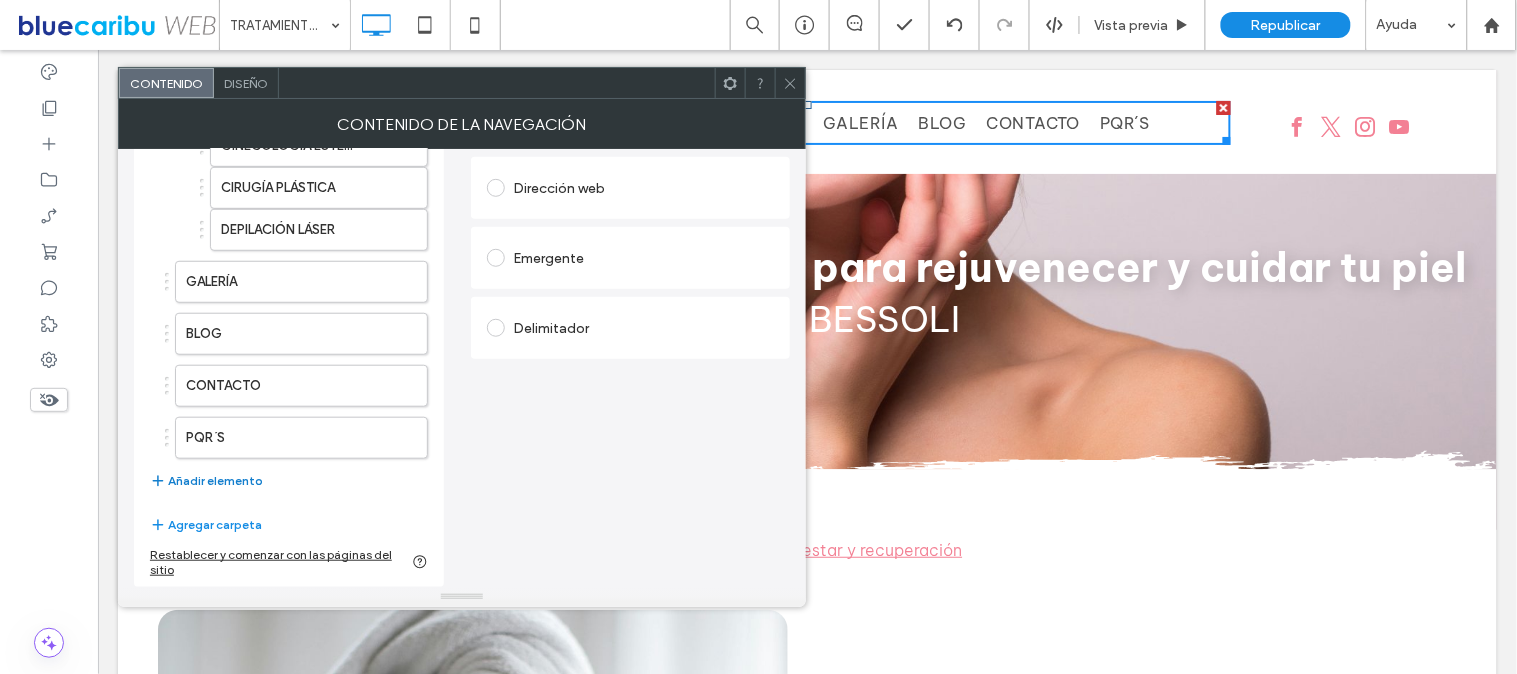 click on "Añadir elemento" at bounding box center [206, 481] 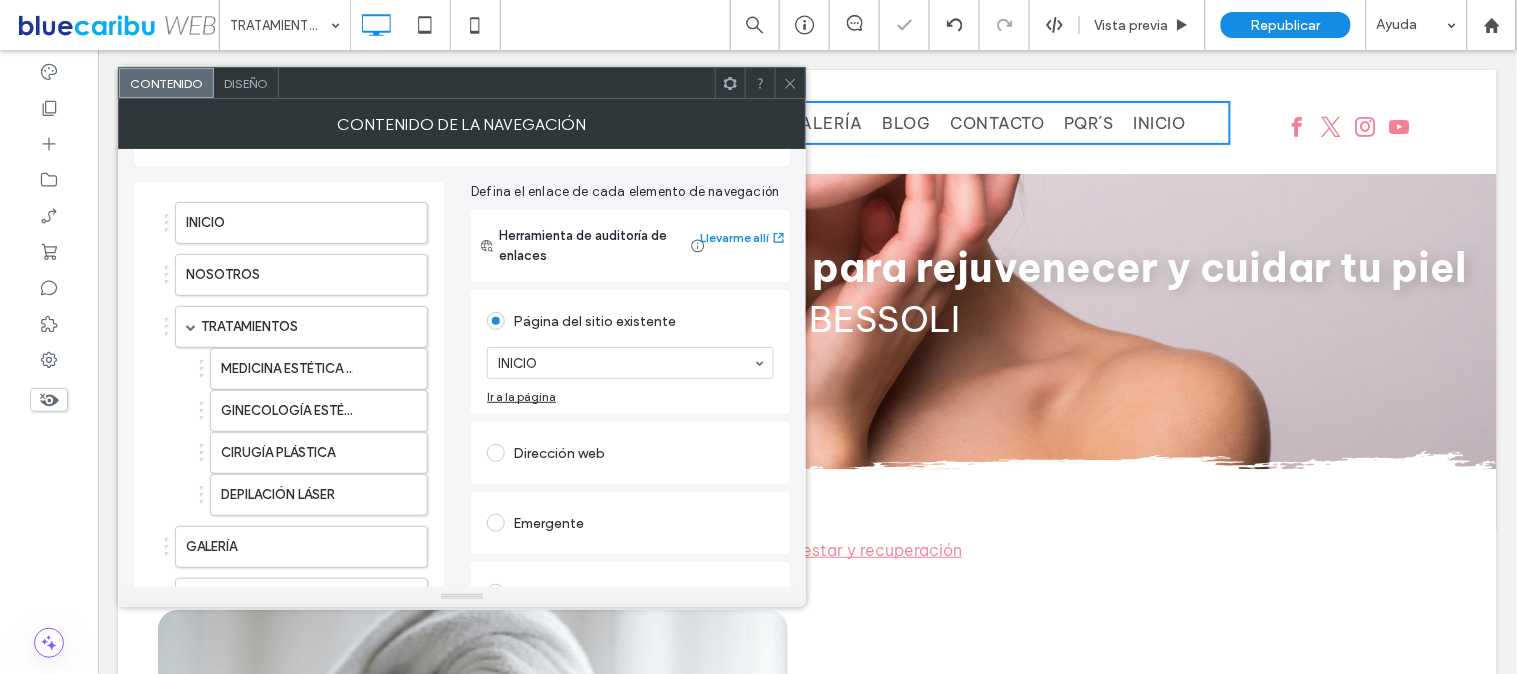 scroll, scrollTop: 0, scrollLeft: 0, axis: both 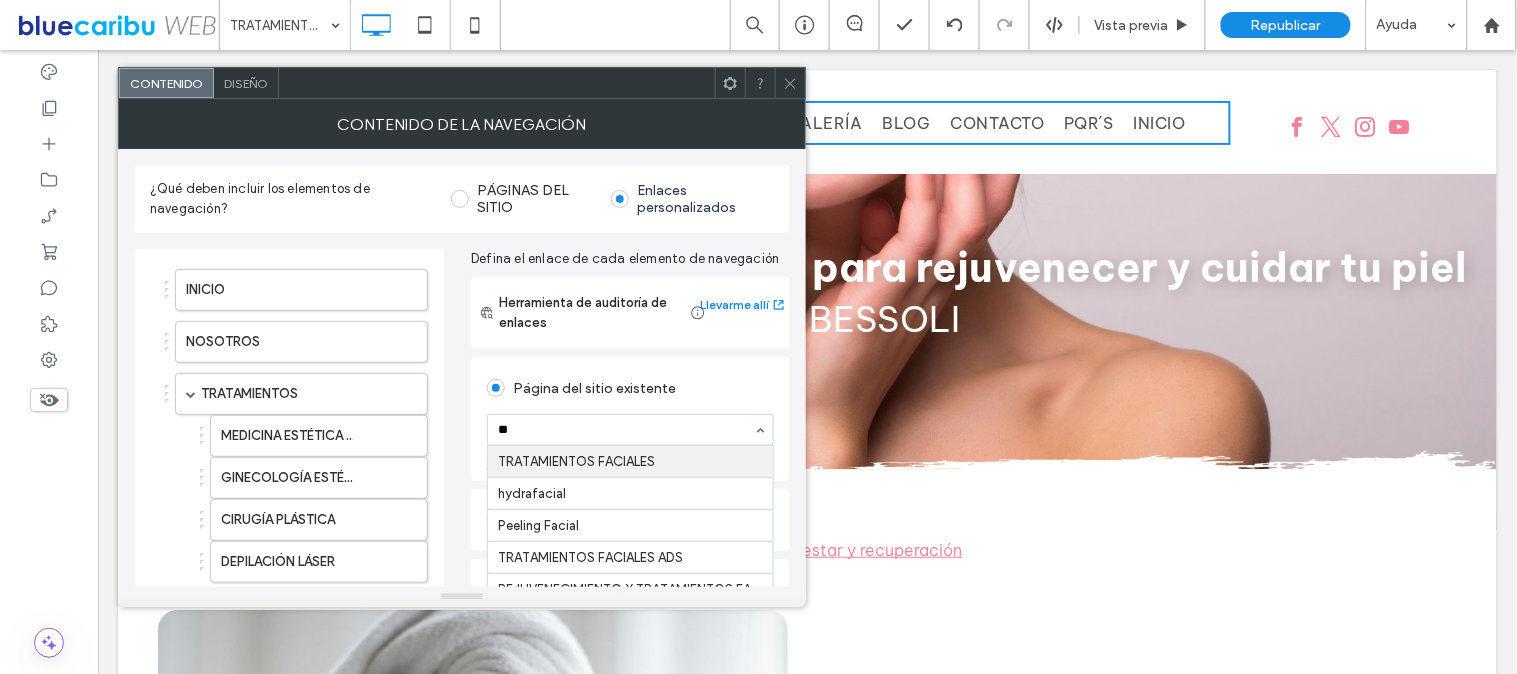type on "***" 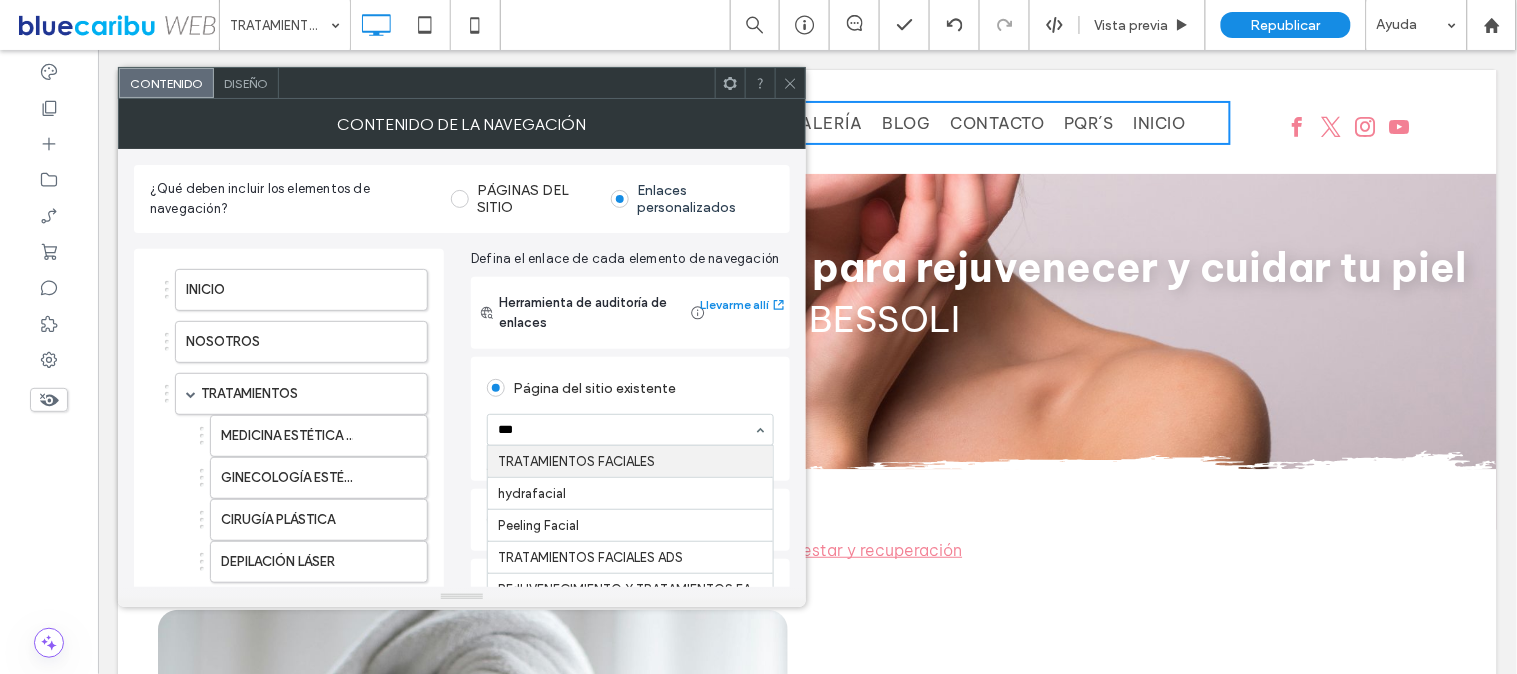 type 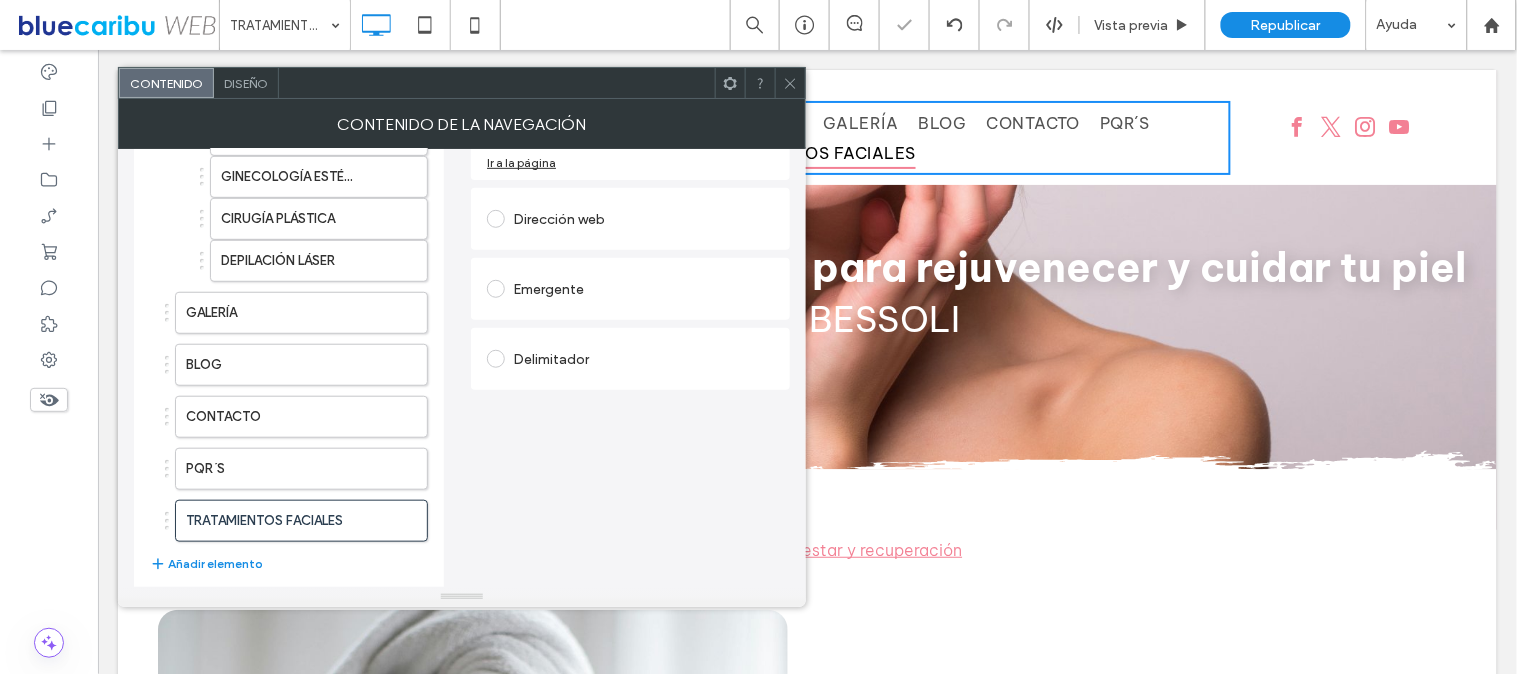 scroll, scrollTop: 333, scrollLeft: 0, axis: vertical 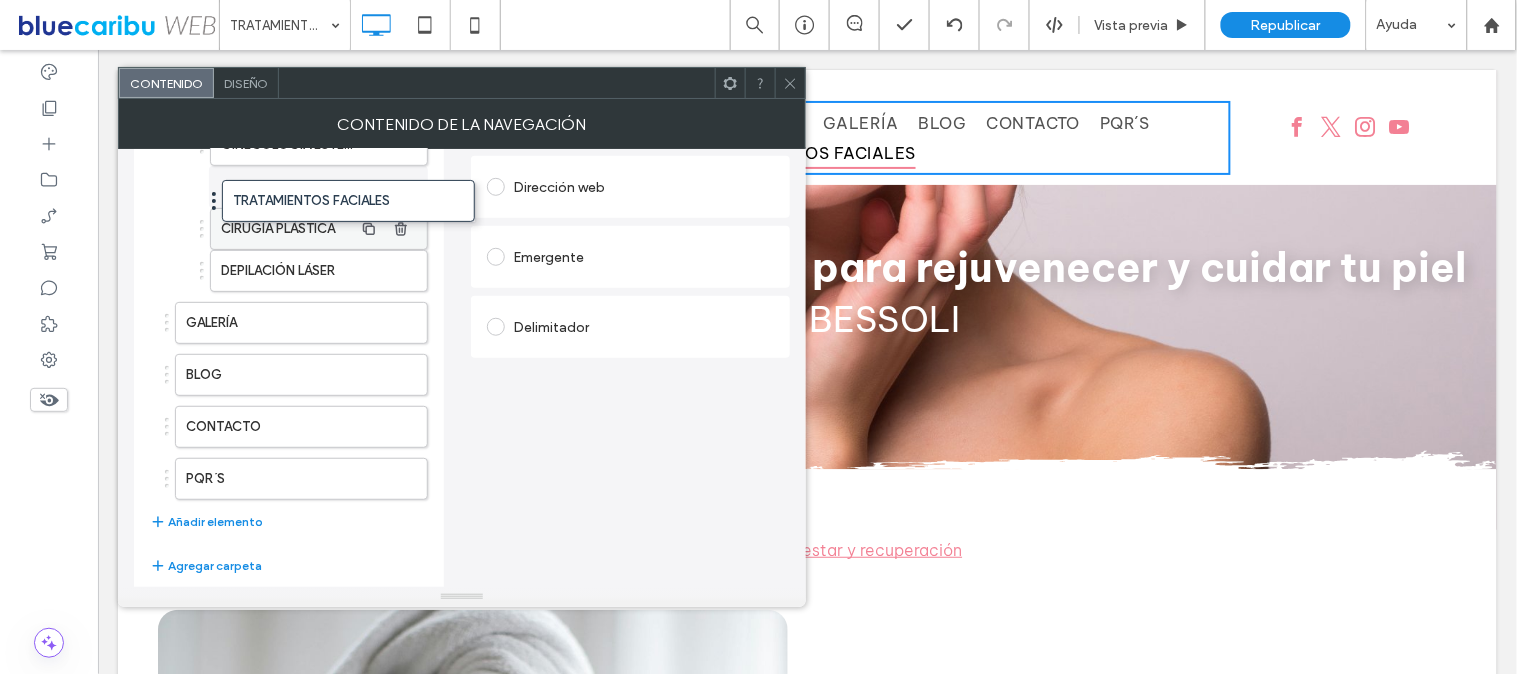 drag, startPoint x: 323, startPoint y: 396, endPoint x: 344, endPoint y: 185, distance: 212.04245 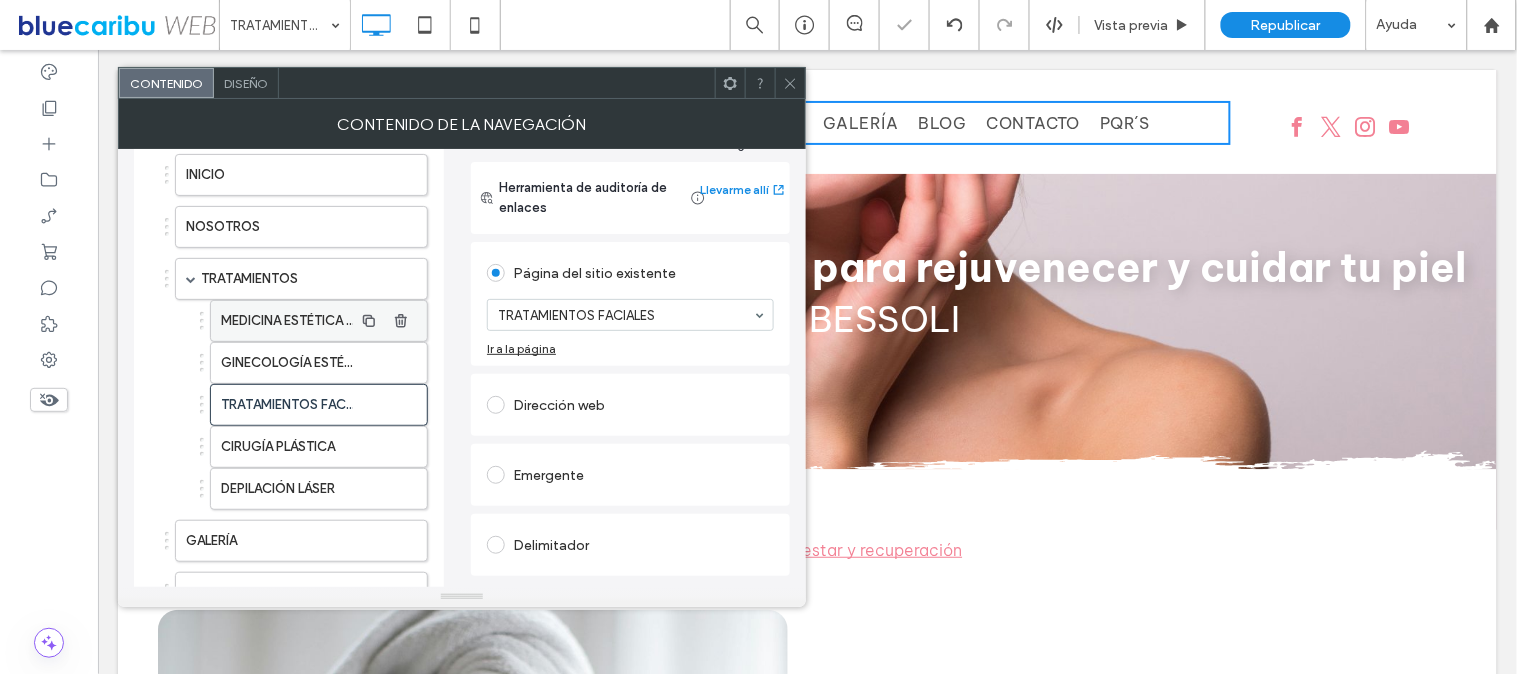 scroll, scrollTop: 111, scrollLeft: 0, axis: vertical 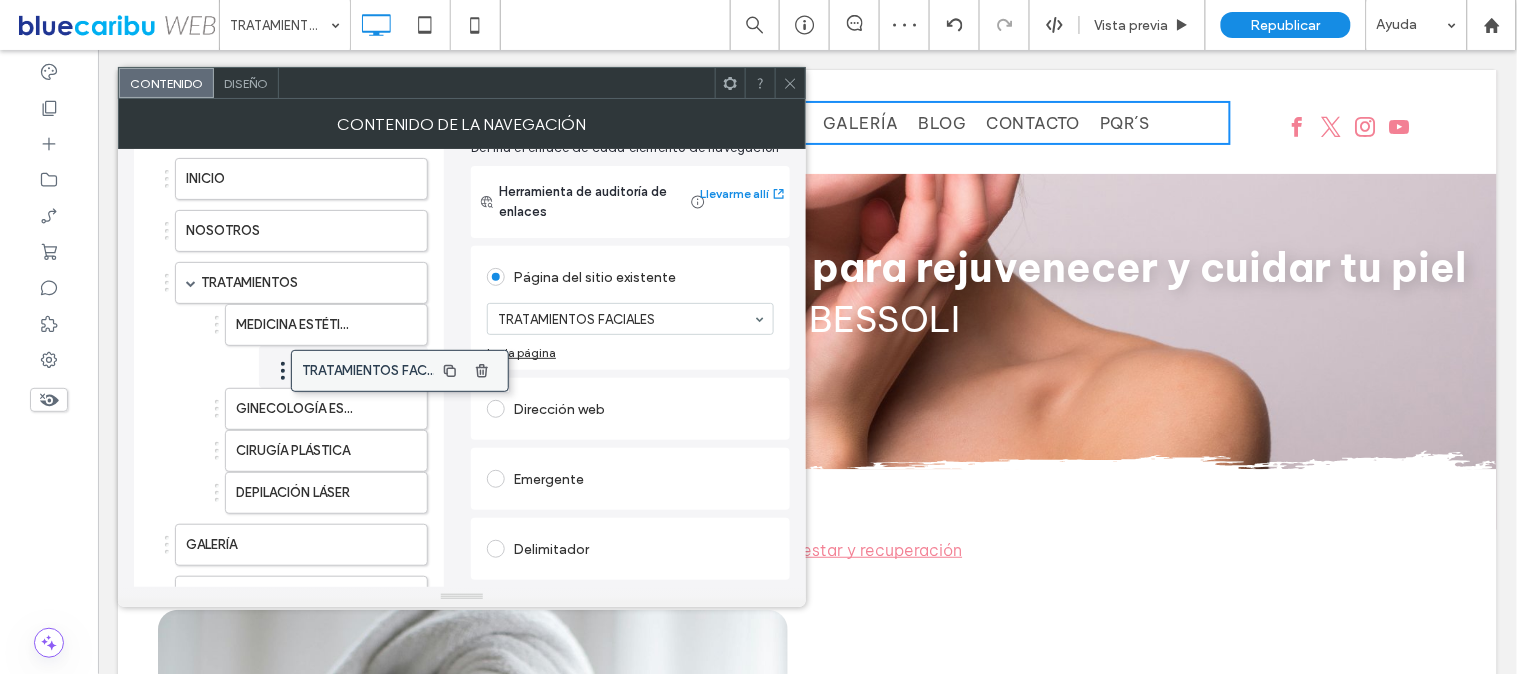 drag, startPoint x: 313, startPoint y: 410, endPoint x: 394, endPoint y: 361, distance: 94.66784 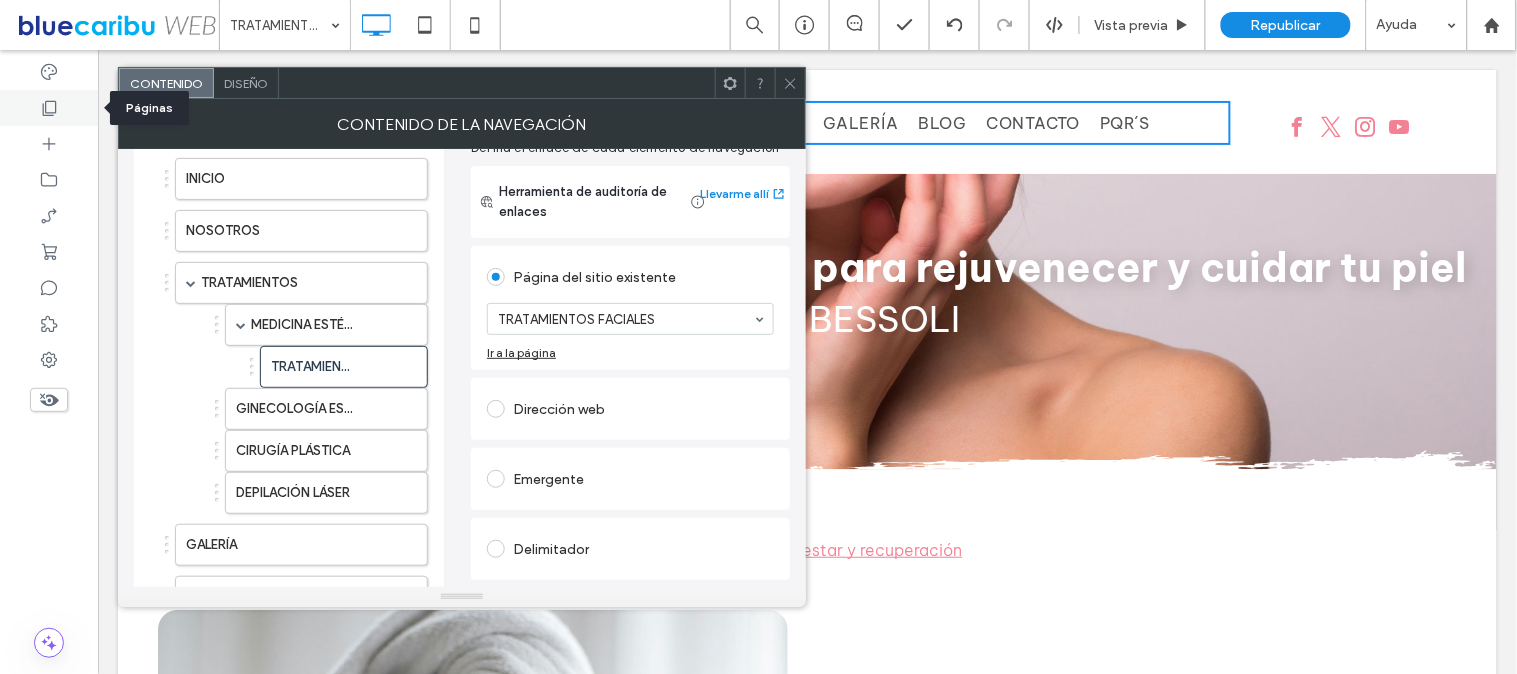 click at bounding box center [49, 108] 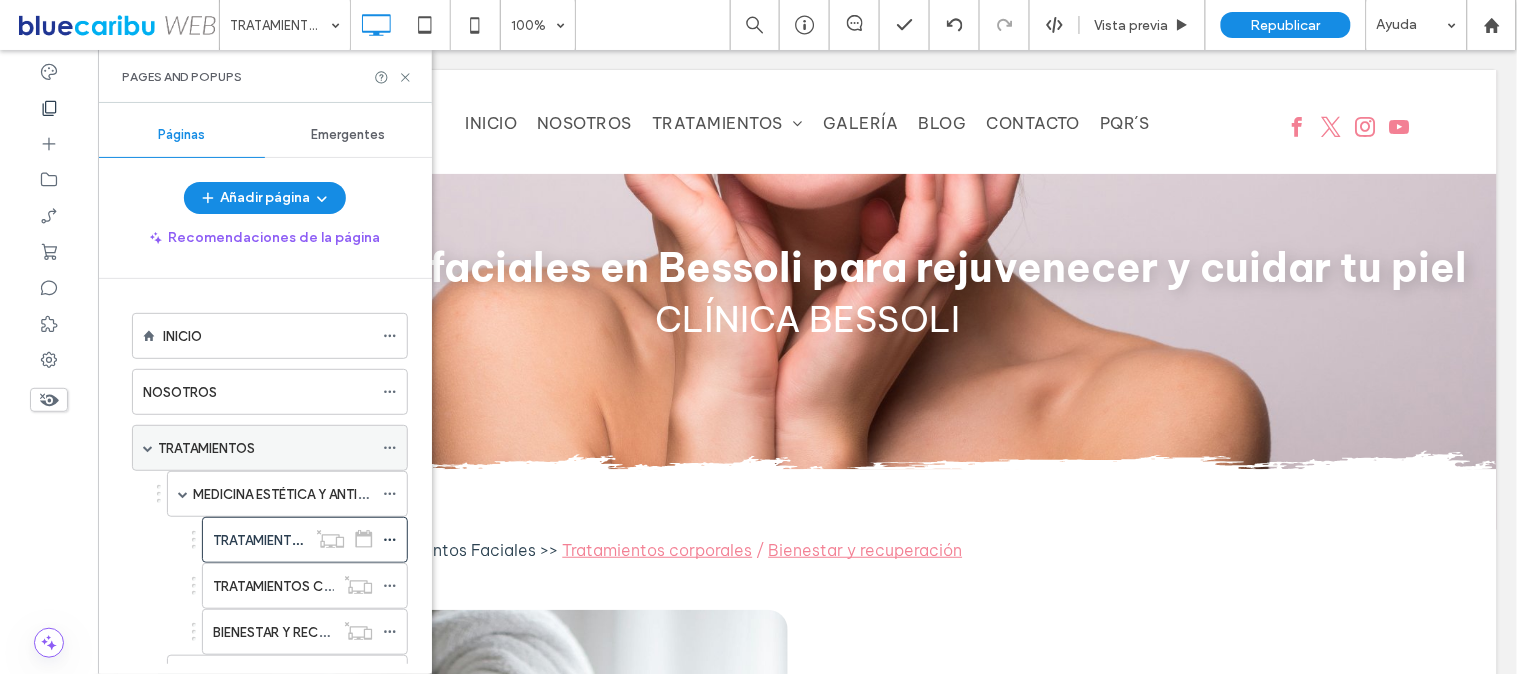 click at bounding box center (148, 448) 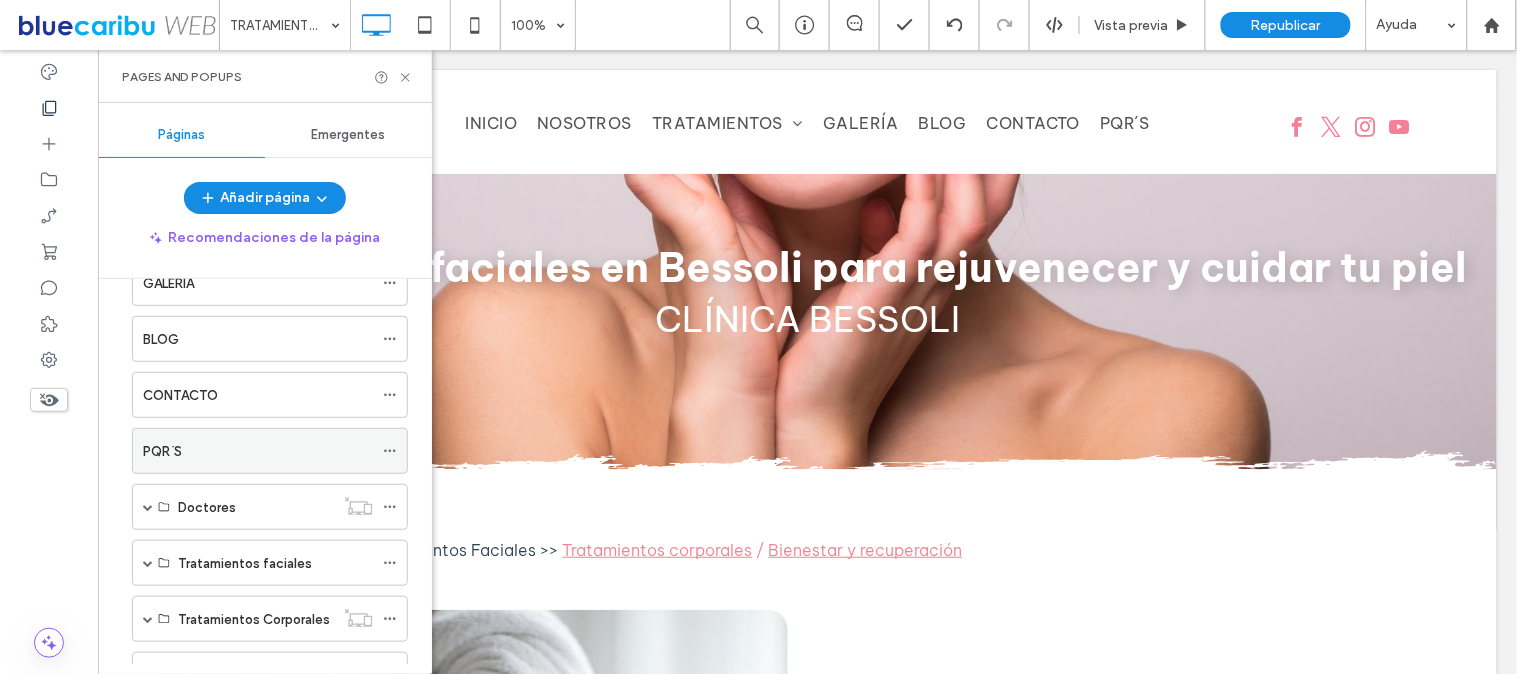 scroll, scrollTop: 222, scrollLeft: 0, axis: vertical 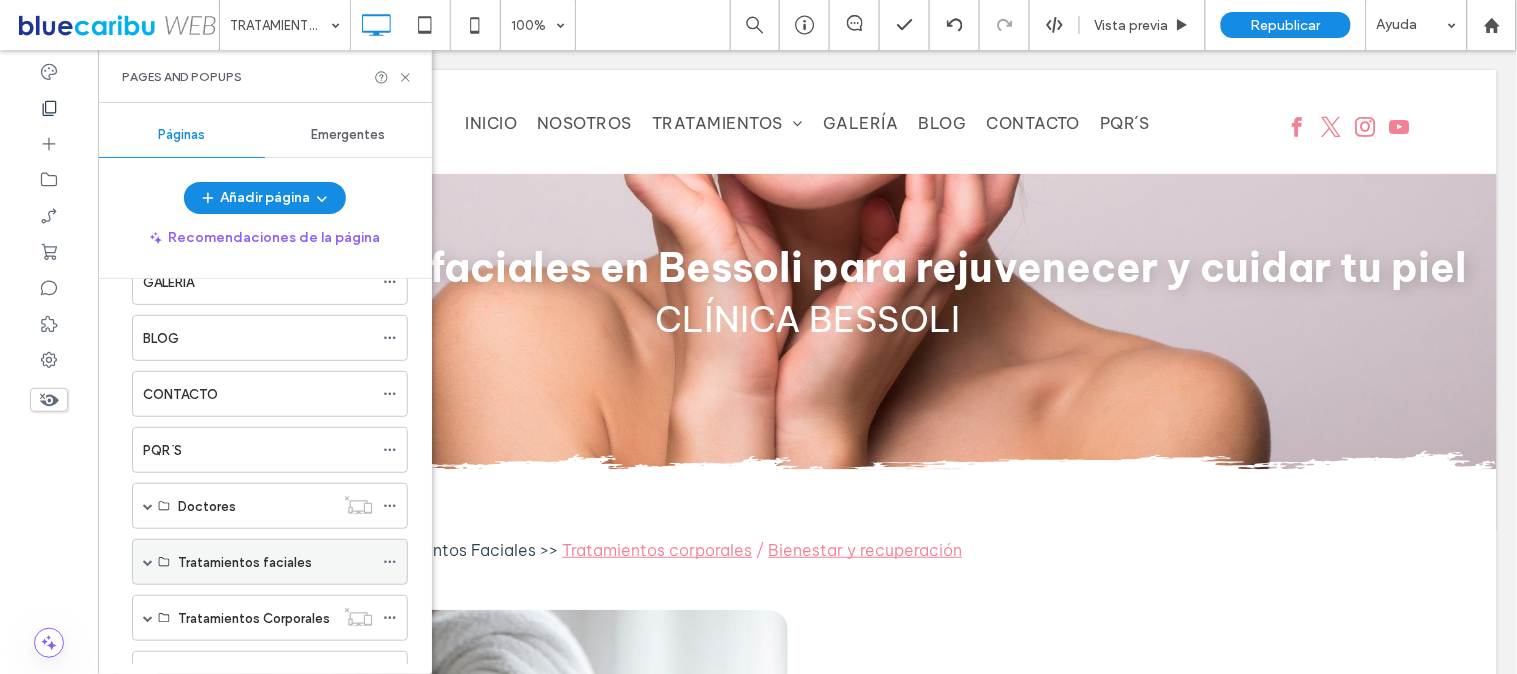 click 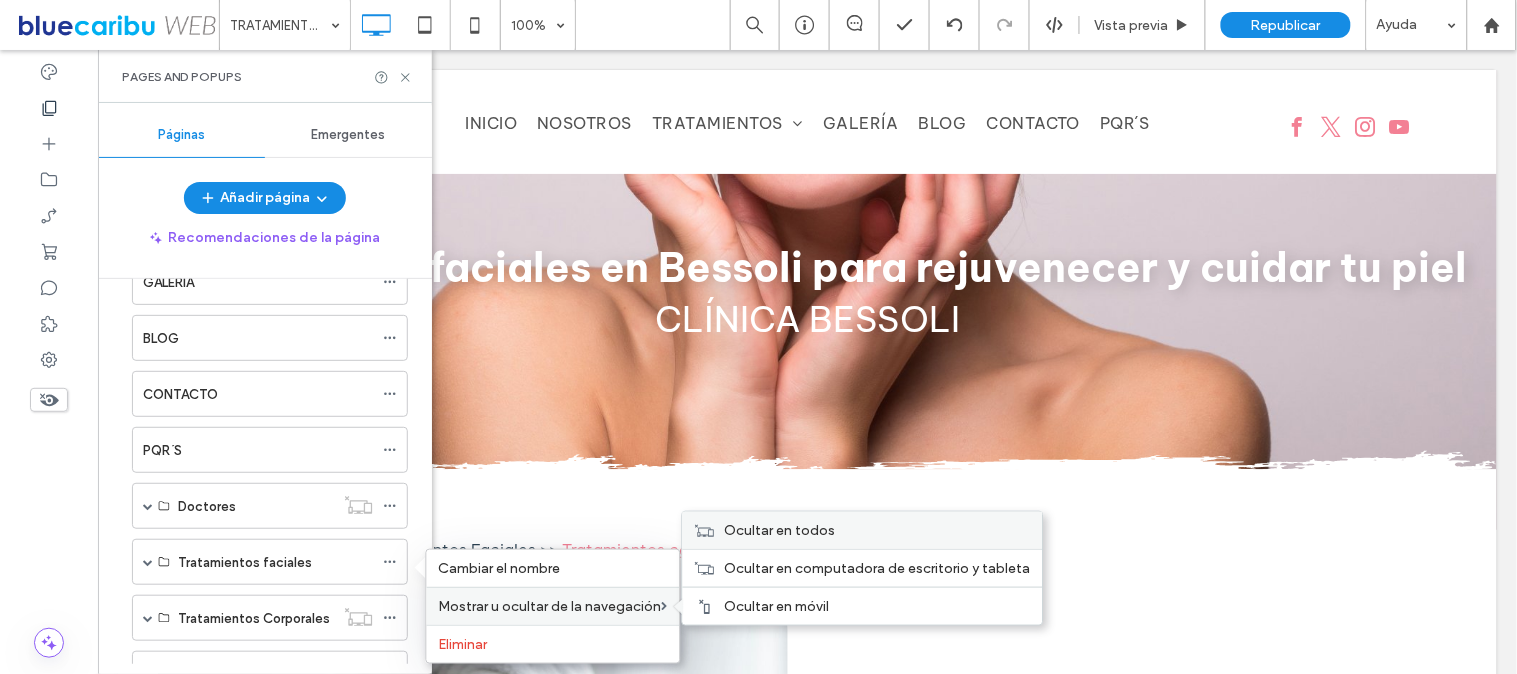 click on "Ocultar en todos" at bounding box center (863, 530) 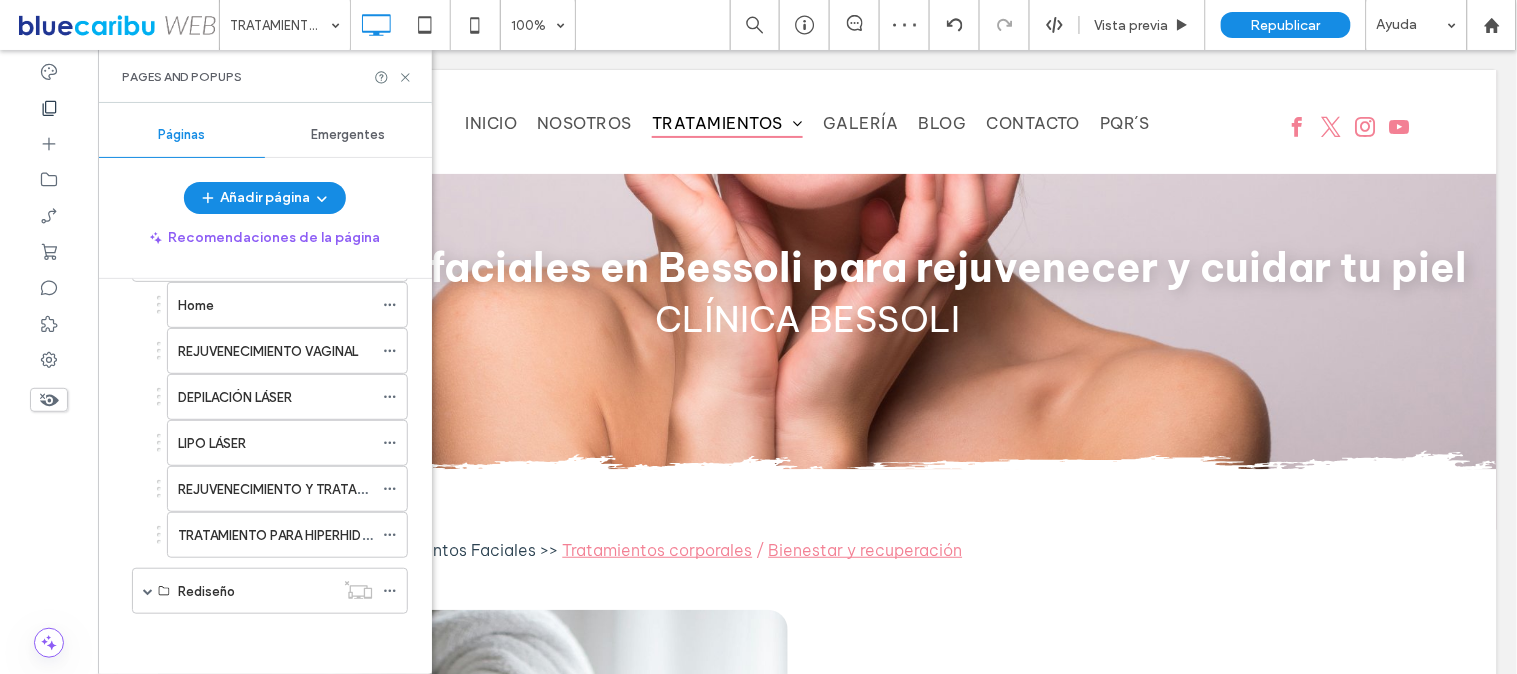 scroll, scrollTop: 922, scrollLeft: 0, axis: vertical 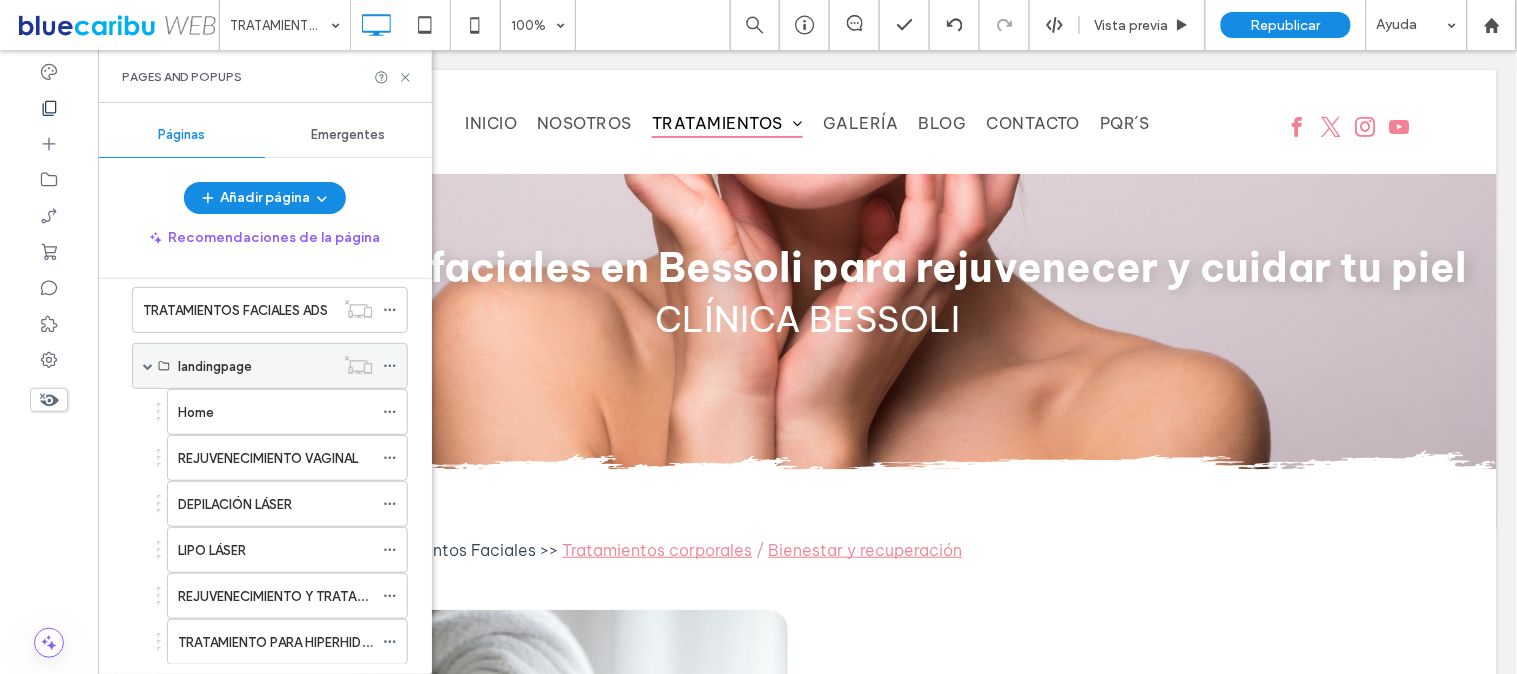 click at bounding box center [148, 366] 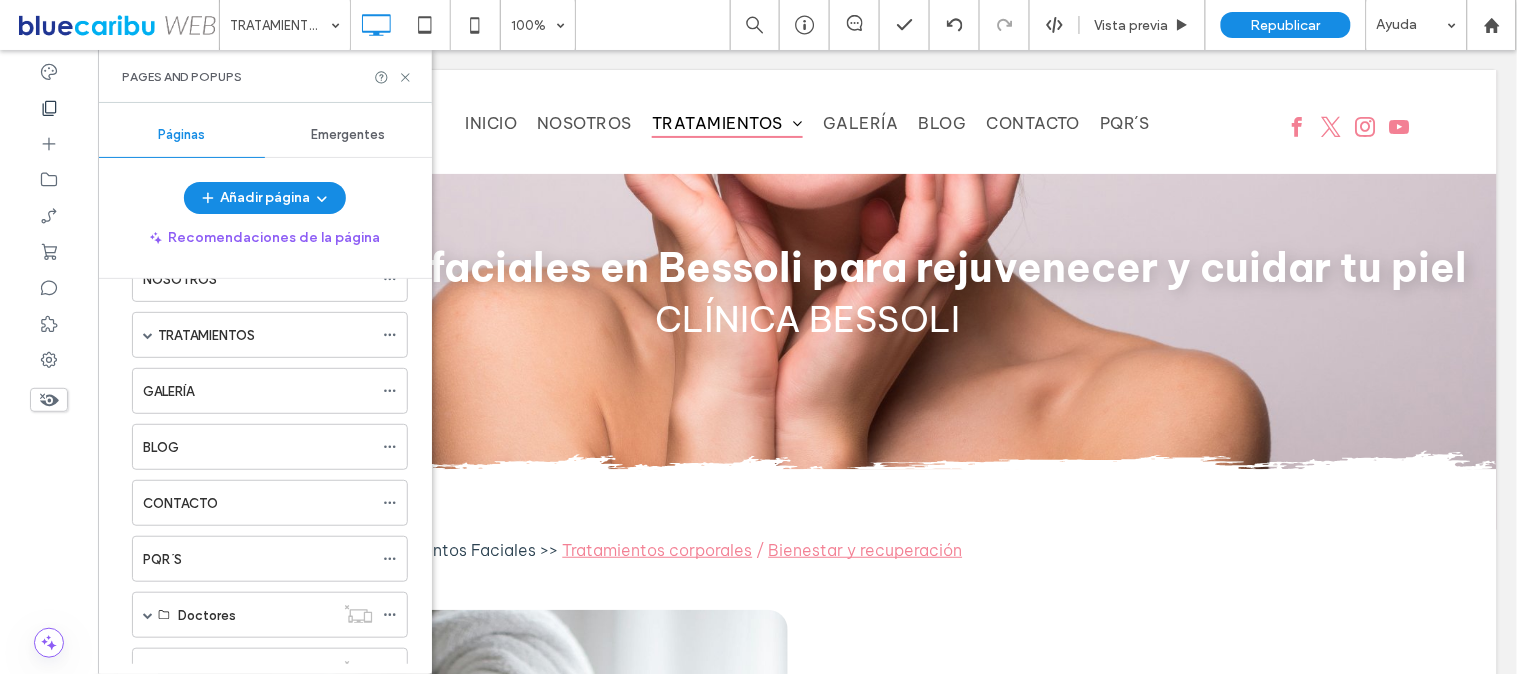 scroll, scrollTop: 0, scrollLeft: 0, axis: both 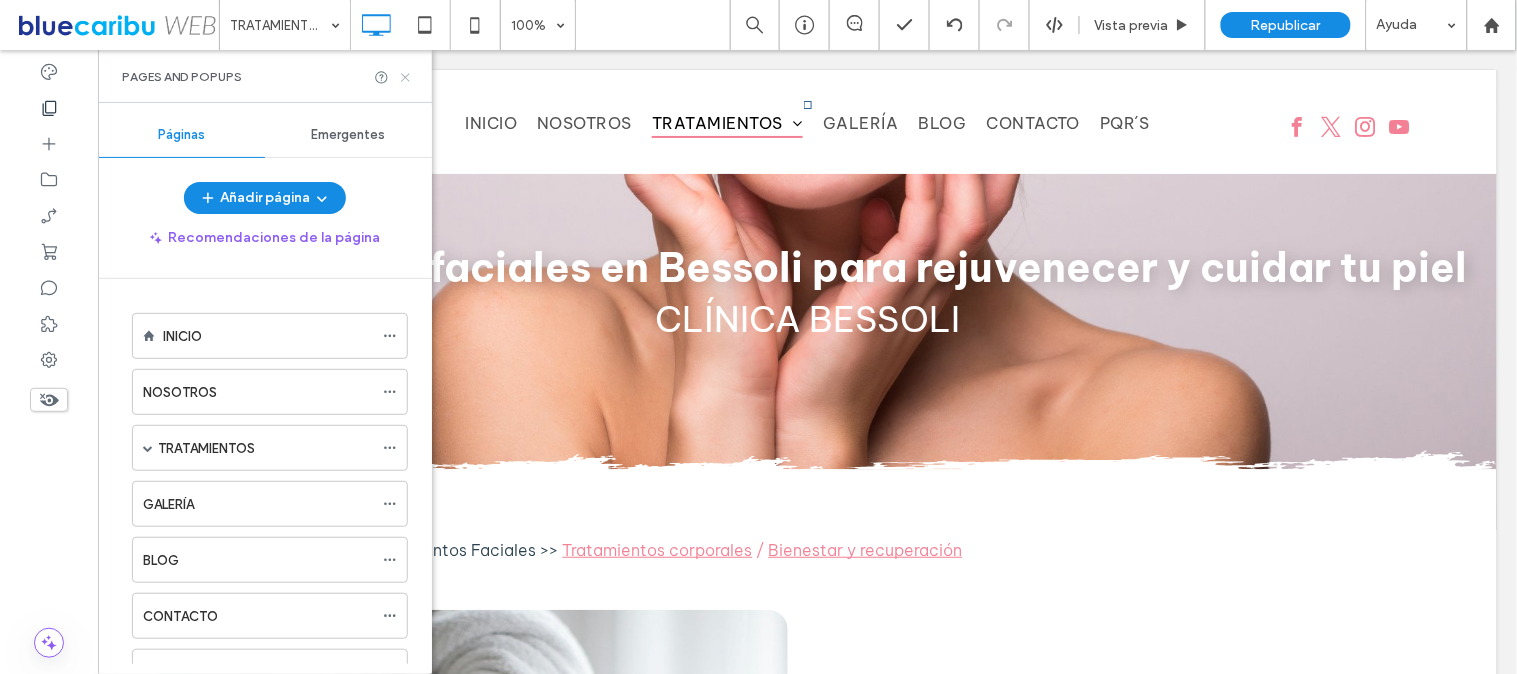 drag, startPoint x: 404, startPoint y: 74, endPoint x: 440, endPoint y: 43, distance: 47.507893 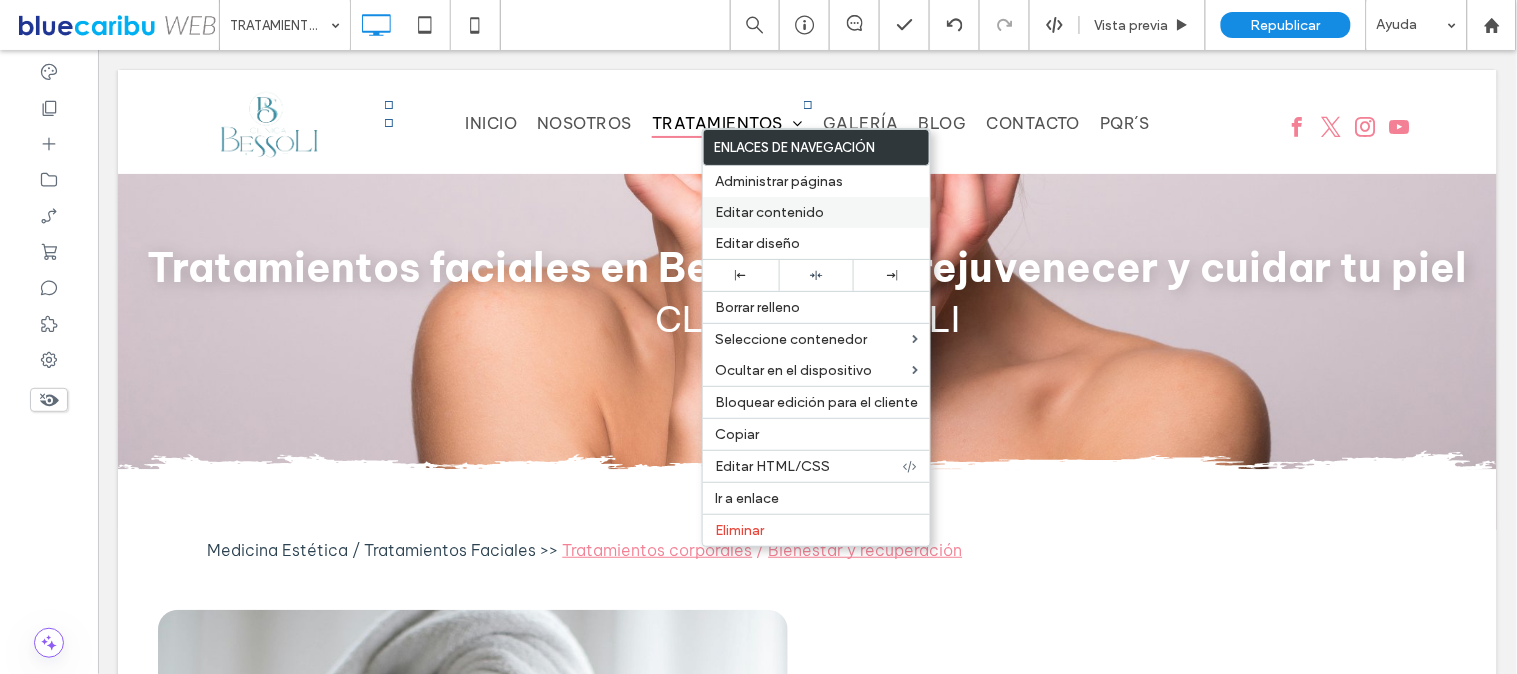 click on "Editar contenido" at bounding box center [769, 212] 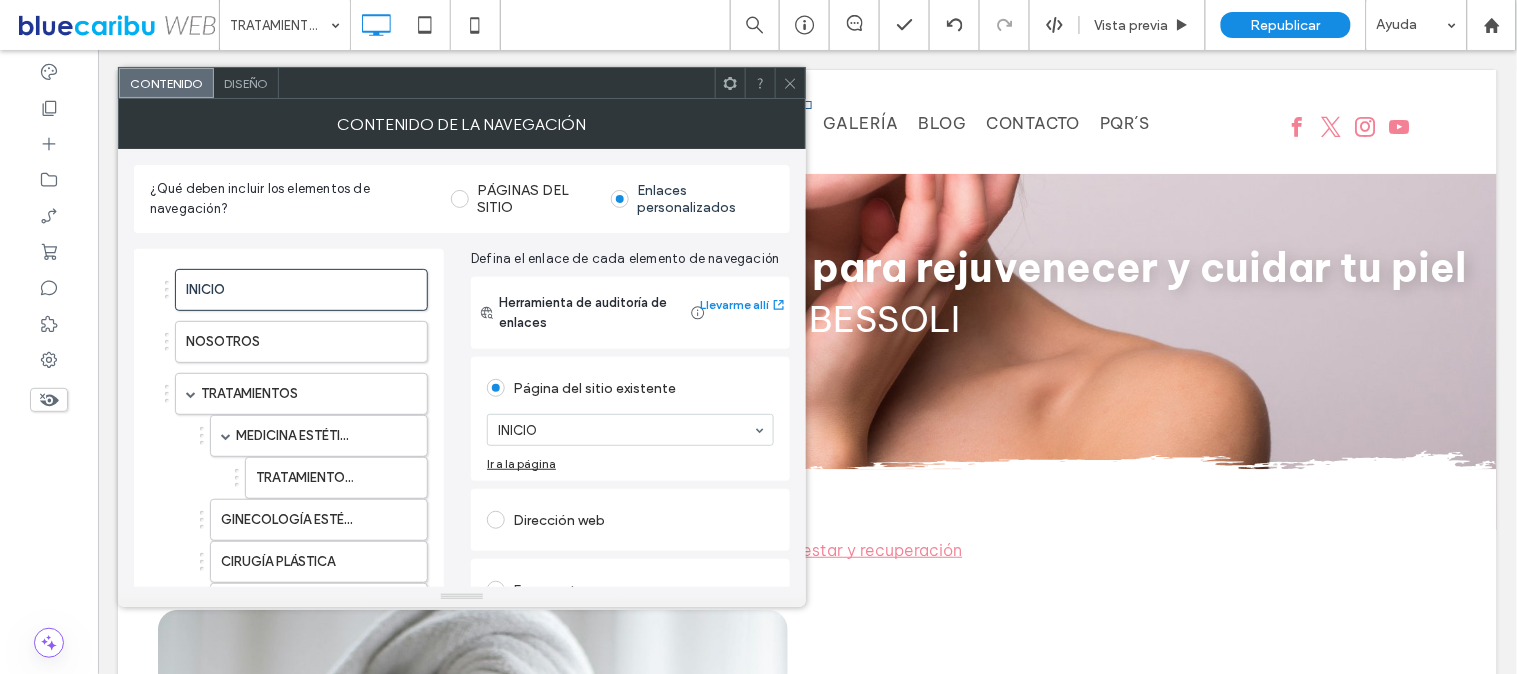 click at bounding box center (460, 199) 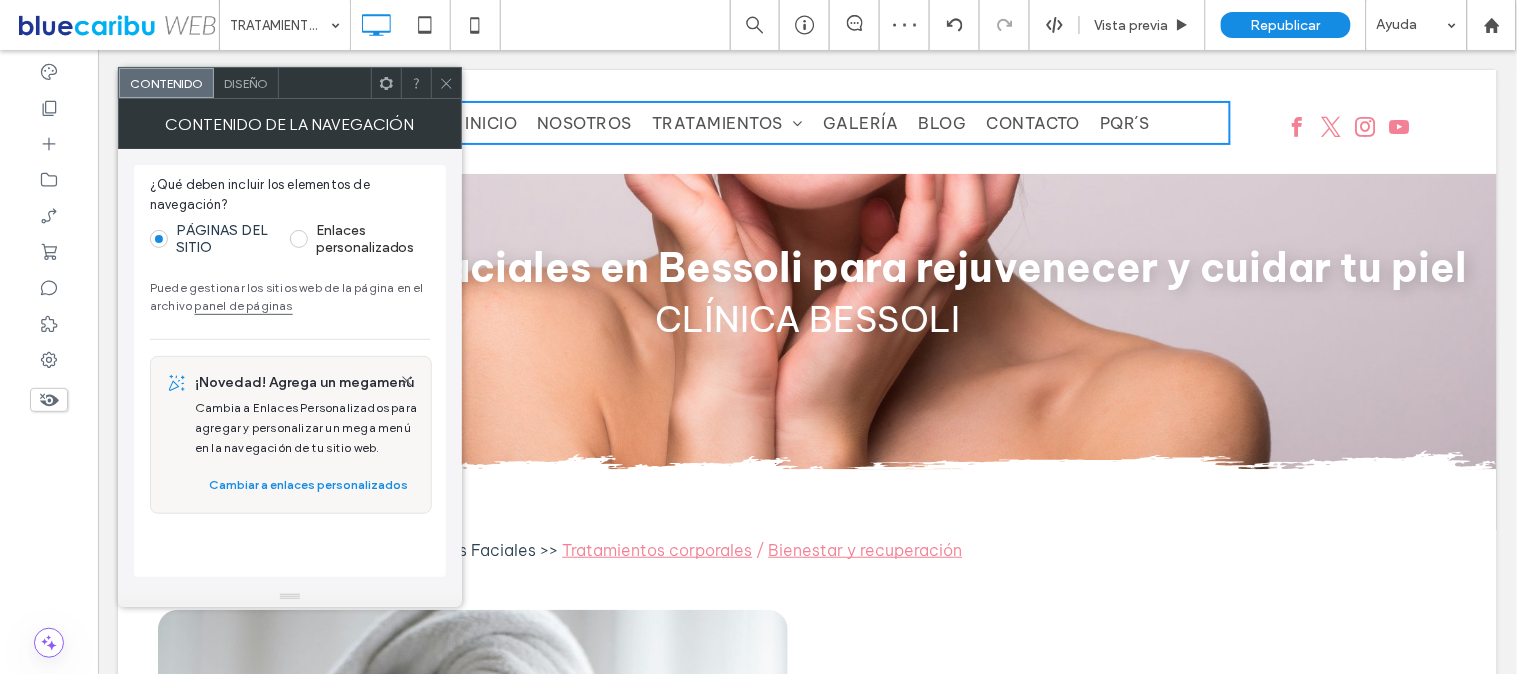 drag, startPoint x: 441, startPoint y: 80, endPoint x: 454, endPoint y: 87, distance: 14.764823 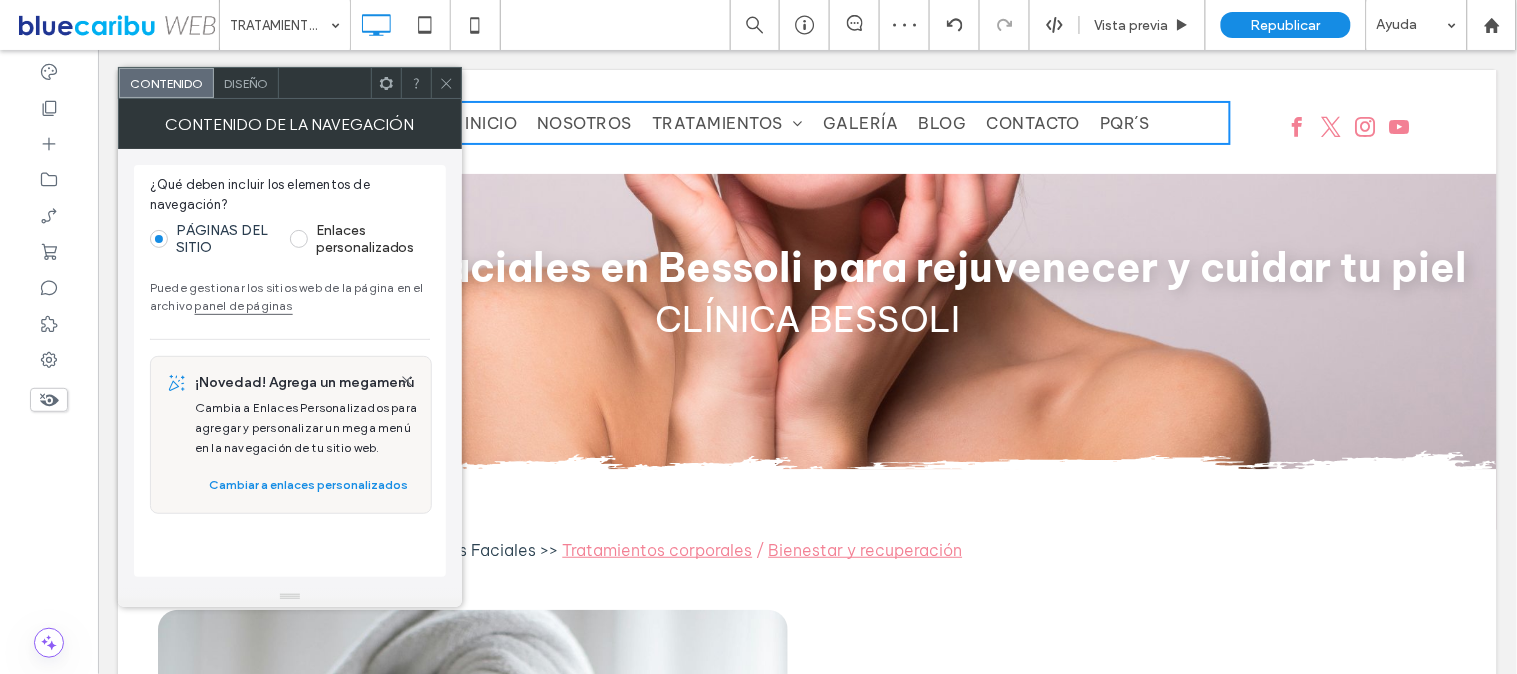 click 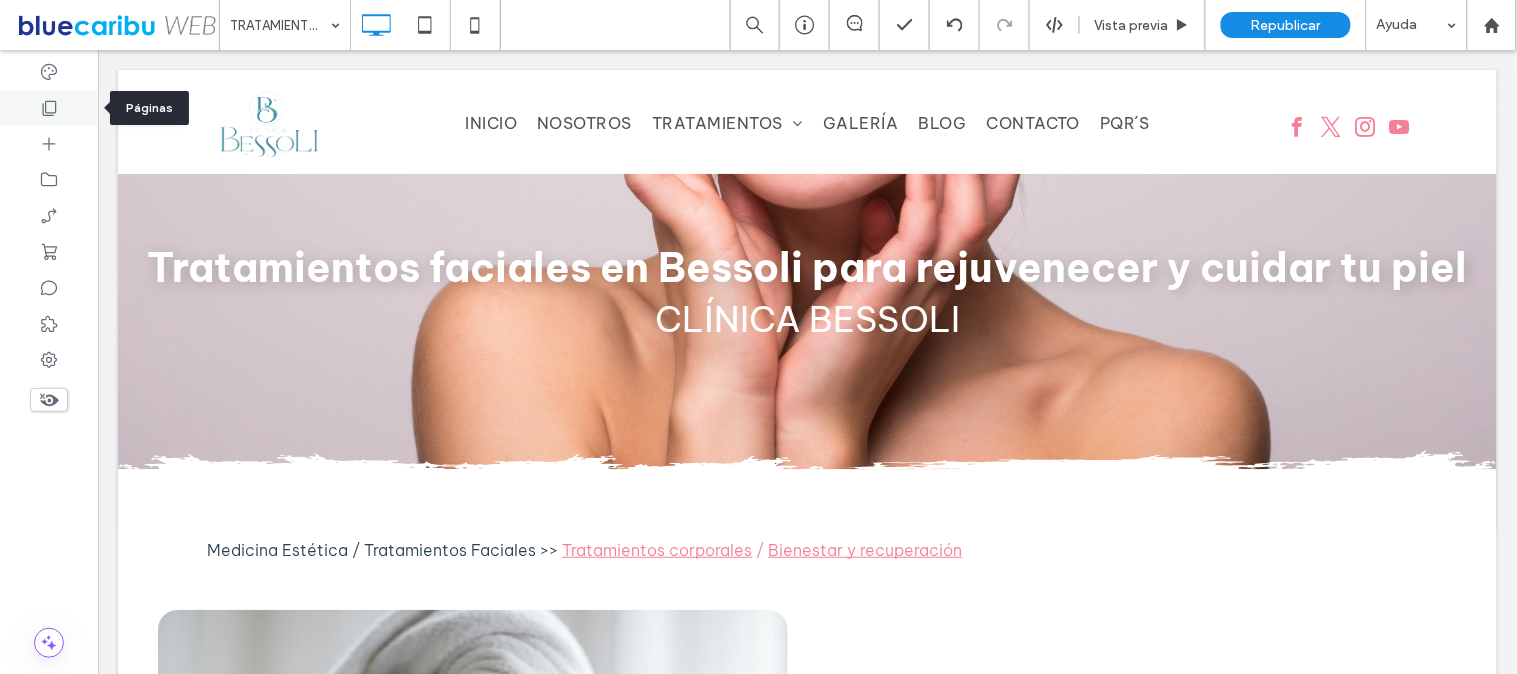 click 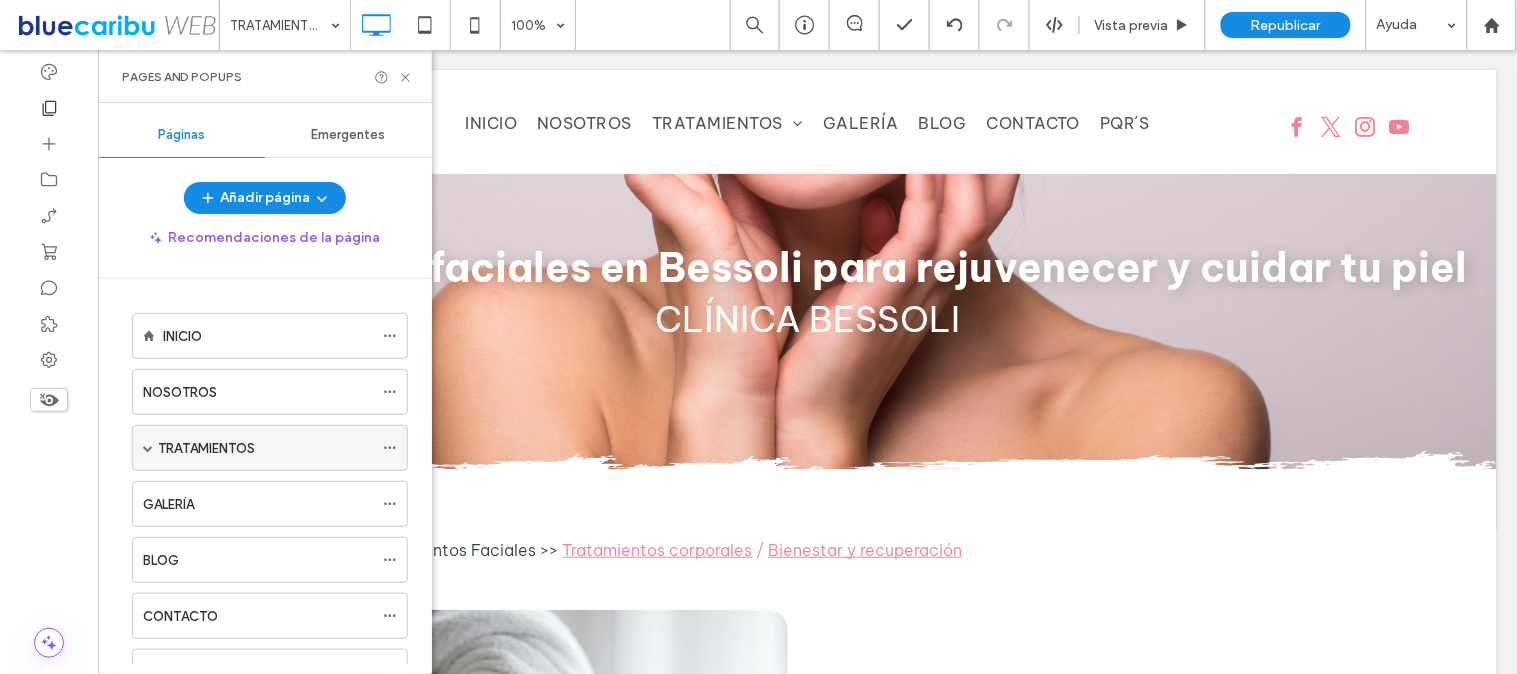click at bounding box center (148, 448) 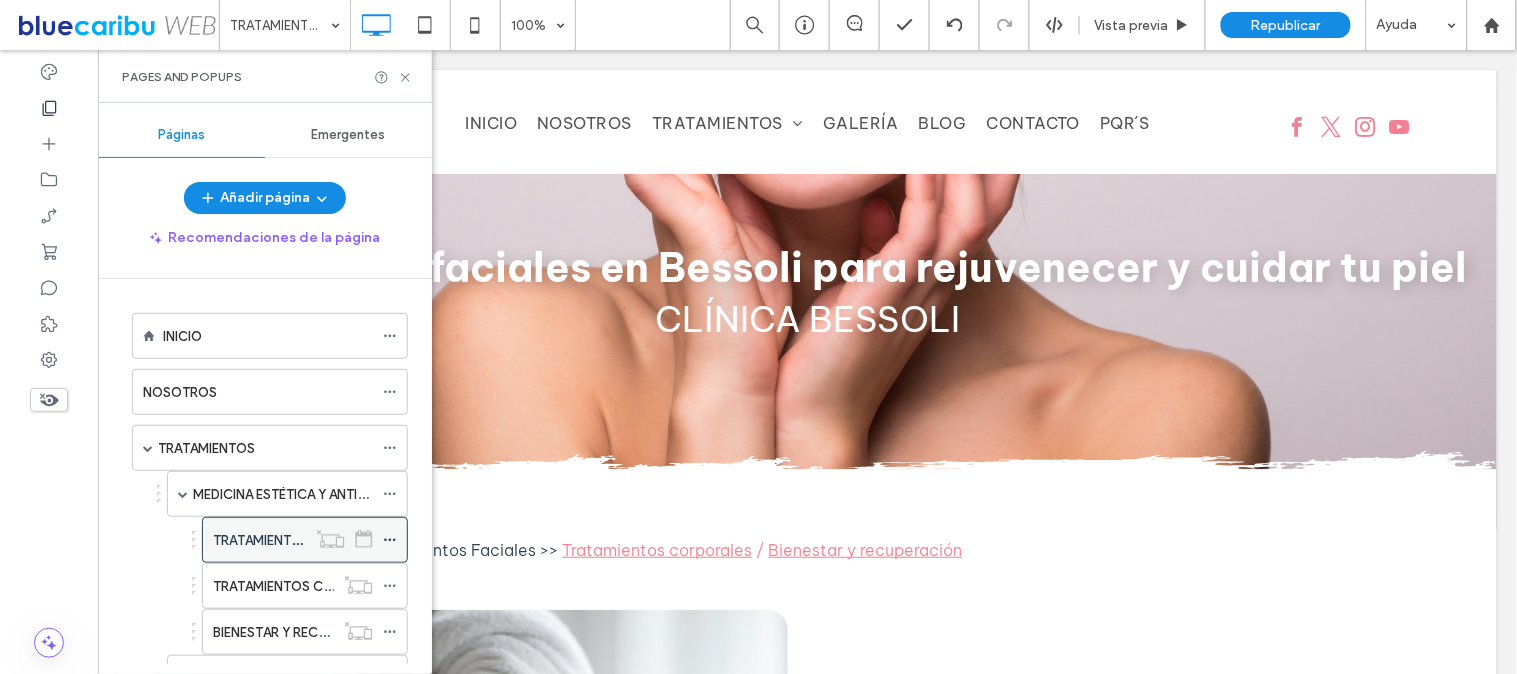 click 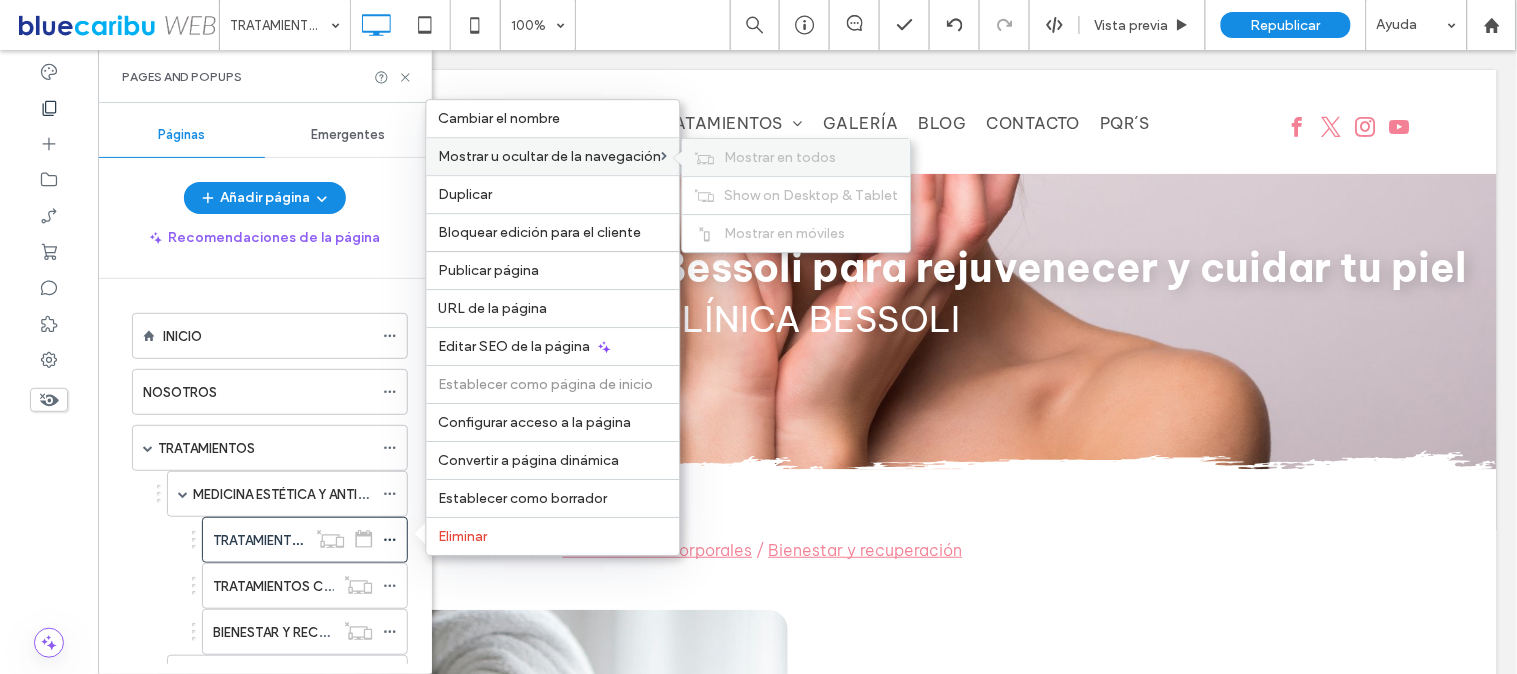 click on "Mostrar en todos" at bounding box center (781, 157) 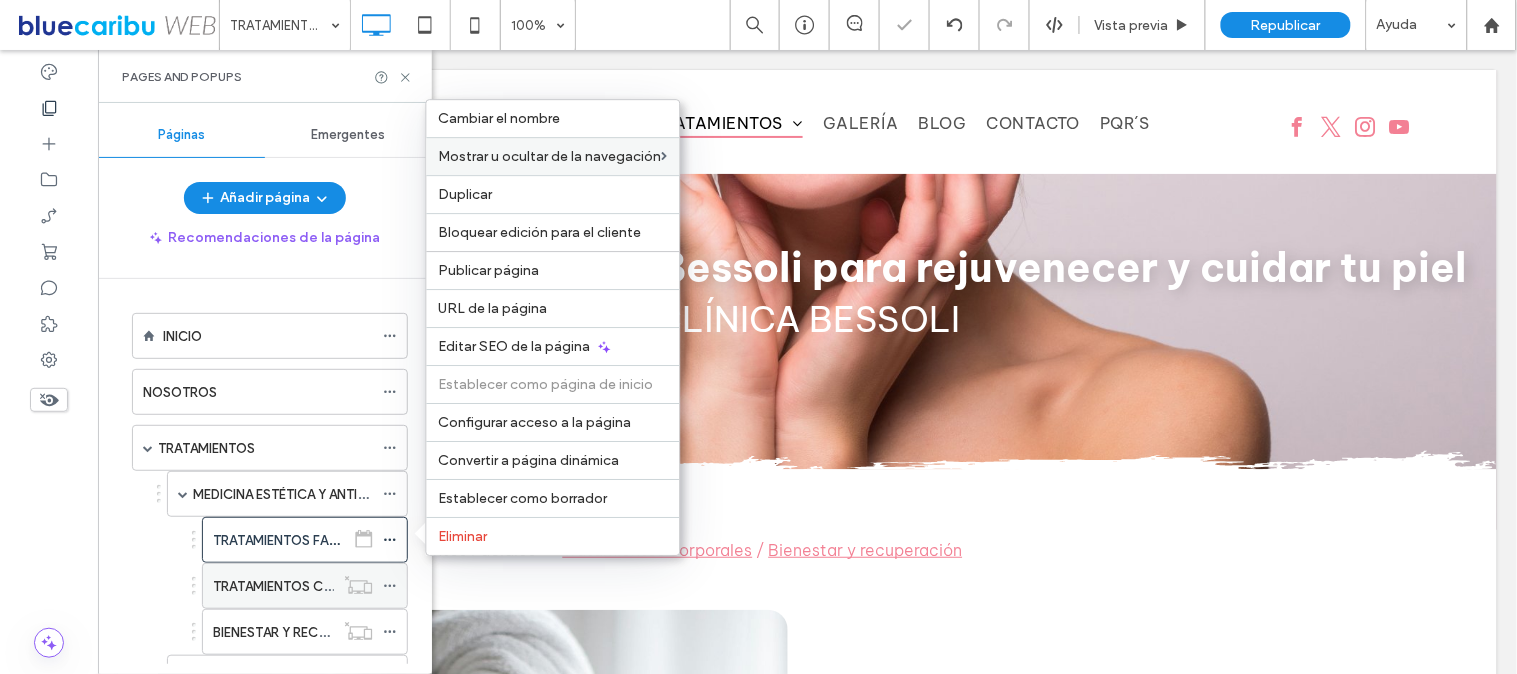 click 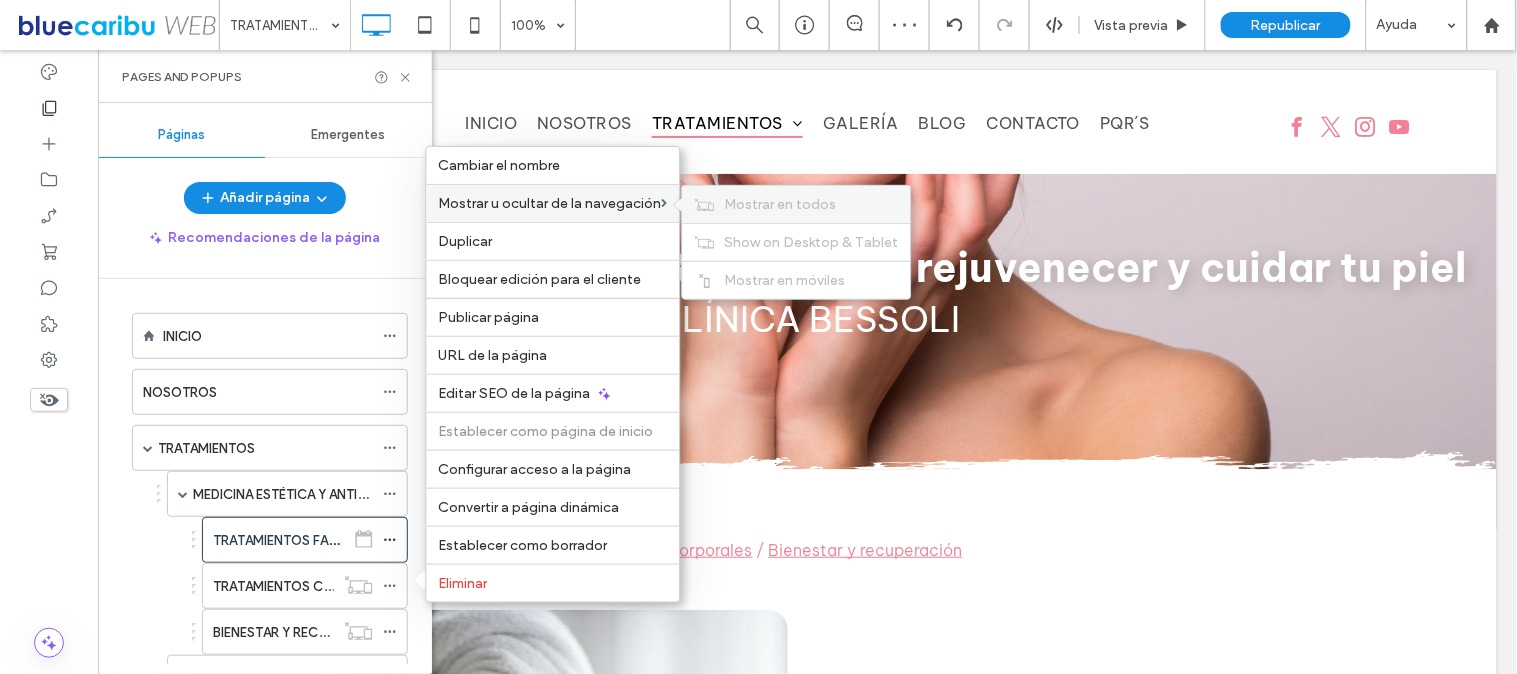 click on "Mostrar en todos" at bounding box center (781, 204) 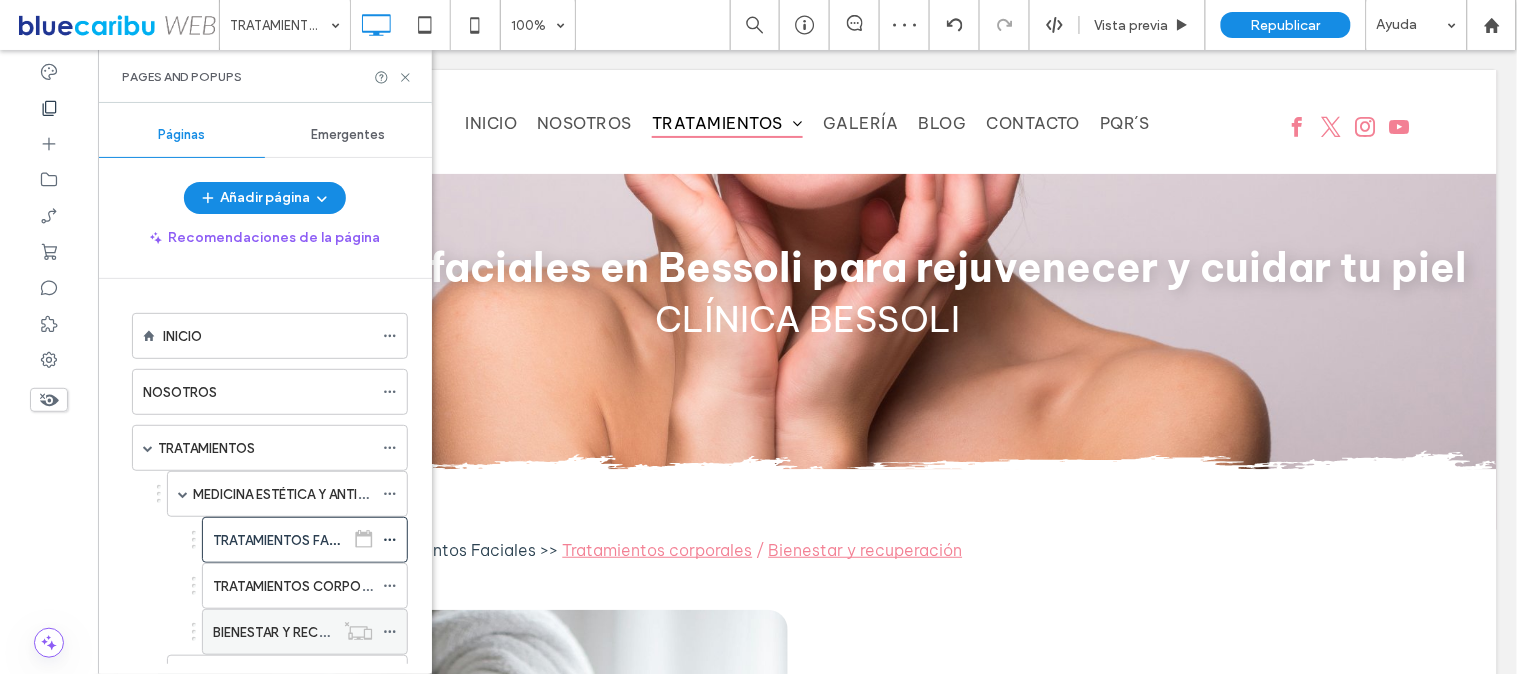 click 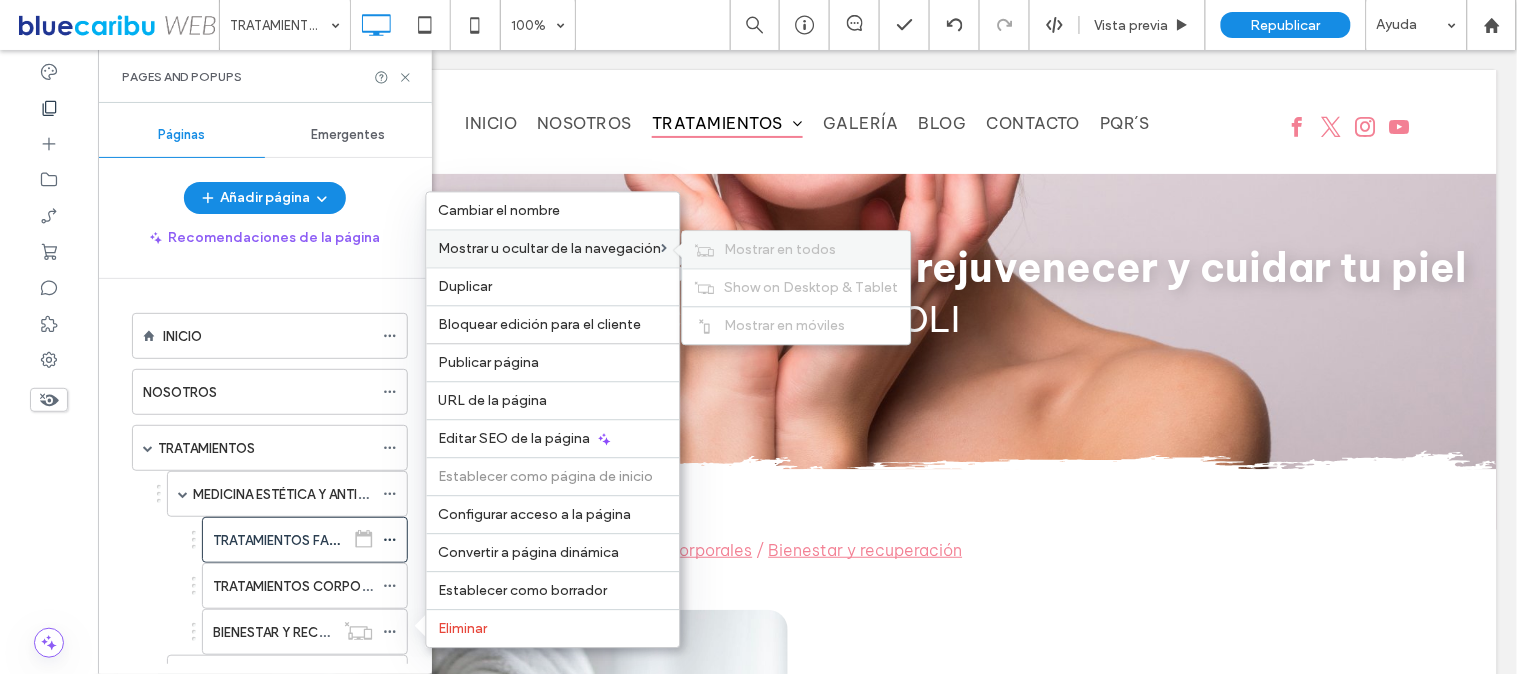 click 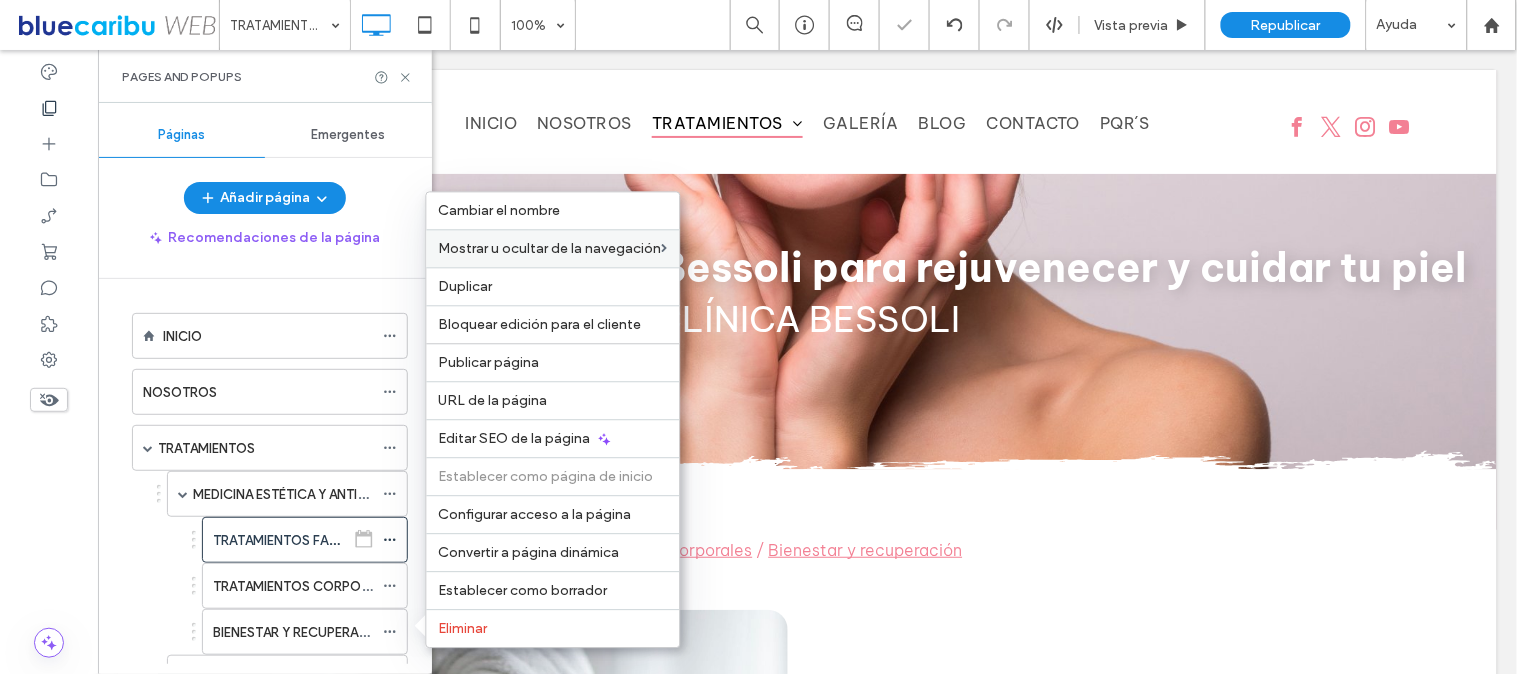 click on "TRATAMIENTOS FACIALES TRATAMIENTOS CORPORALES BIENESTAR Y RECUPERACIÓN" at bounding box center [282, 586] 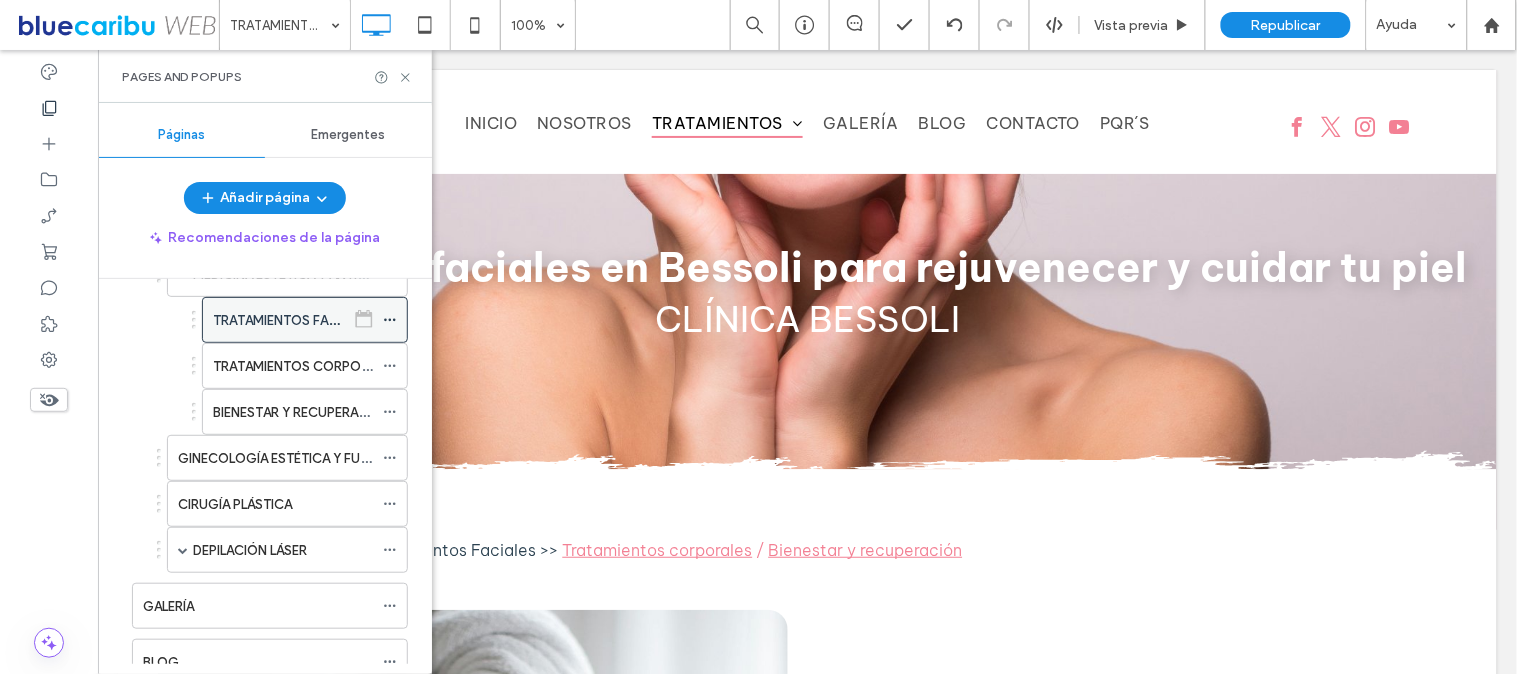 scroll, scrollTop: 222, scrollLeft: 0, axis: vertical 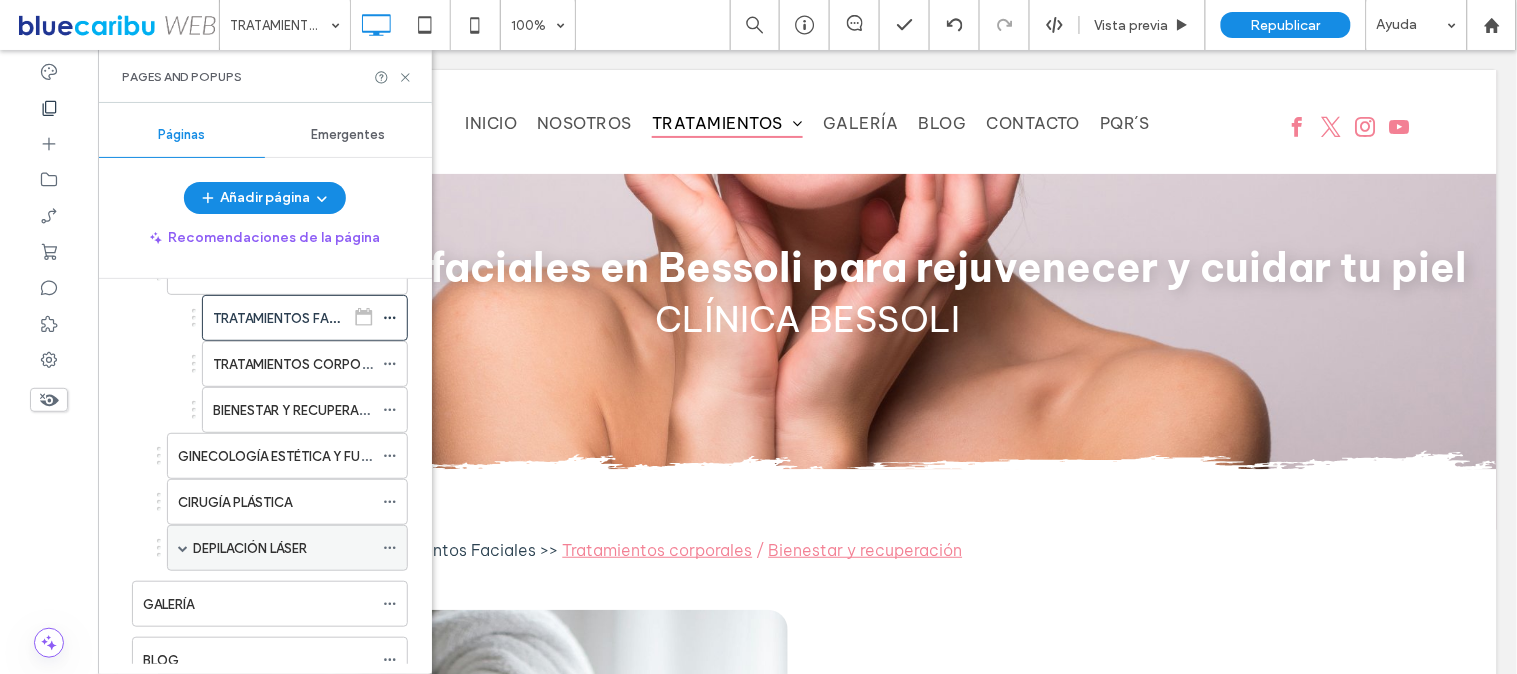 click on "DEPILACIÓN LÁSER" at bounding box center [287, 548] 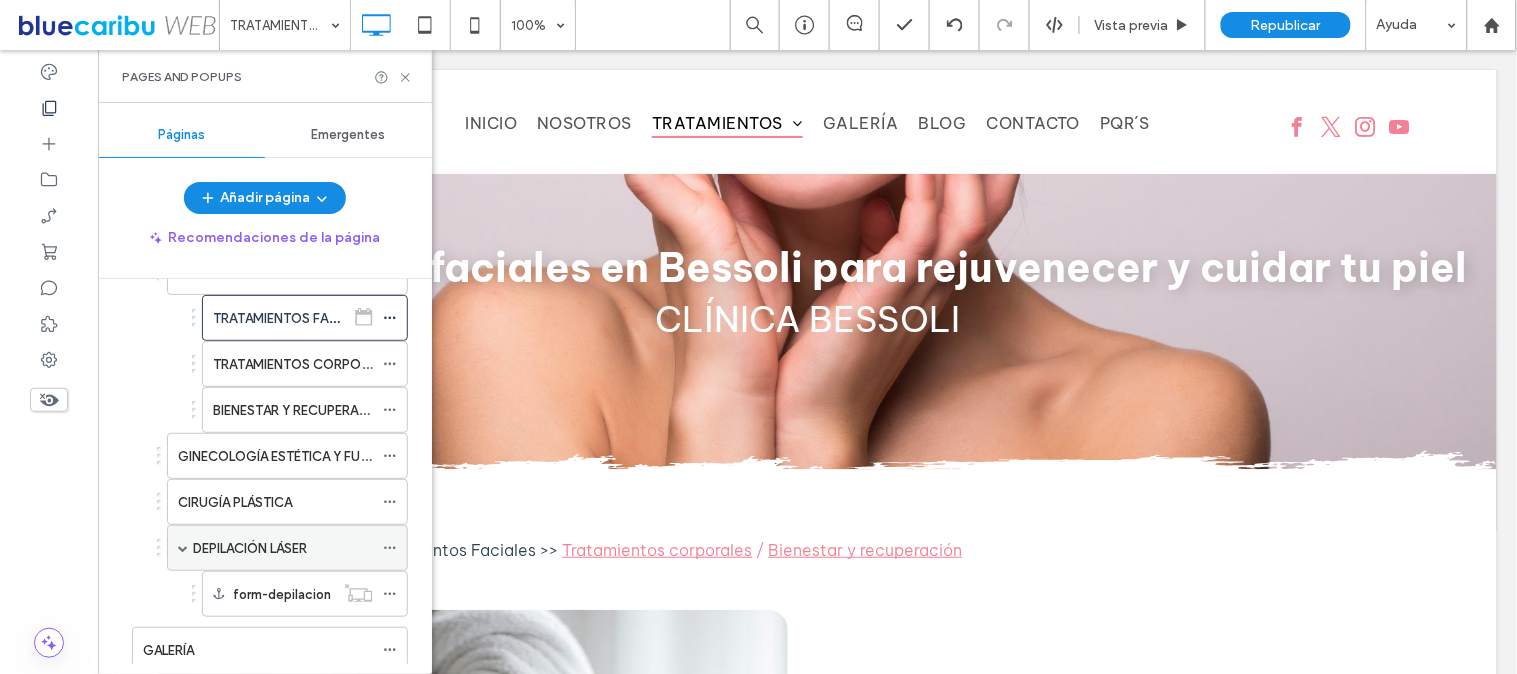click at bounding box center [183, 548] 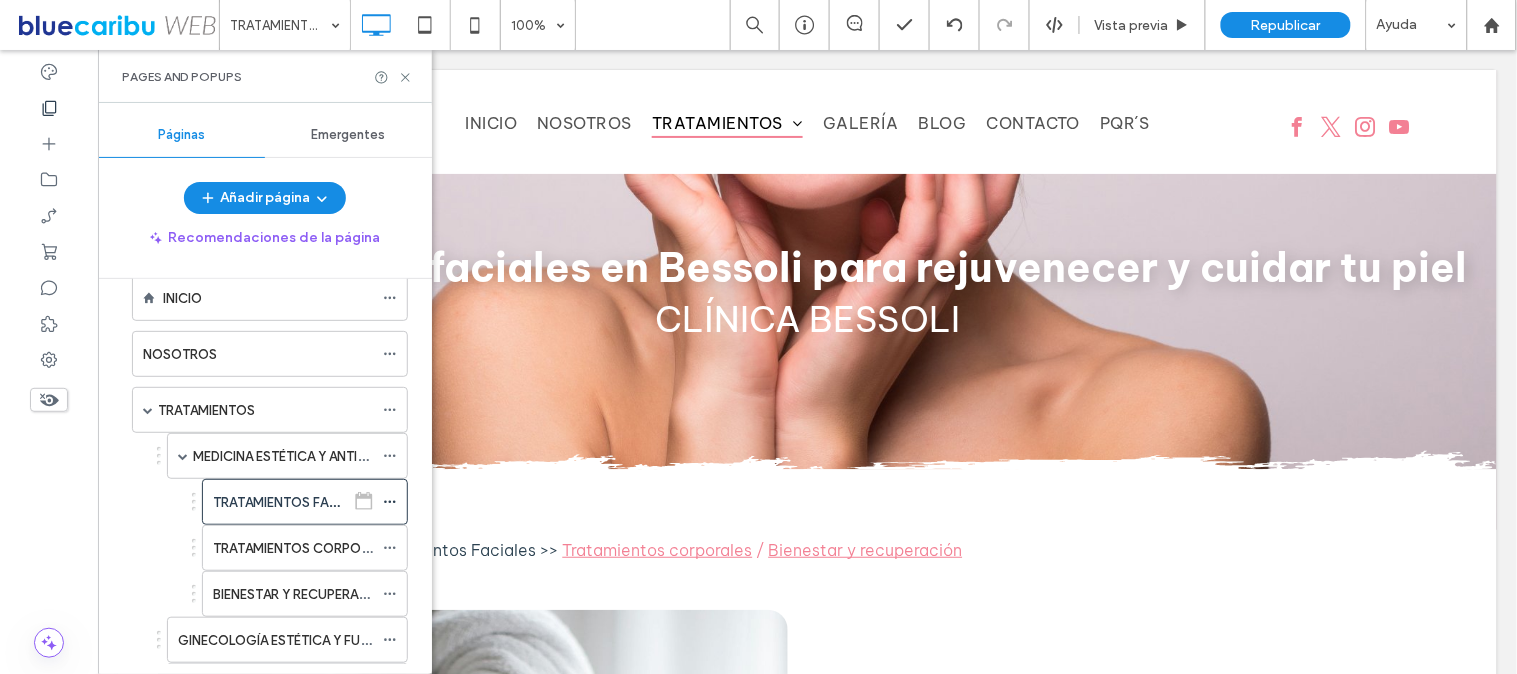 scroll, scrollTop: 0, scrollLeft: 0, axis: both 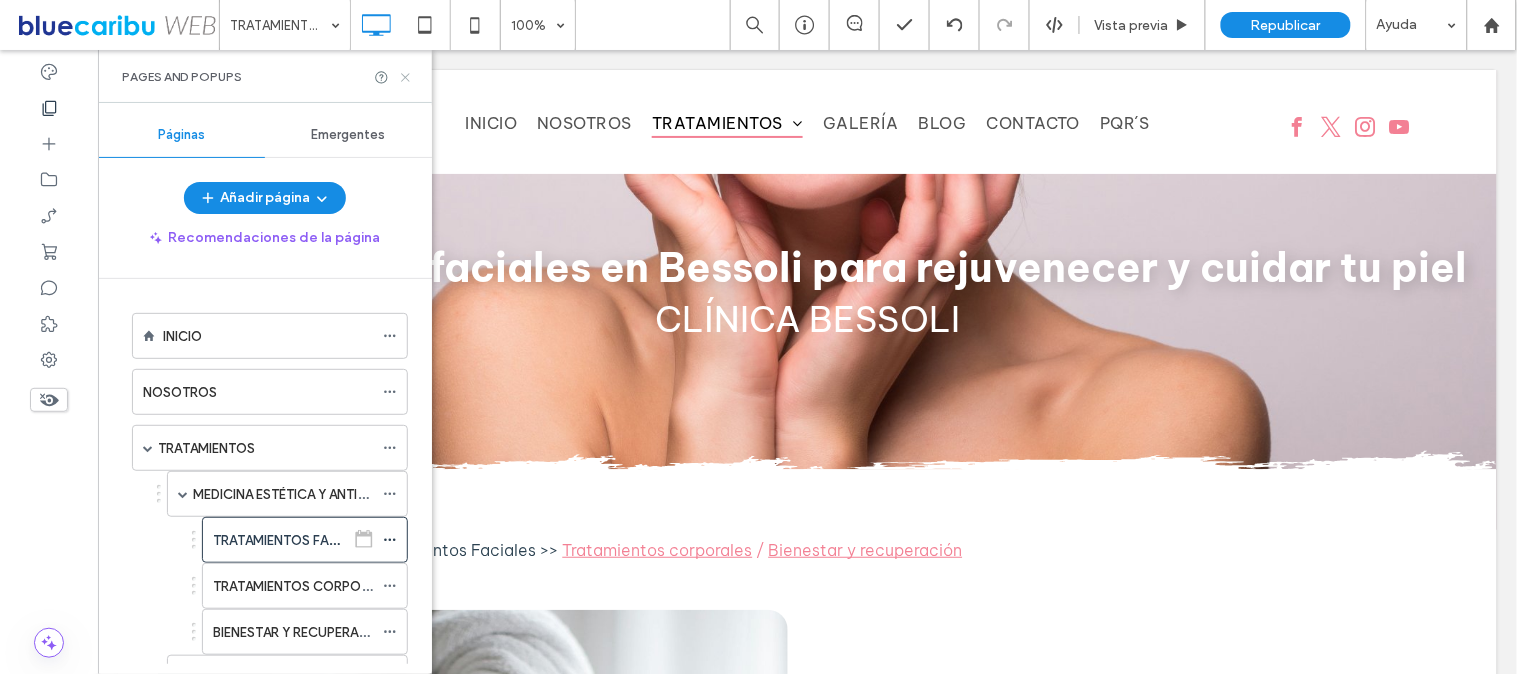 click 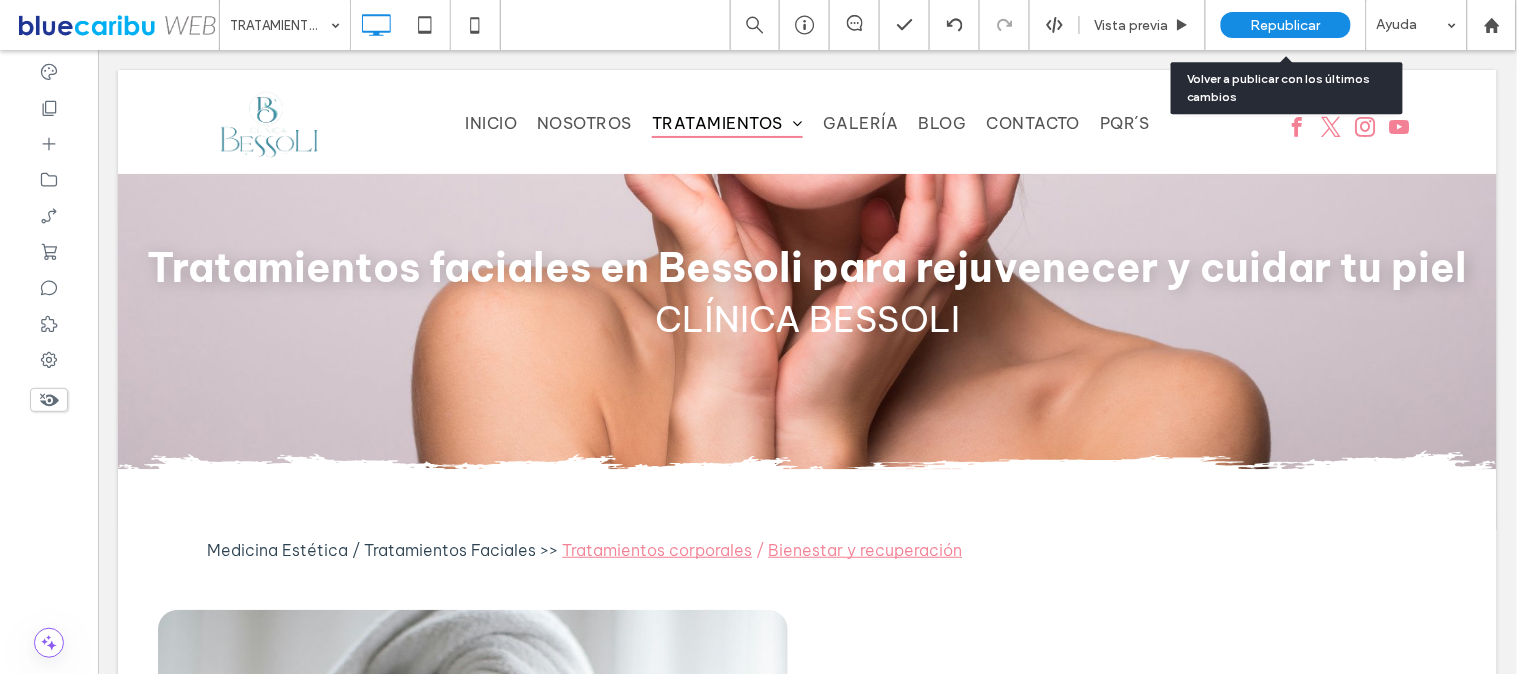 click on "Republicar" at bounding box center (1286, 25) 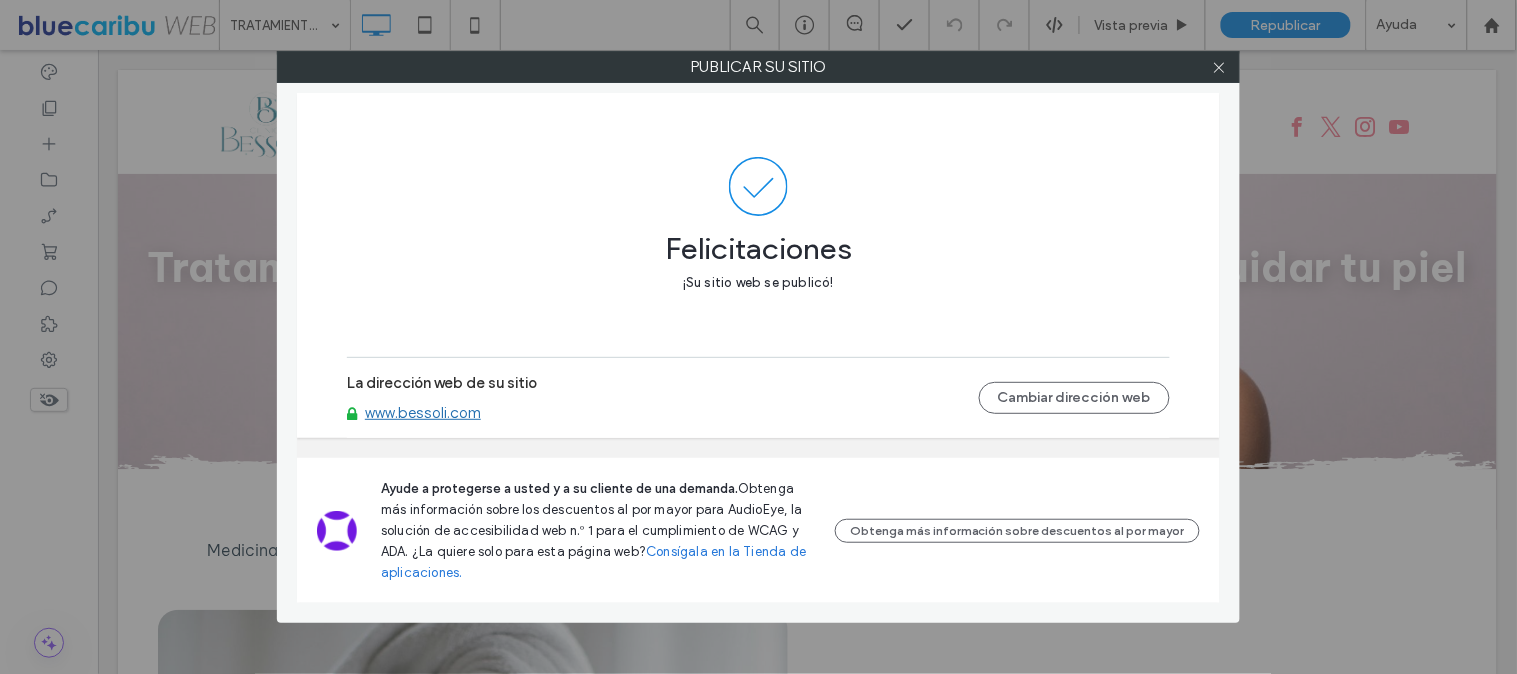 click on "www.bessoli.com" at bounding box center (423, 413) 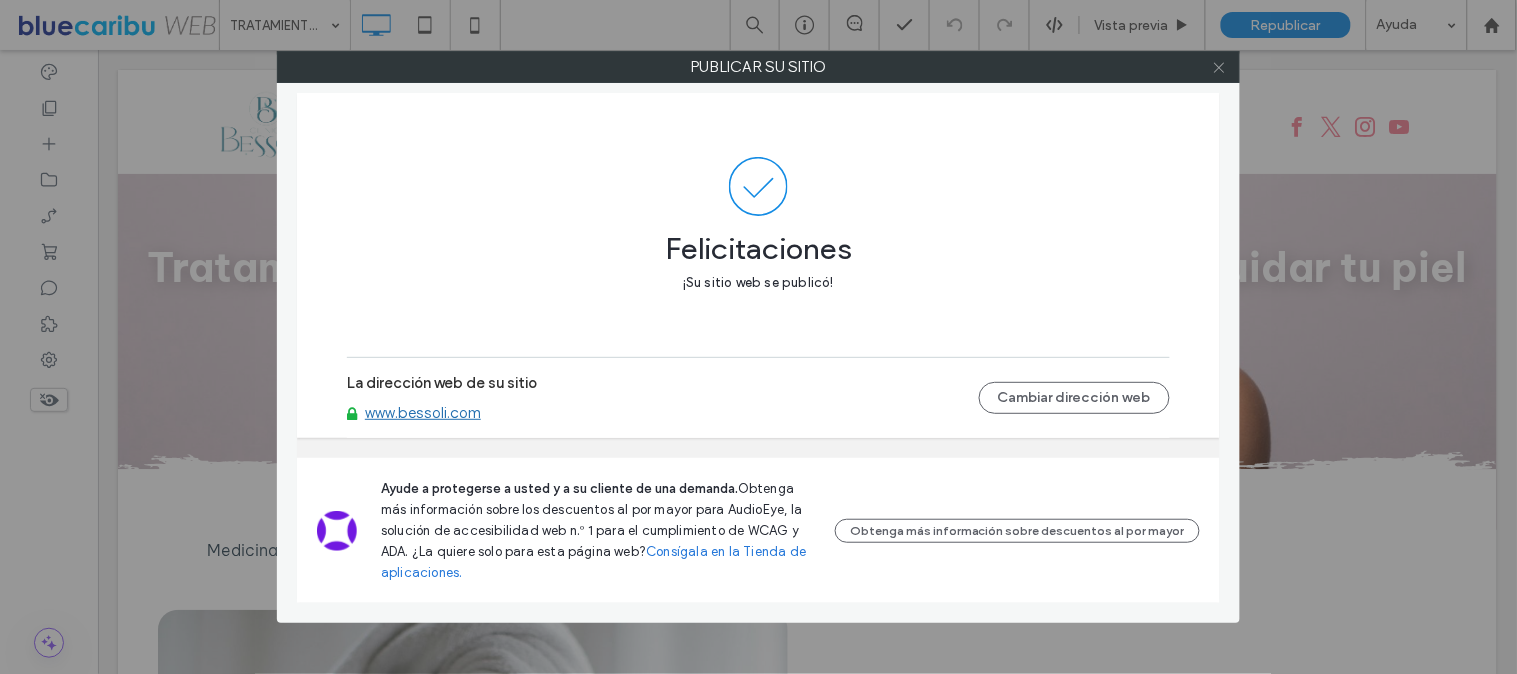click 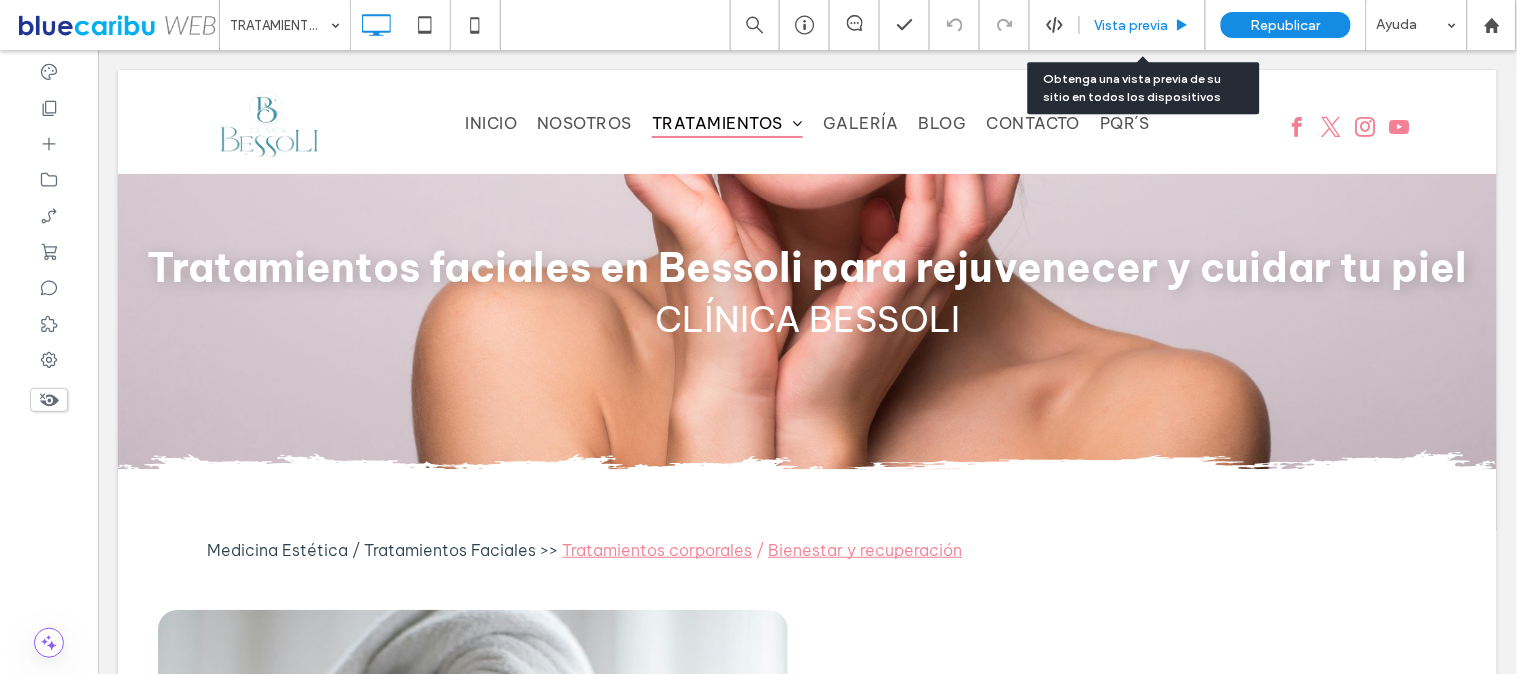 click on "Vista previa" at bounding box center [1132, 25] 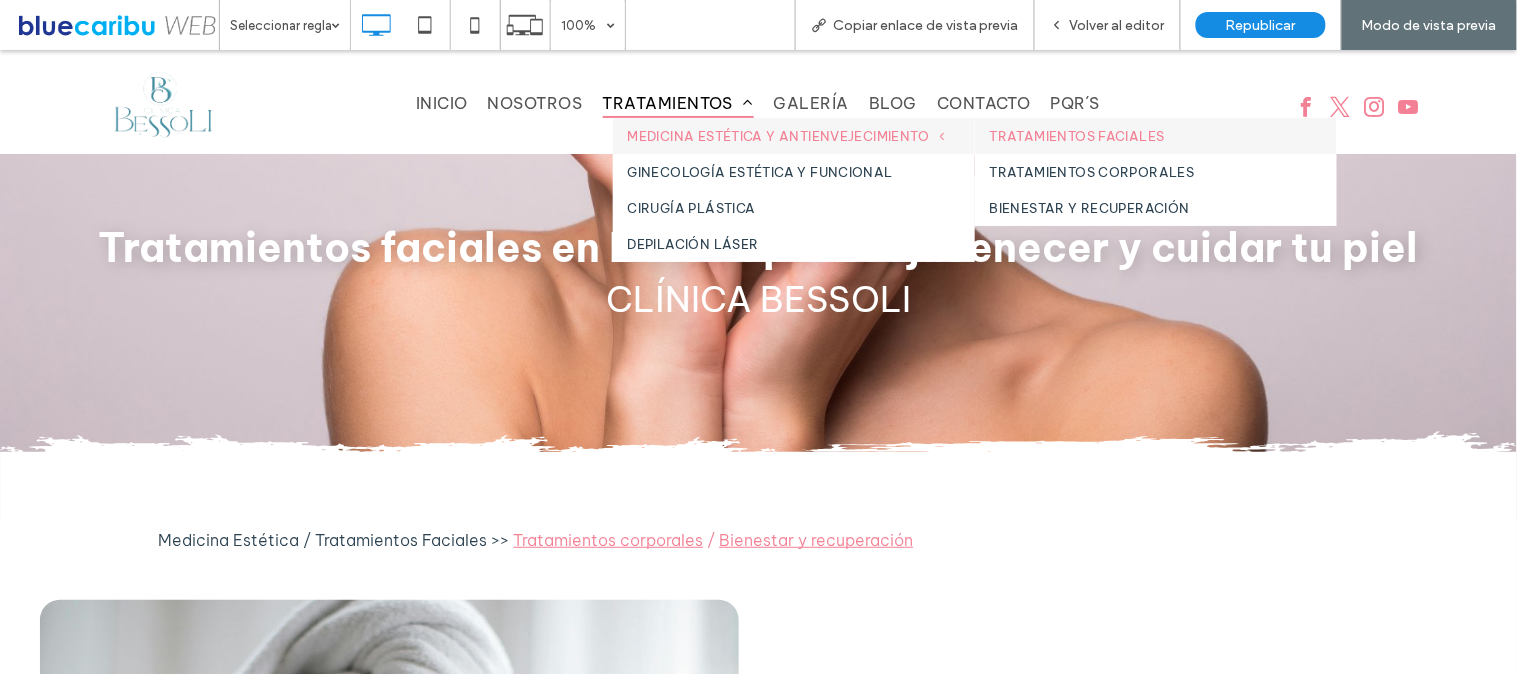 click on "TRATAMIENTOS FACIALES" at bounding box center (1156, 135) 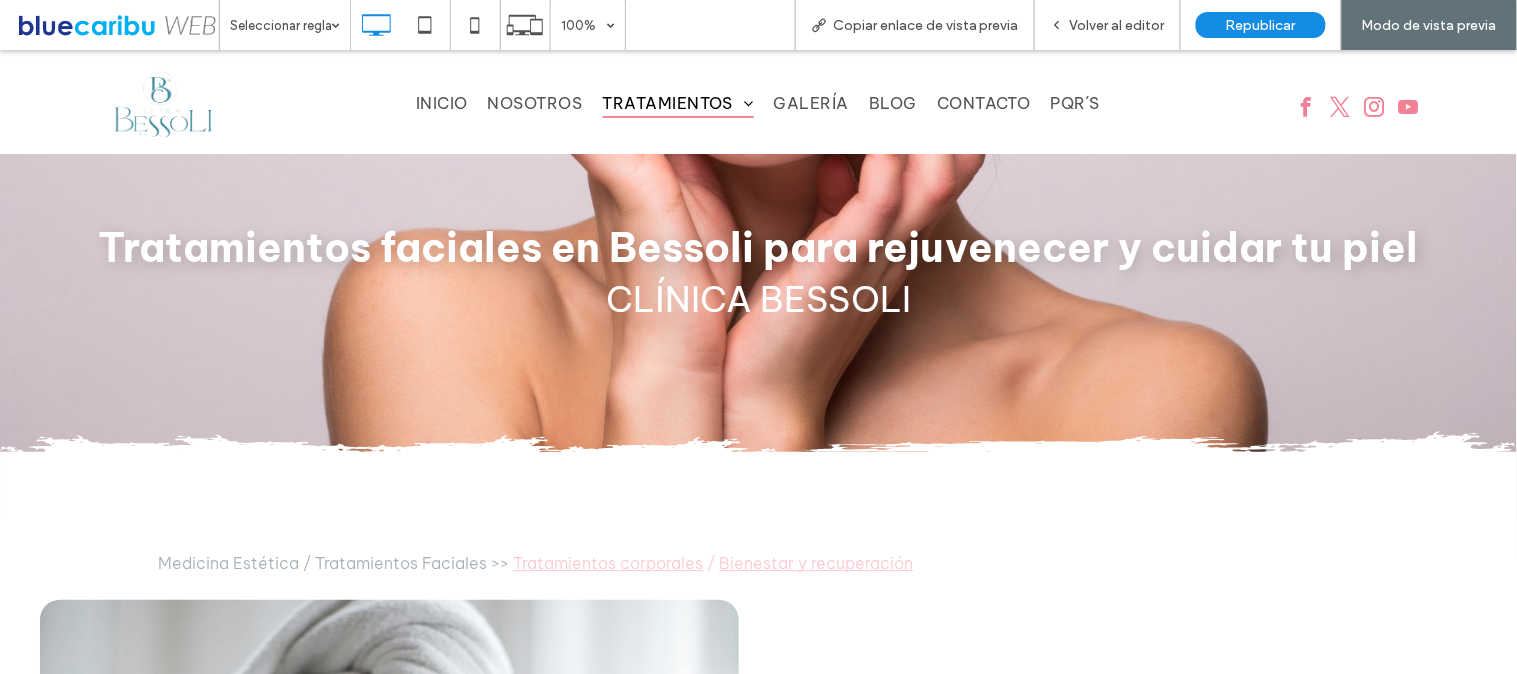 scroll, scrollTop: 0, scrollLeft: 0, axis: both 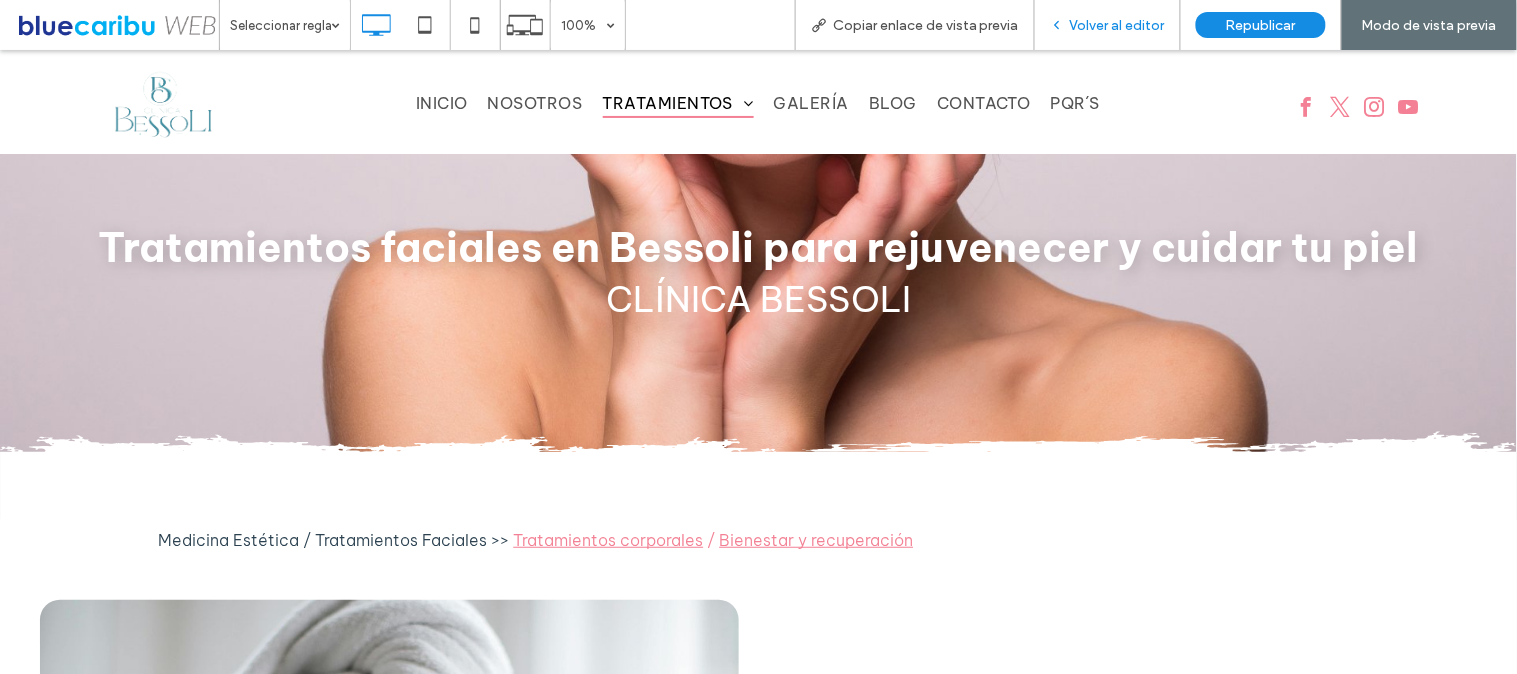 drag, startPoint x: 1098, startPoint y: 17, endPoint x: 1024, endPoint y: 70, distance: 91.02197 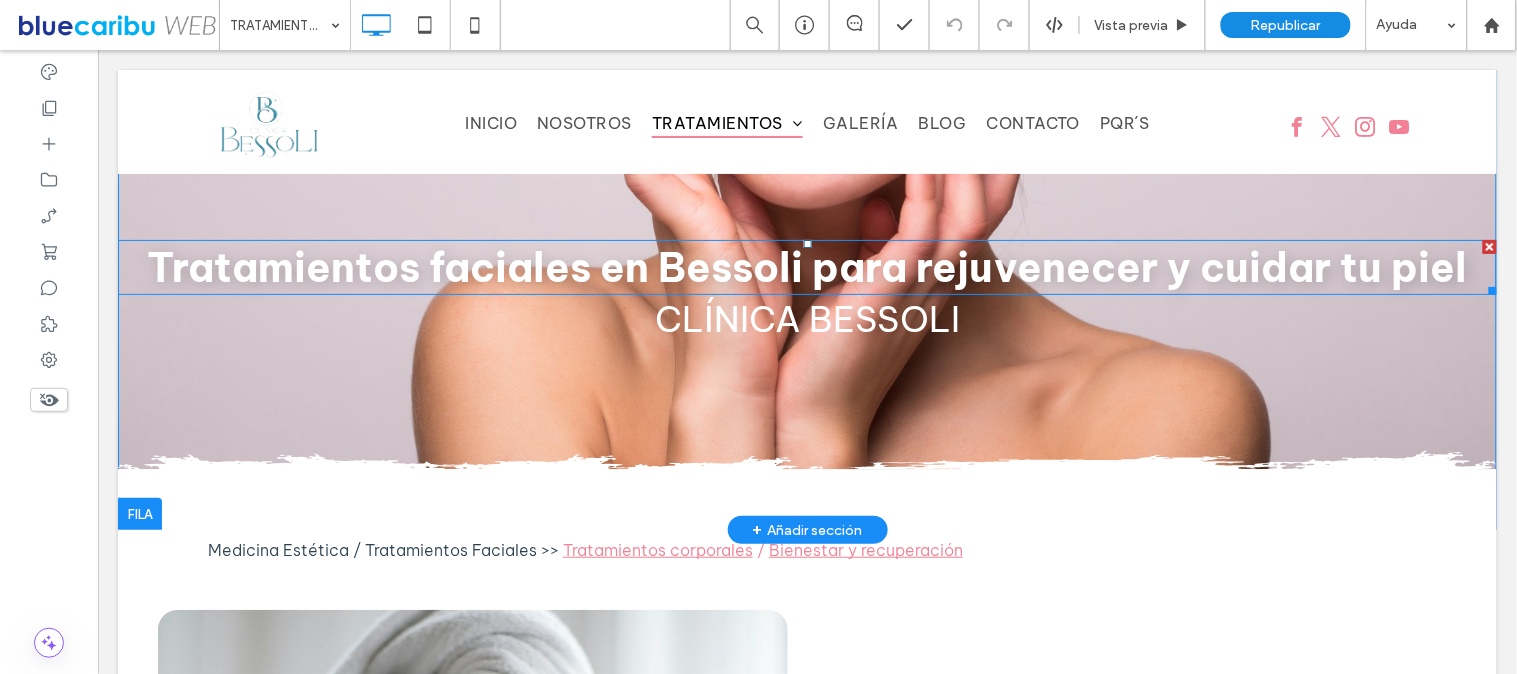 click on "Tratamientos faciales en Bessoli para rejuvenecer y cuidar tu piel" at bounding box center [807, 266] 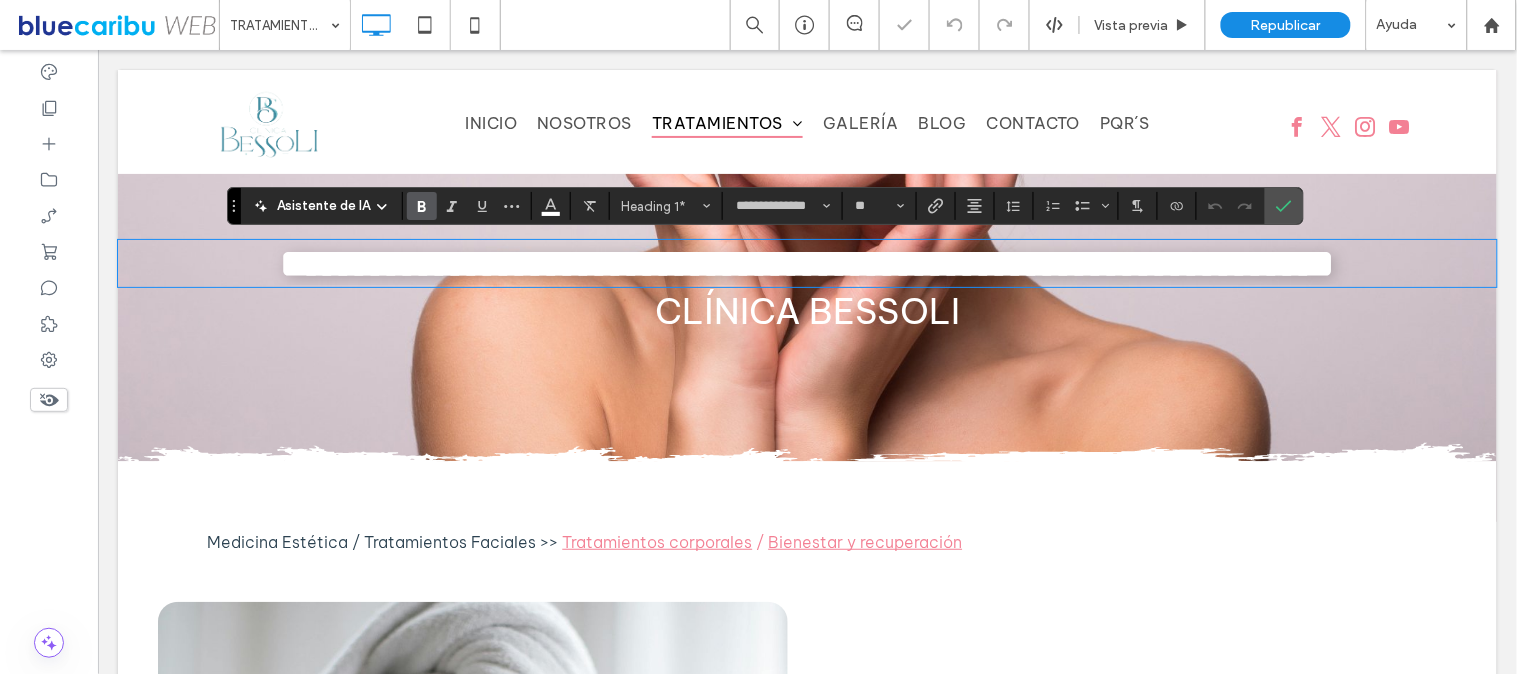 click on "**********" at bounding box center [807, 262] 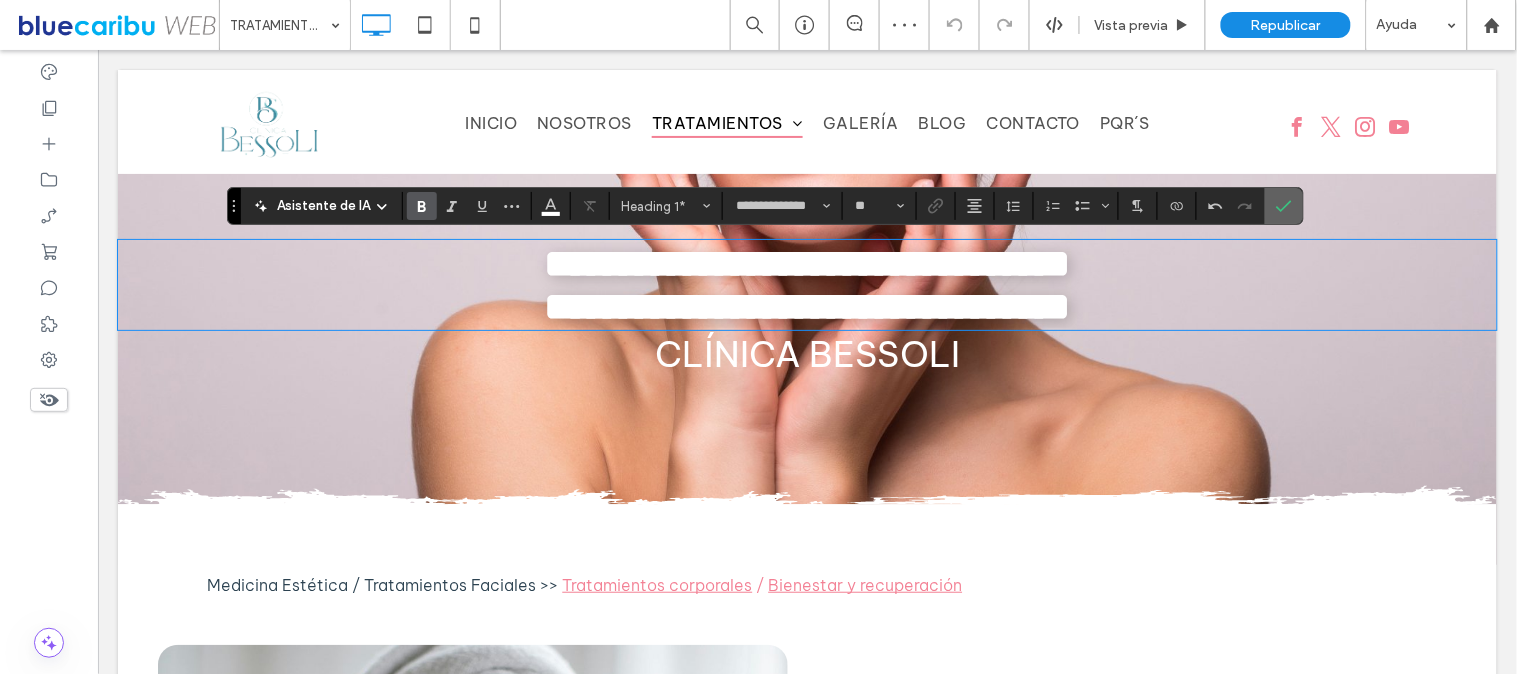 click 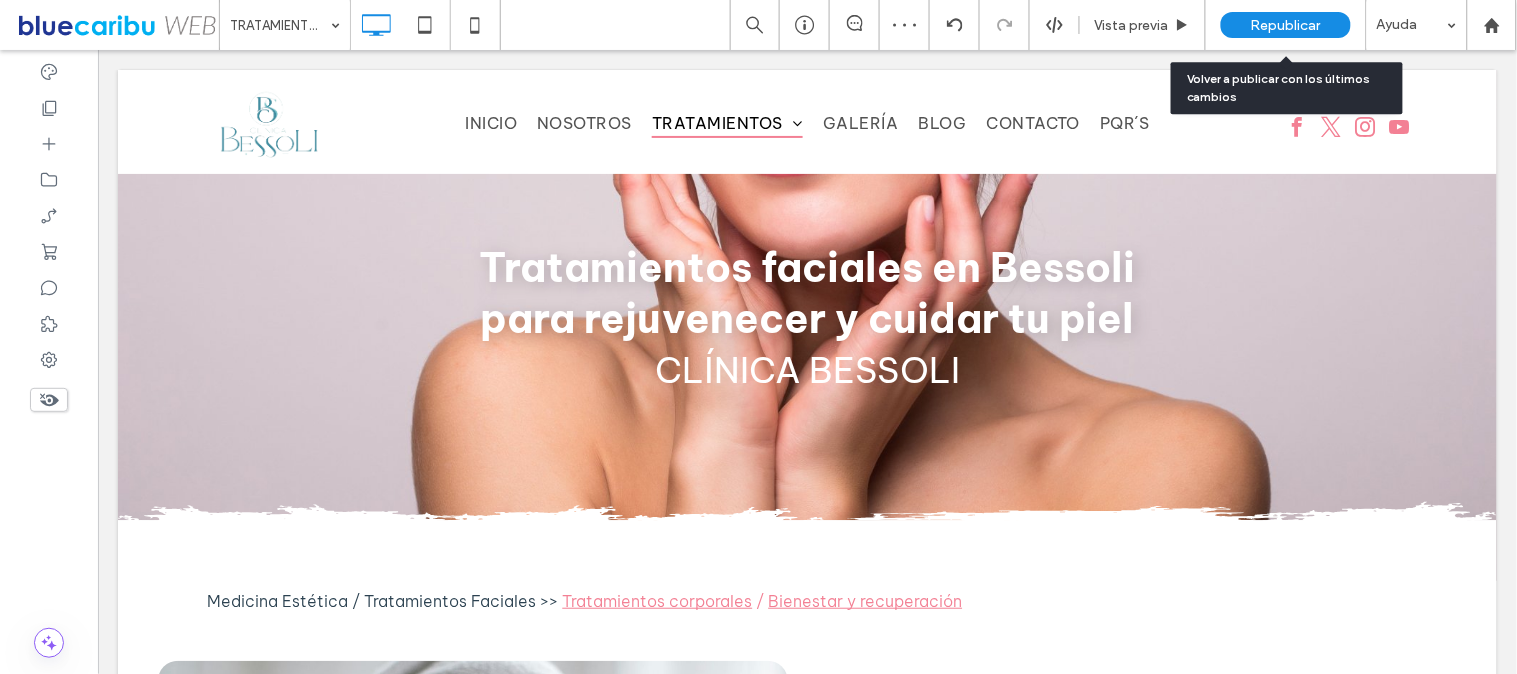 click on "Republicar" at bounding box center [1286, 25] 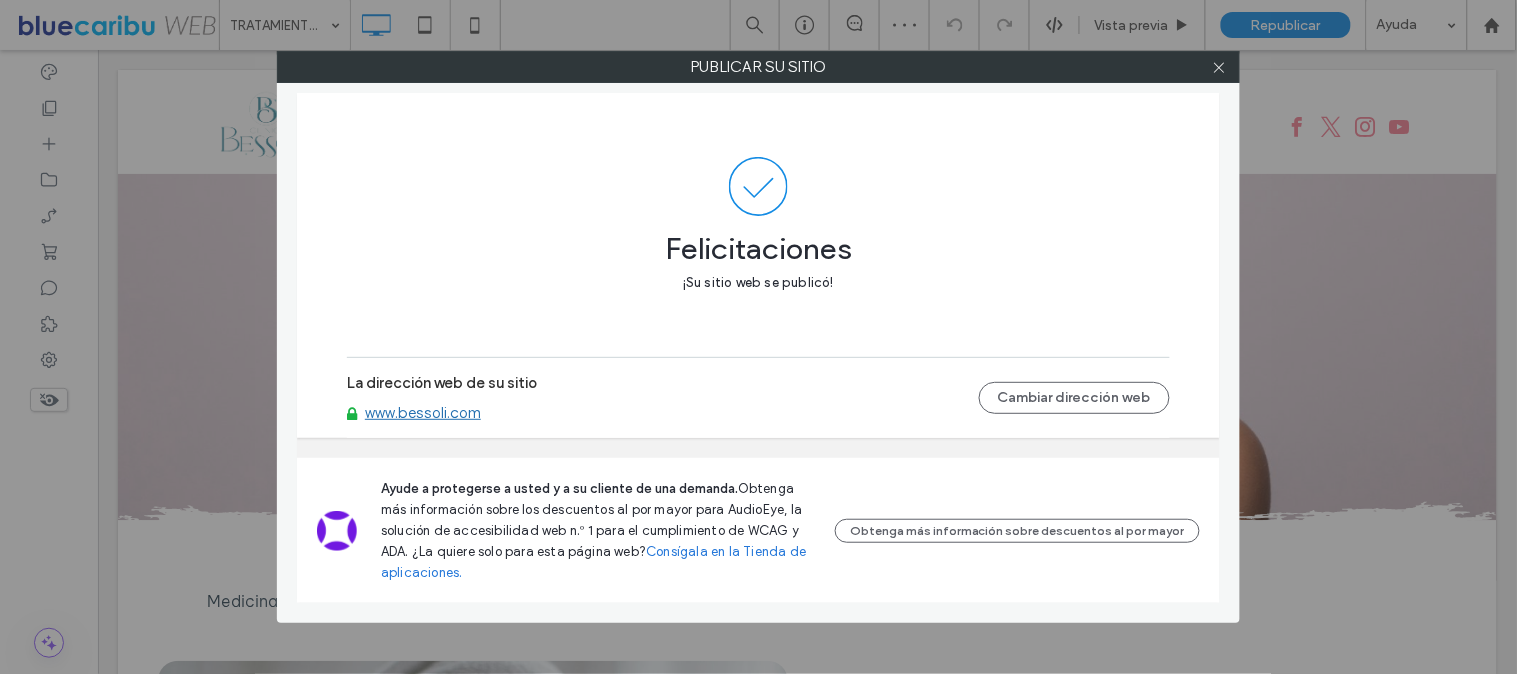 click at bounding box center [1219, 67] 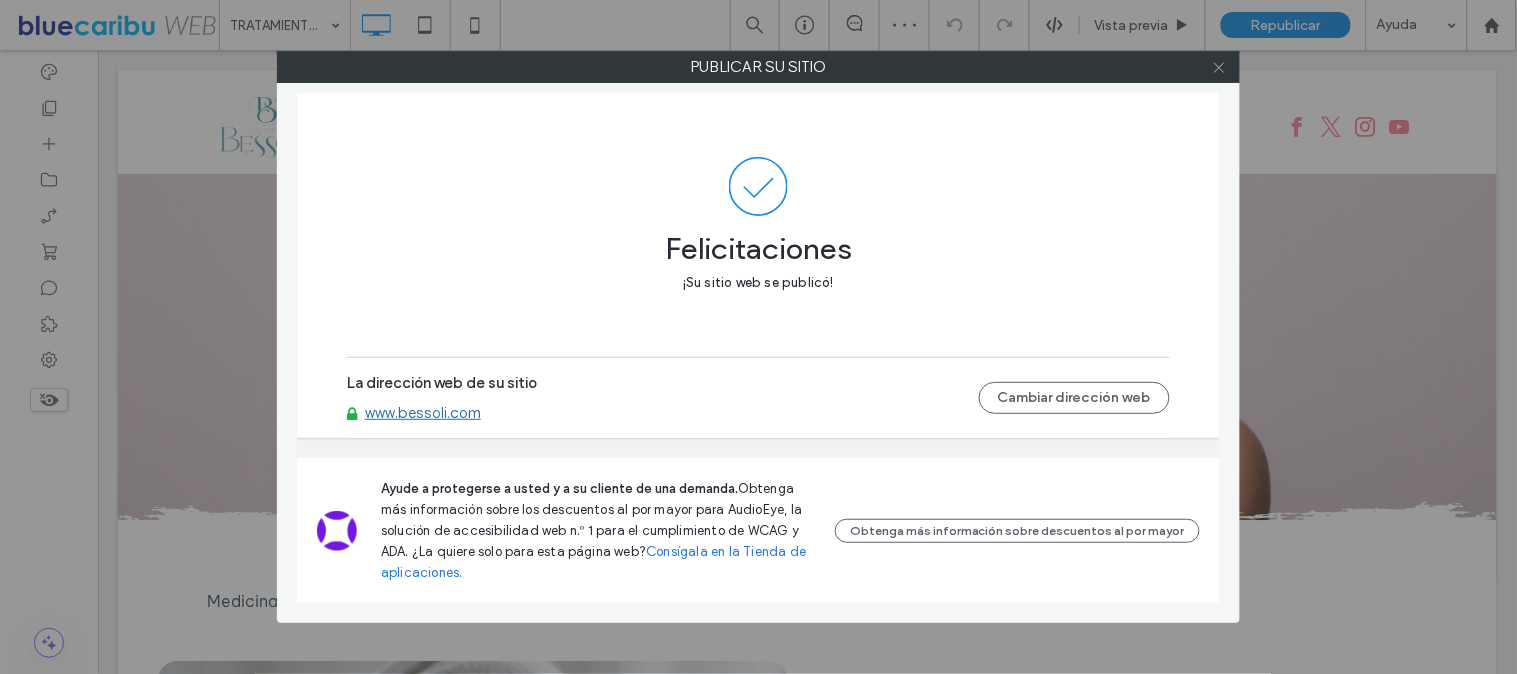 click 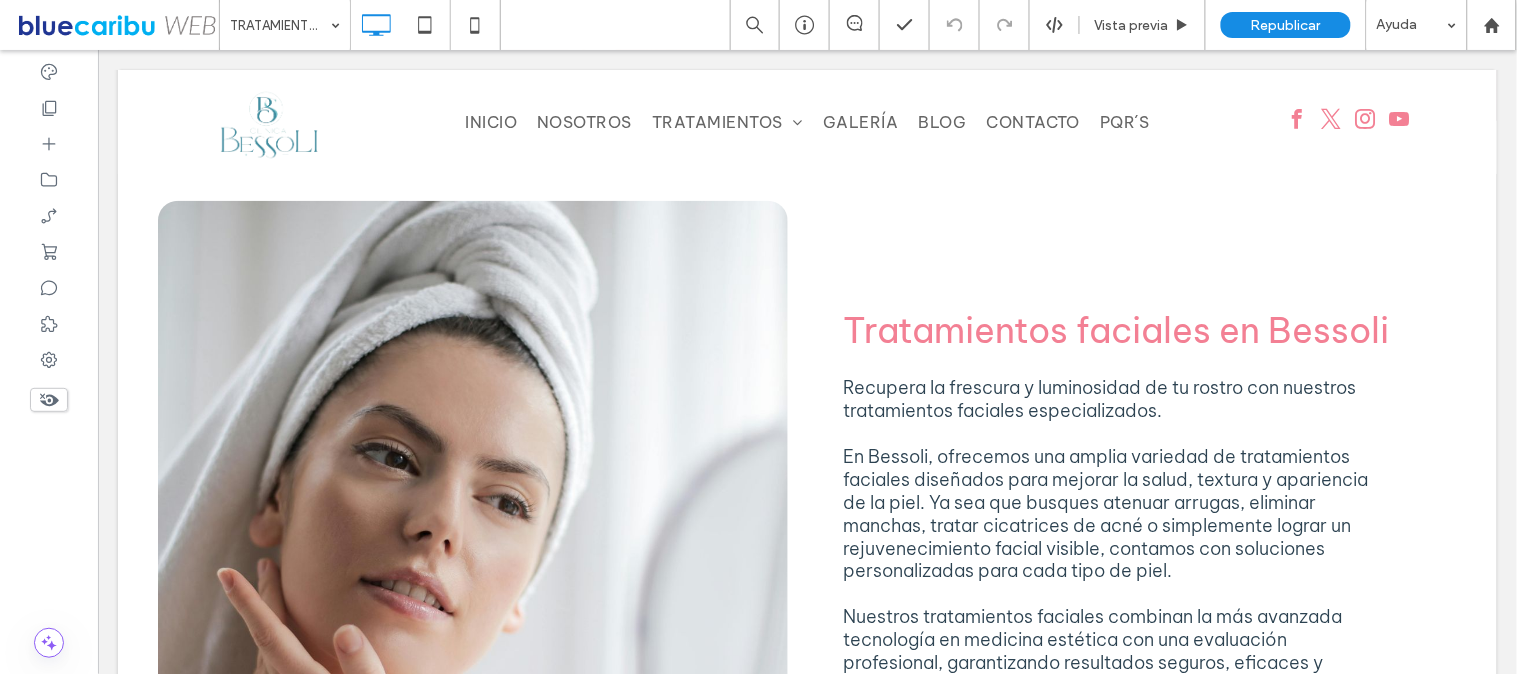 scroll, scrollTop: 0, scrollLeft: 0, axis: both 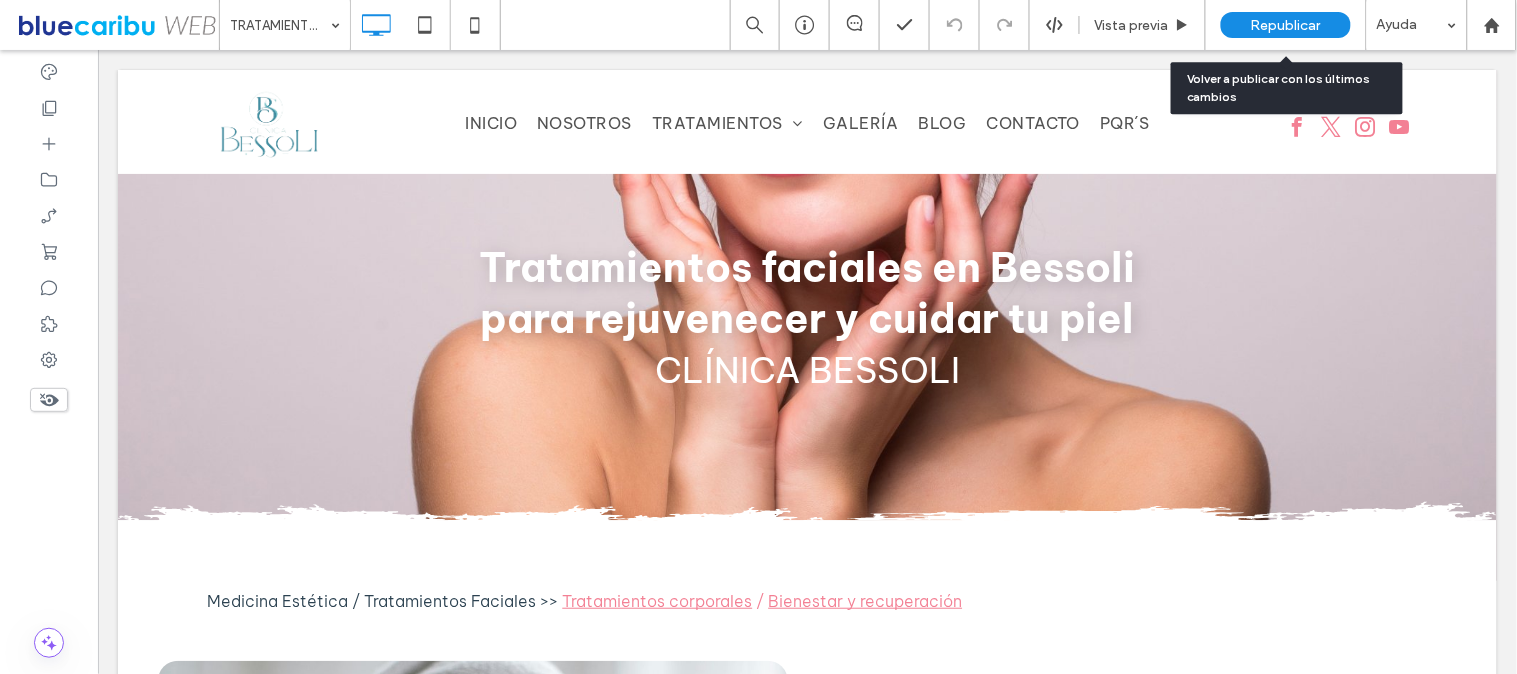 click on "Republicar" at bounding box center (1286, 25) 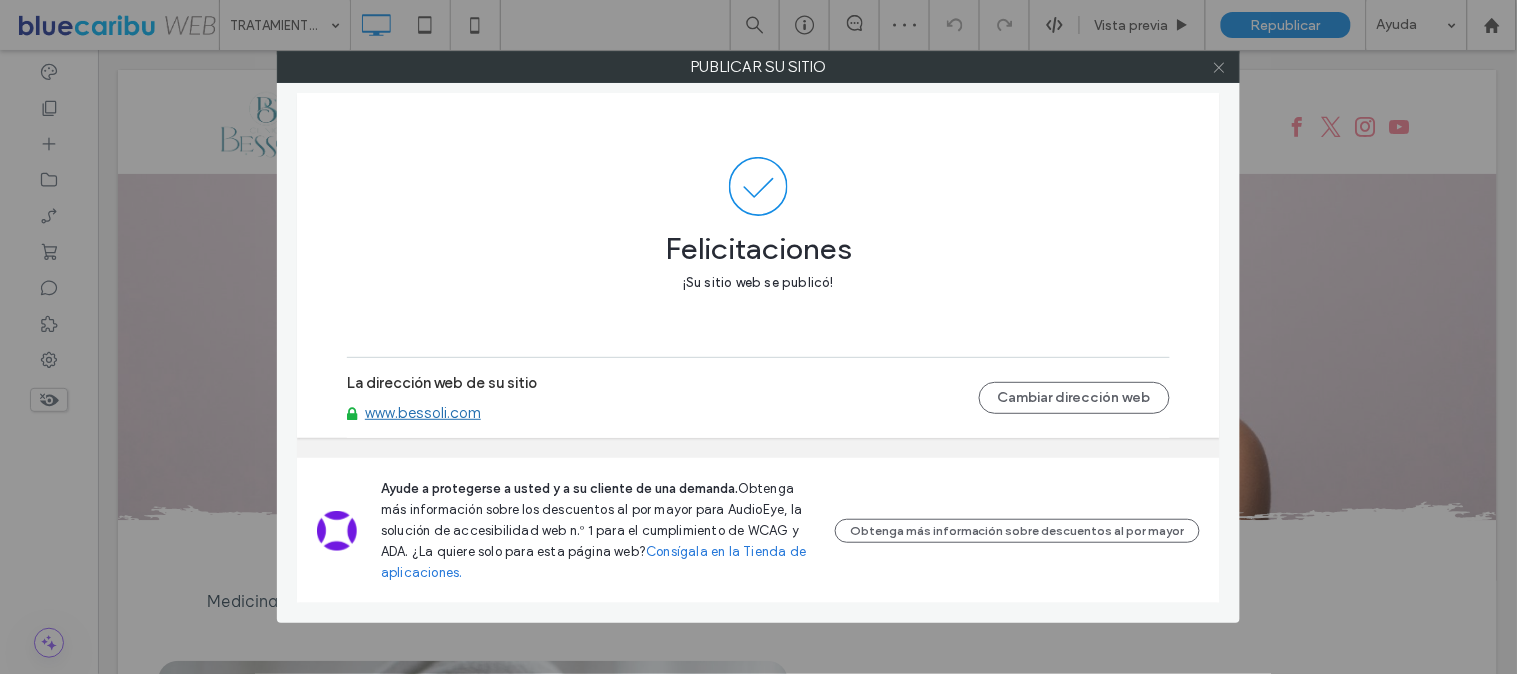 click 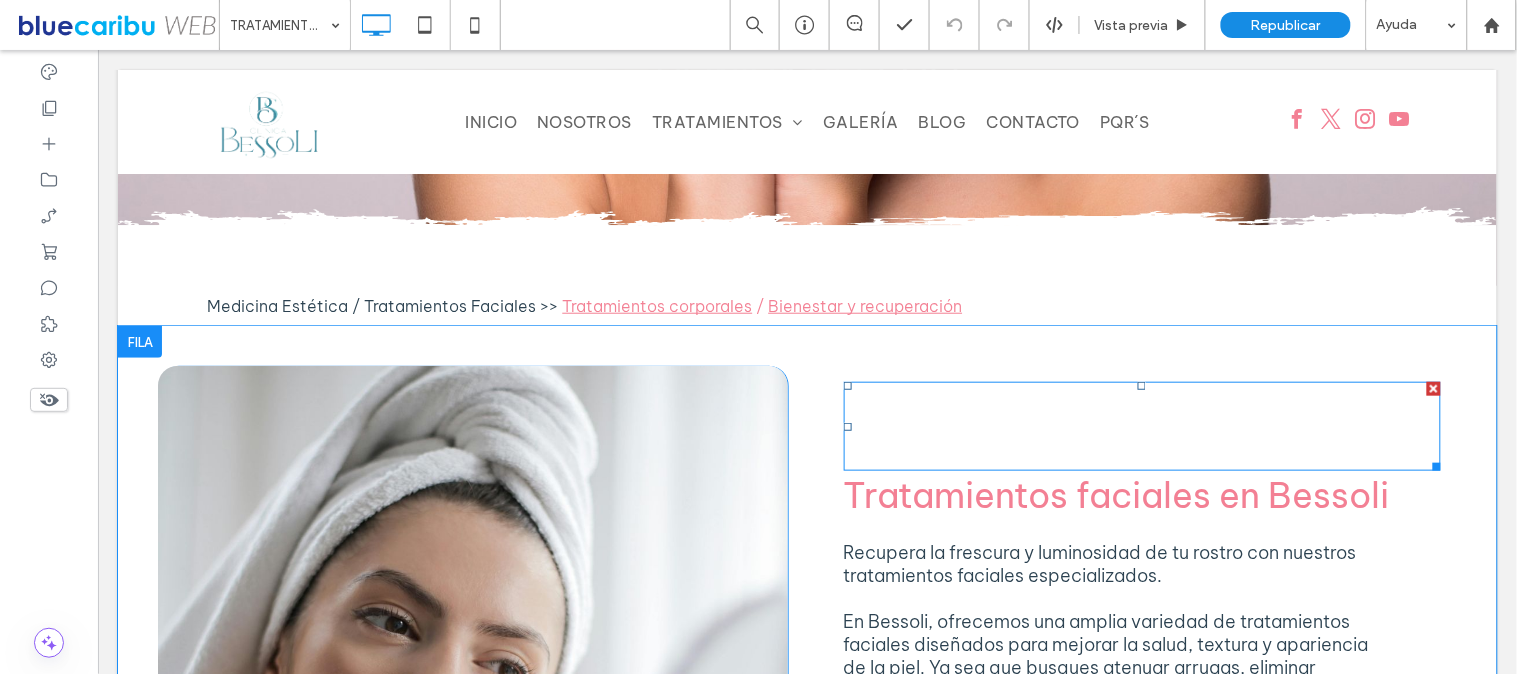 scroll, scrollTop: 284, scrollLeft: 0, axis: vertical 